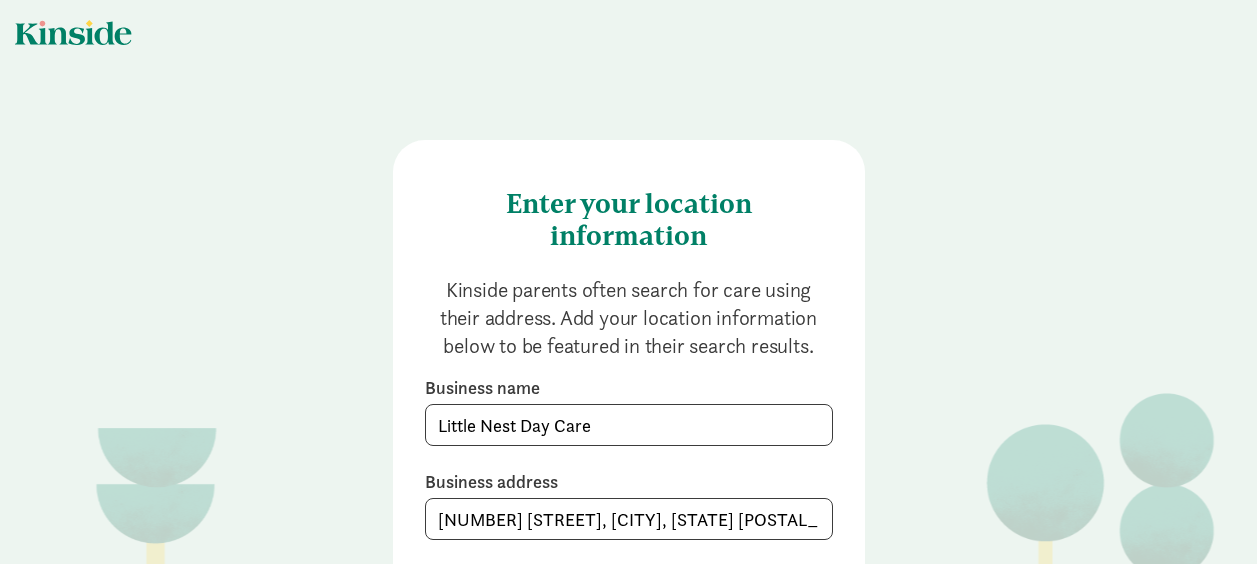 scroll, scrollTop: 0, scrollLeft: 0, axis: both 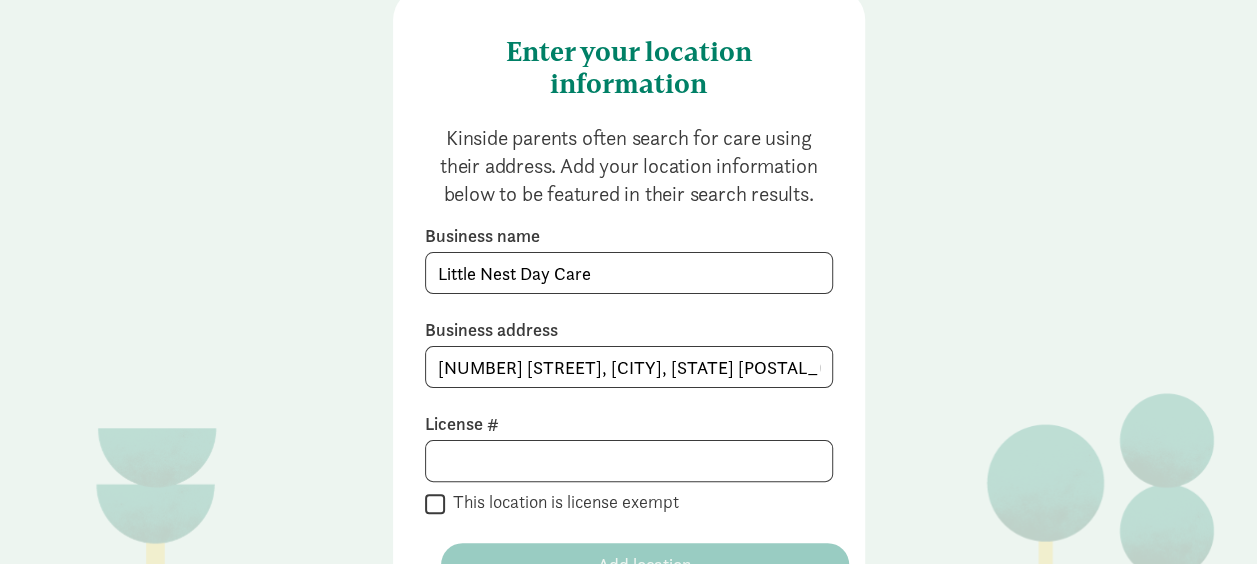 click on "This location is license exempt" at bounding box center [435, 503] 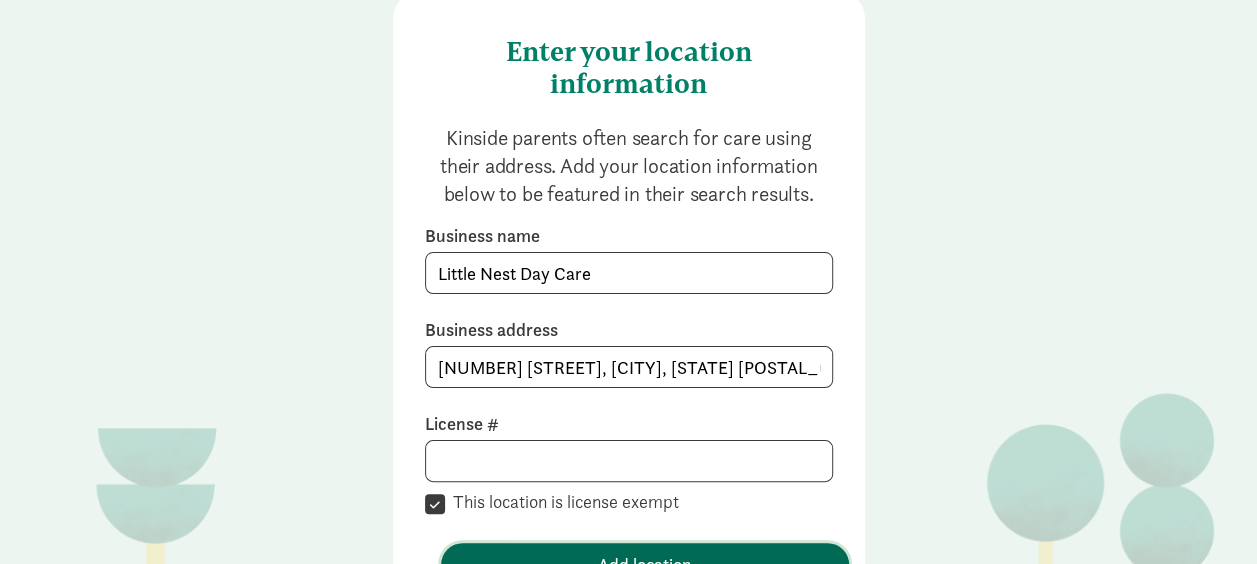 click on "Add location" at bounding box center [645, 564] 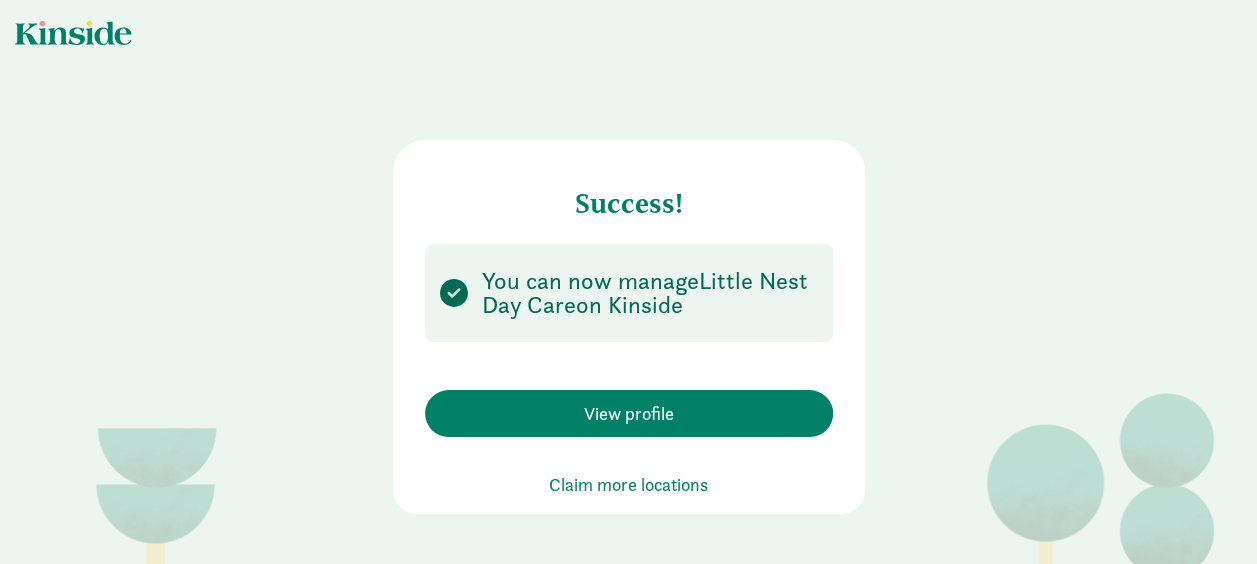 scroll, scrollTop: 0, scrollLeft: 0, axis: both 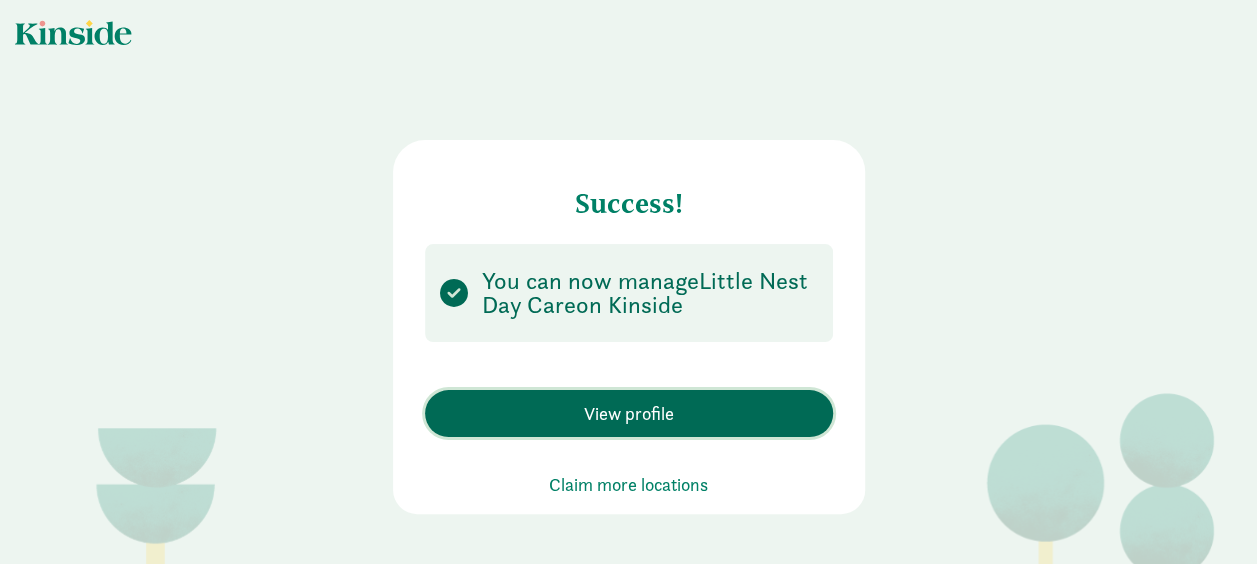 click on "View profile" at bounding box center [629, 413] 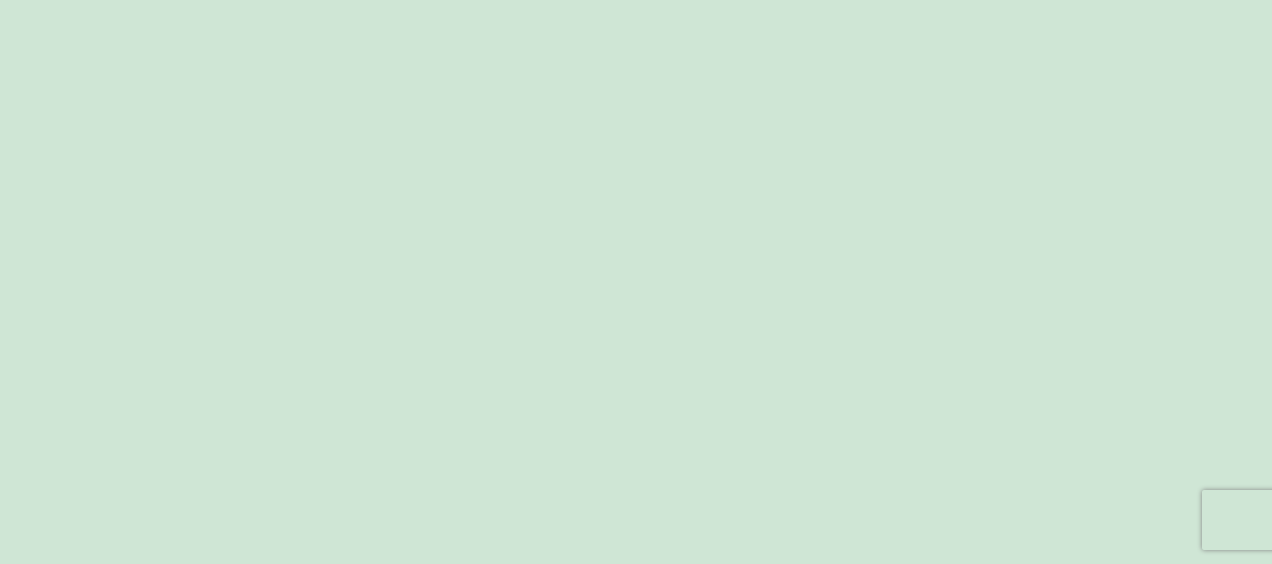 scroll, scrollTop: 0, scrollLeft: 0, axis: both 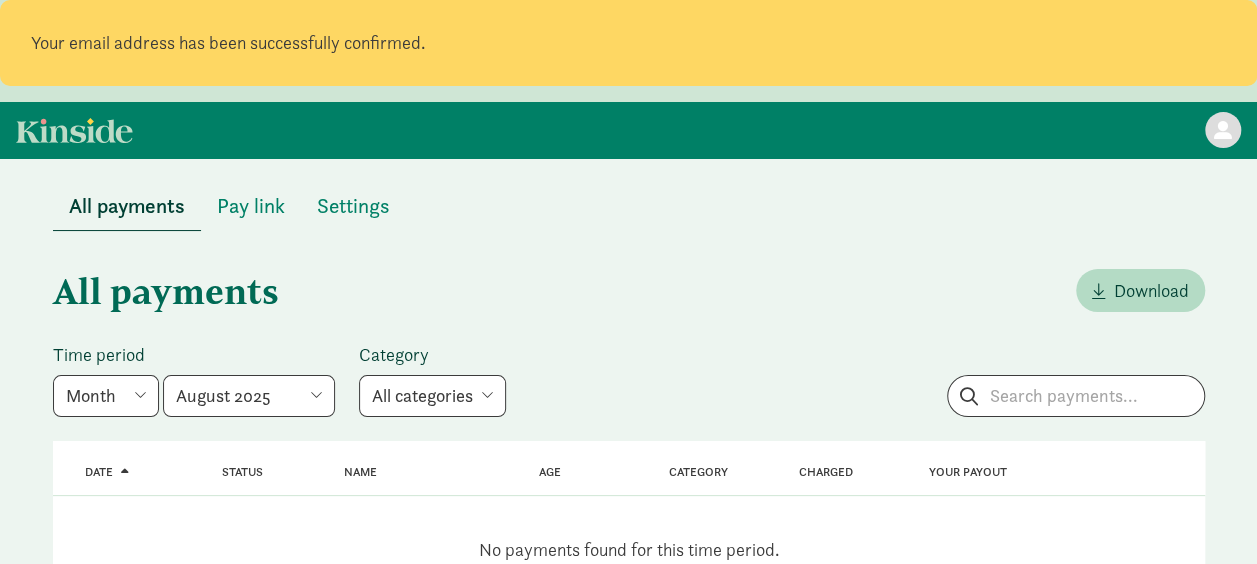 click at bounding box center [1223, 130] 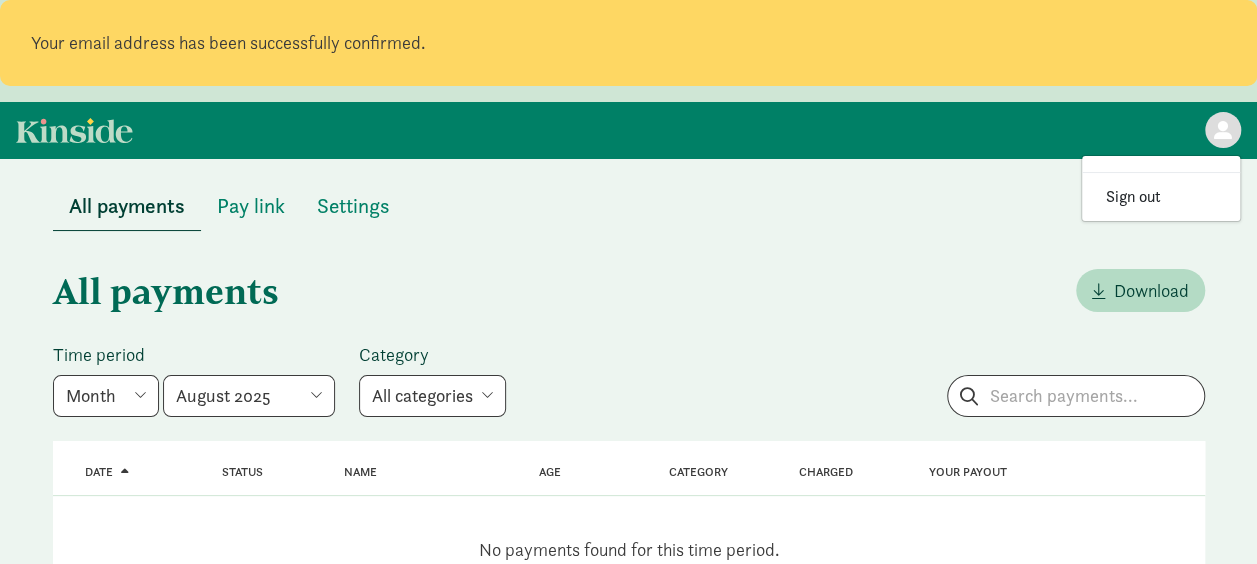 click on "All payments   Pay link   Settings" at bounding box center (629, 194) 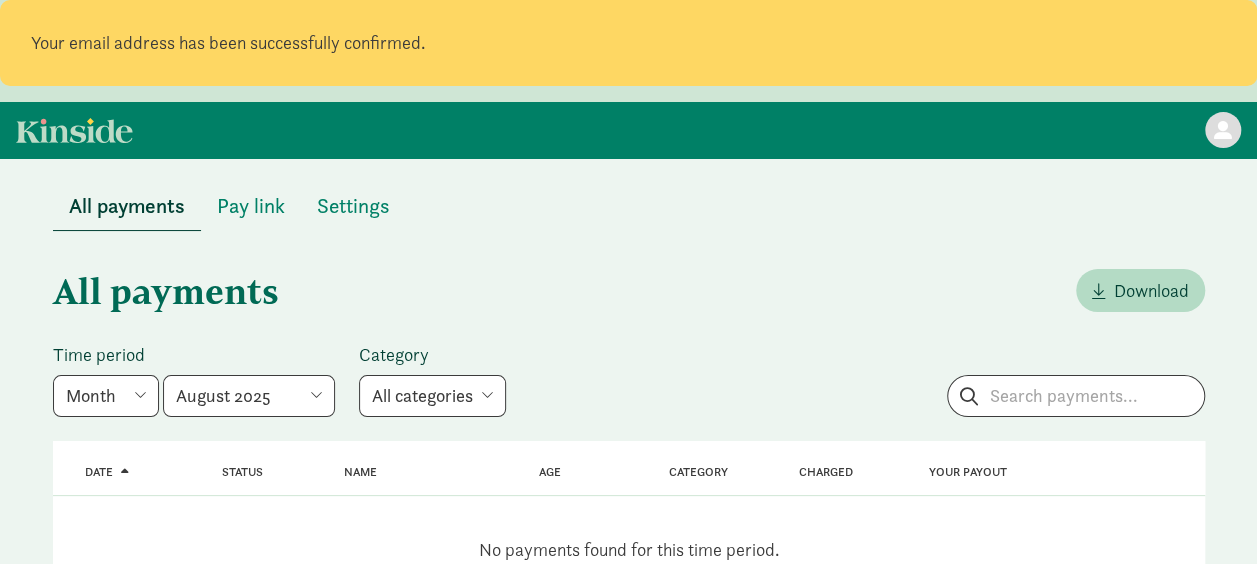 click at bounding box center (74, 130) 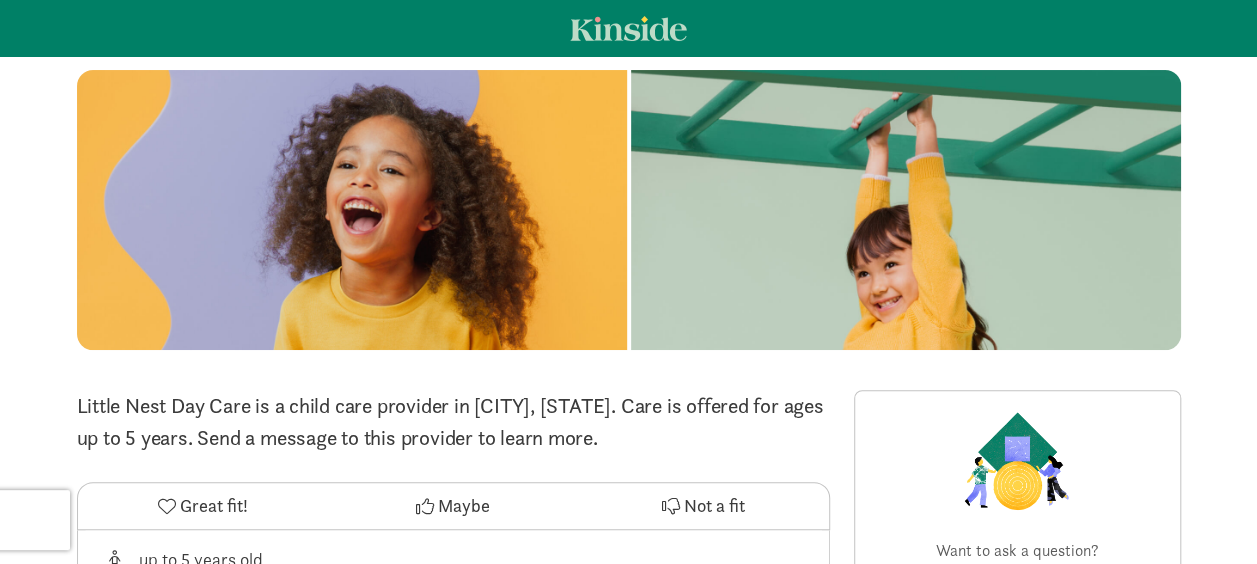 scroll, scrollTop: 0, scrollLeft: 0, axis: both 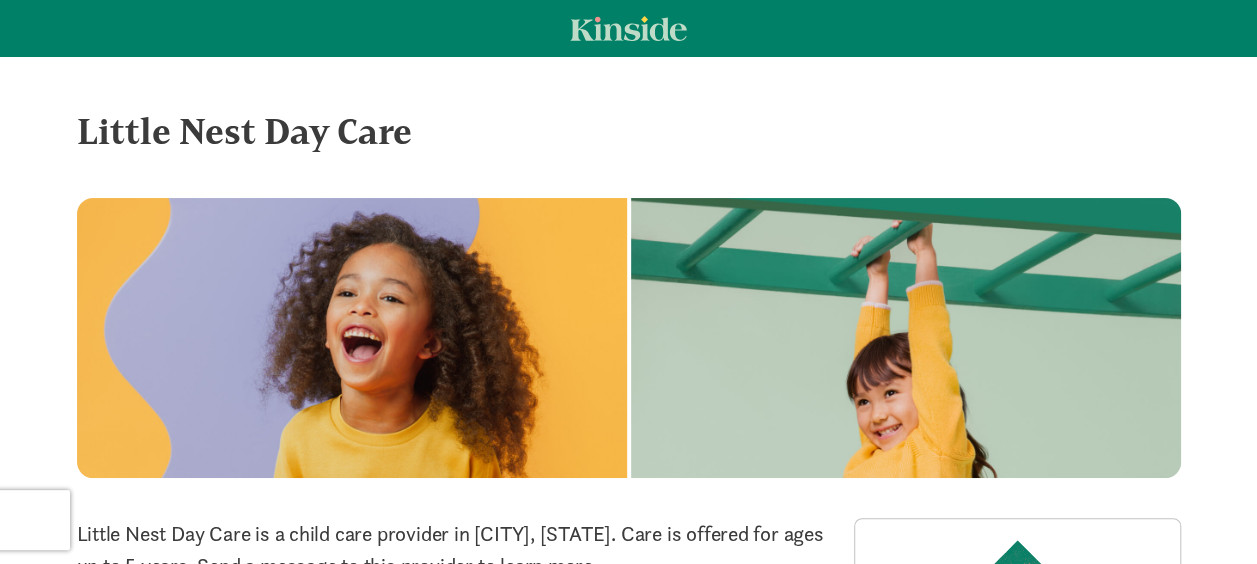 click at bounding box center (628, 28) 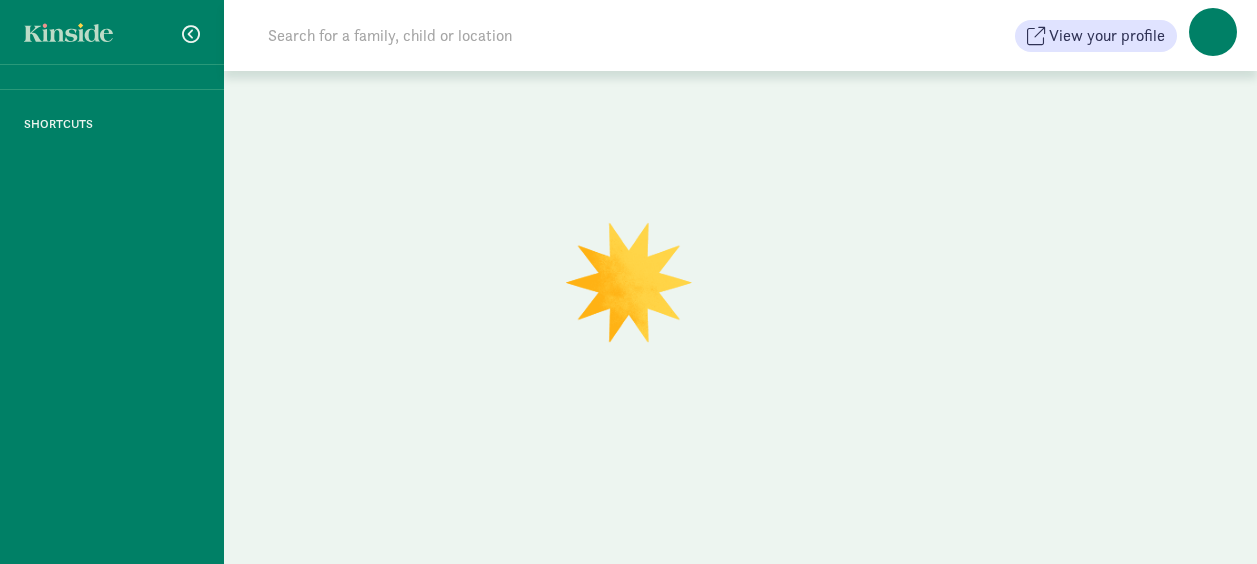 scroll, scrollTop: 0, scrollLeft: 0, axis: both 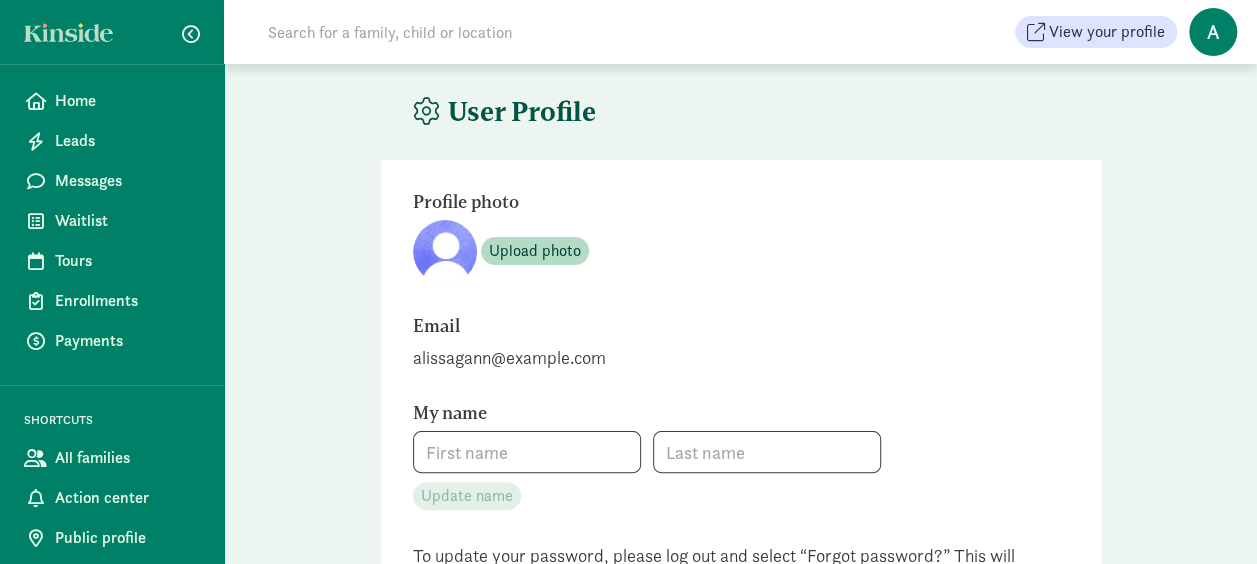type on "[FIRST]" 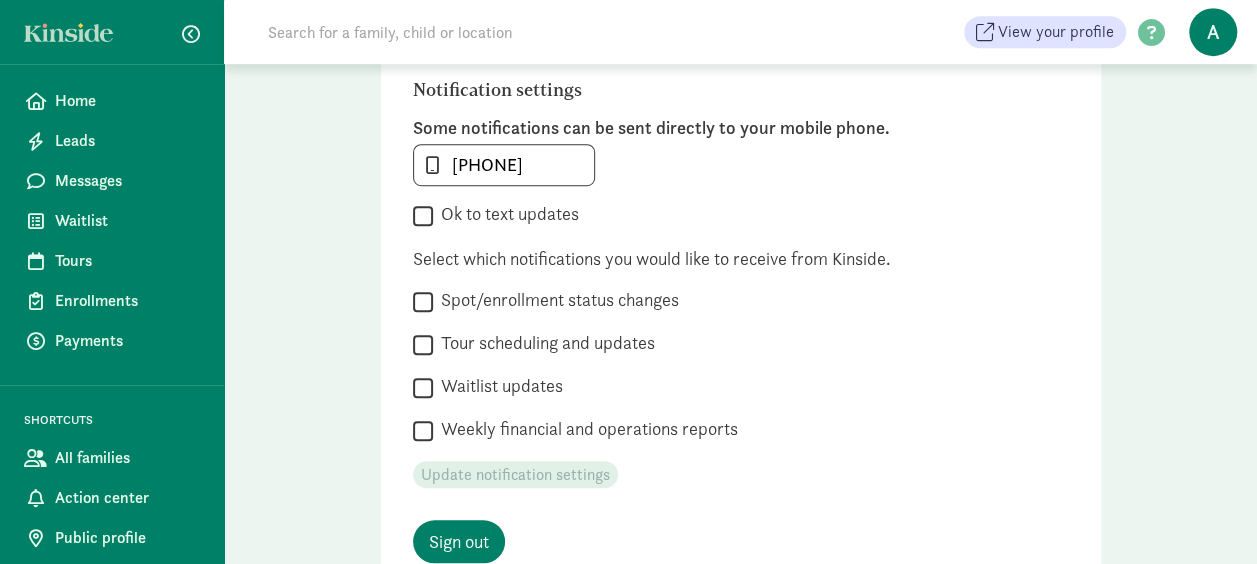 scroll, scrollTop: 578, scrollLeft: 0, axis: vertical 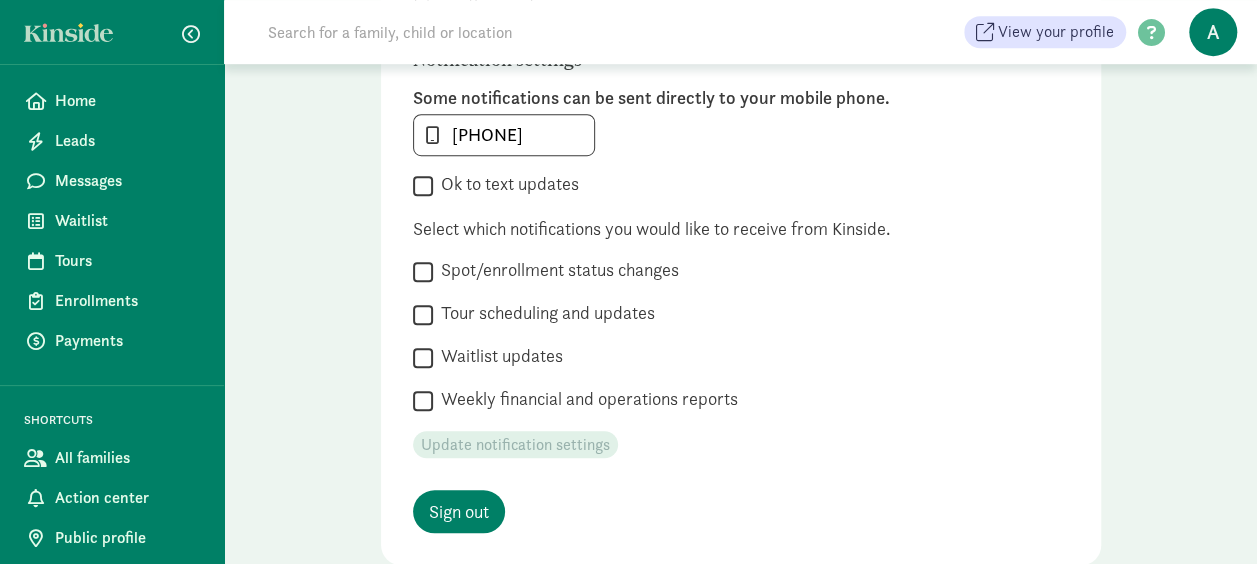 click on "Ok to text updates" at bounding box center (506, 184) 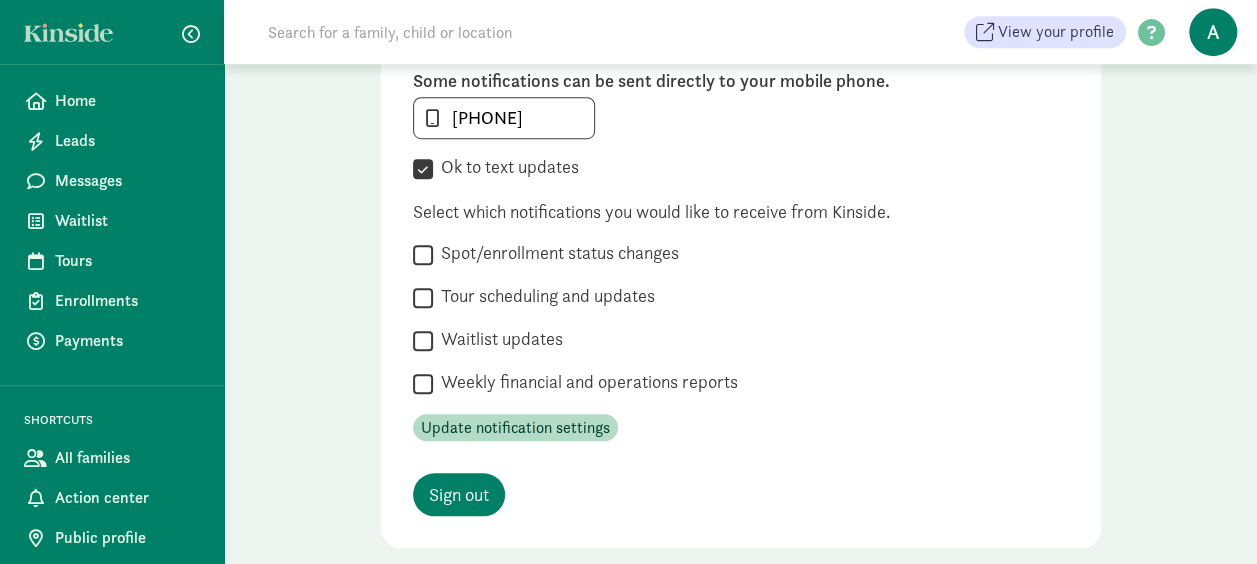 scroll, scrollTop: 594, scrollLeft: 0, axis: vertical 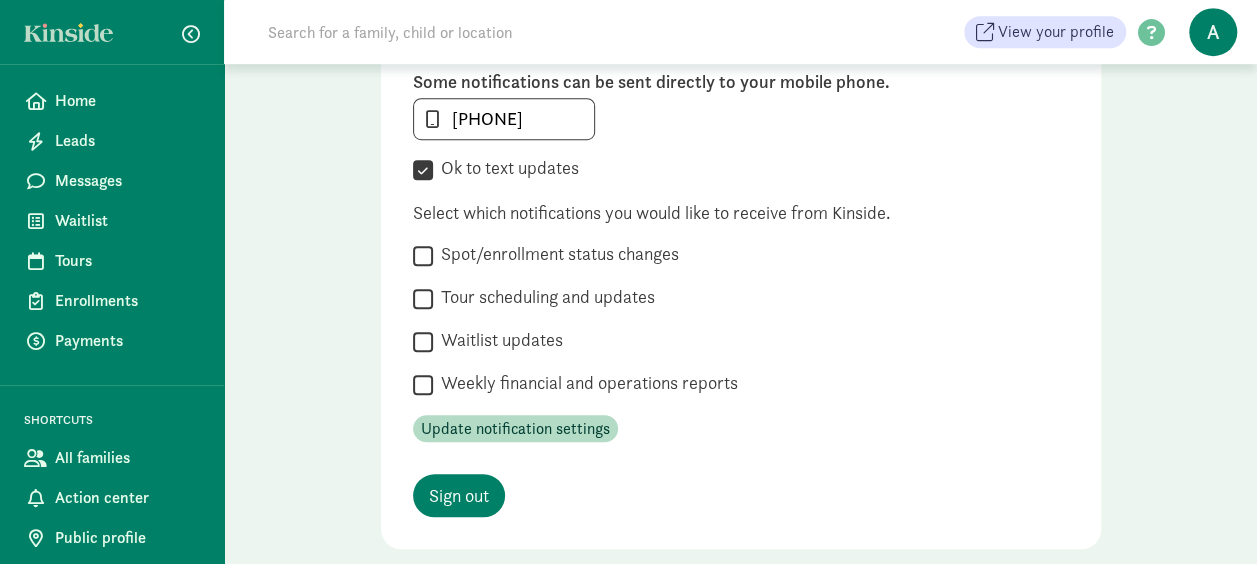 click on "Spot/enrollment status changes" at bounding box center (556, 254) 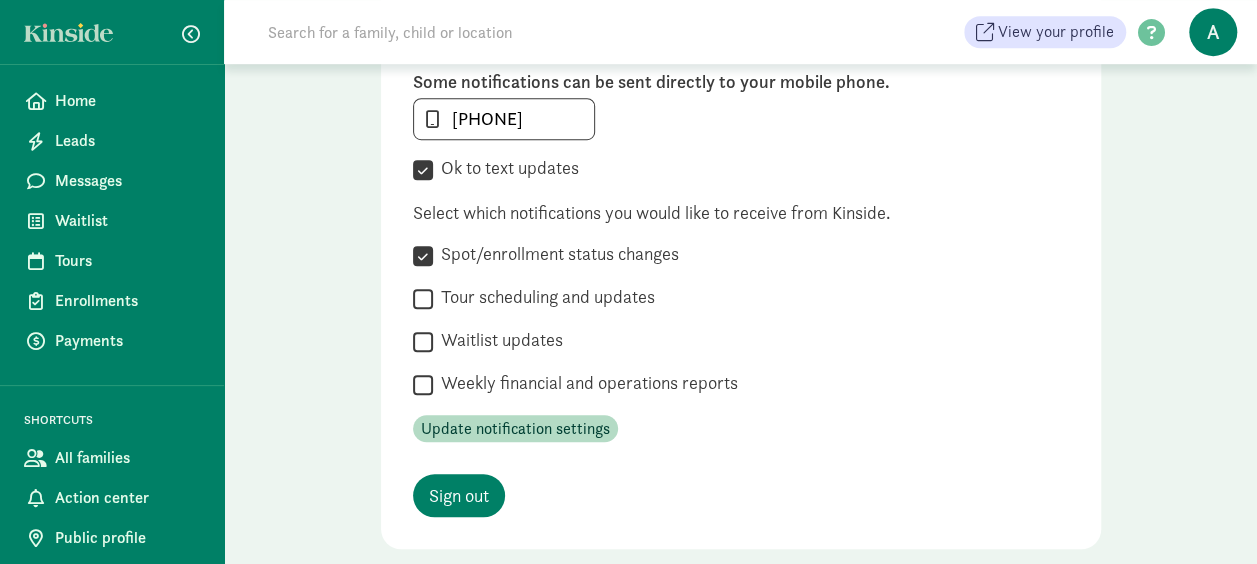 click on "Tour scheduling and updates" at bounding box center (544, 297) 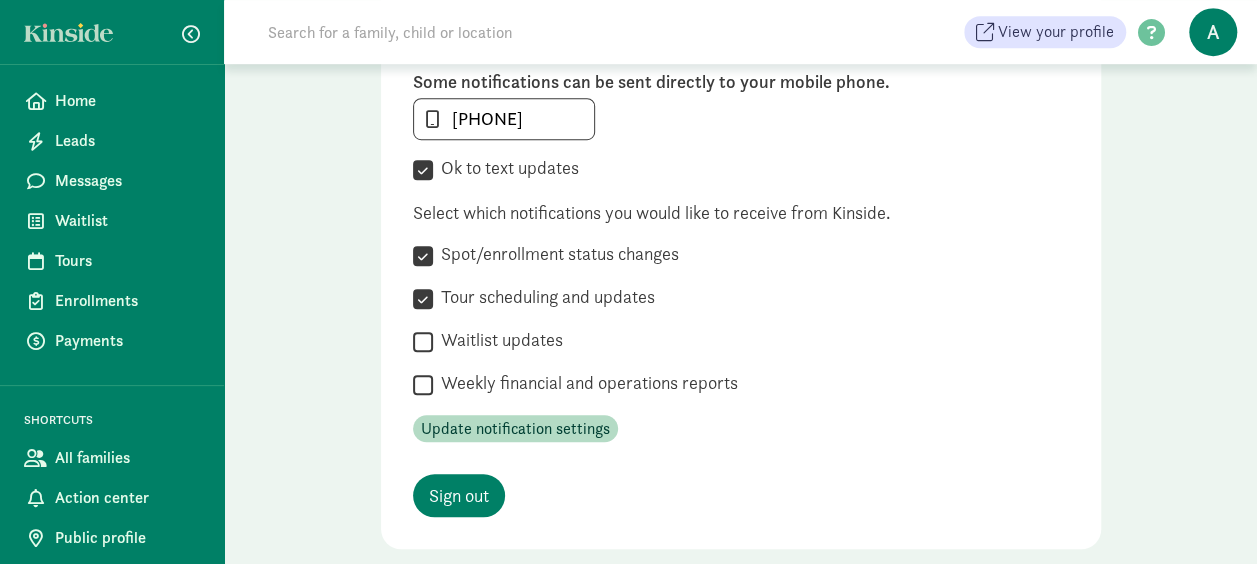click on "Waitlist updates" at bounding box center (498, 340) 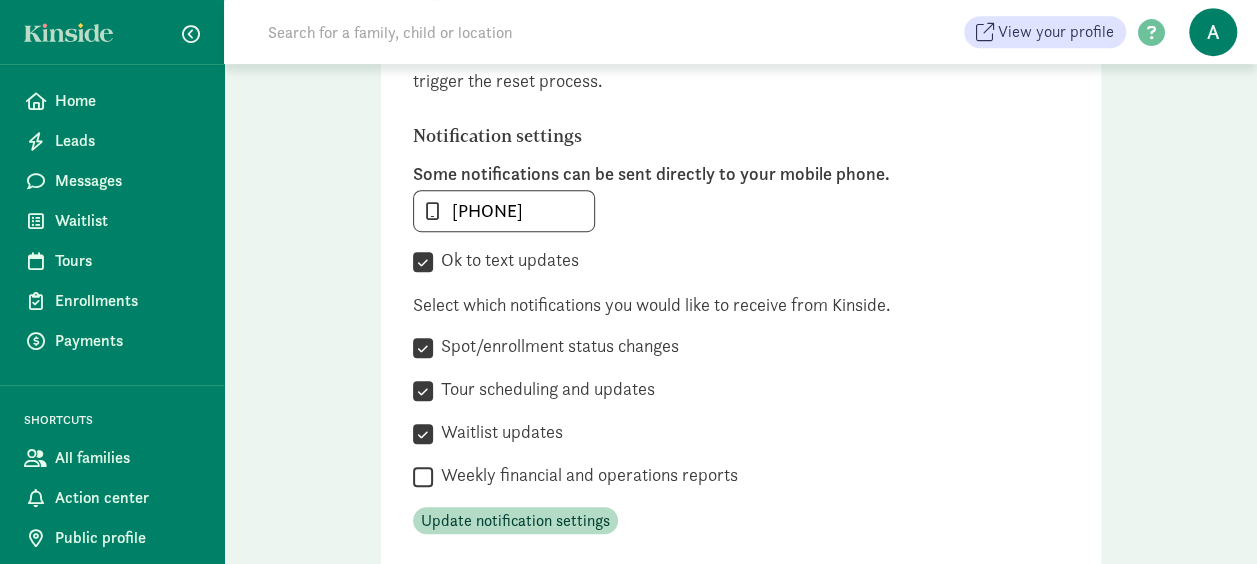 scroll, scrollTop: 500, scrollLeft: 0, axis: vertical 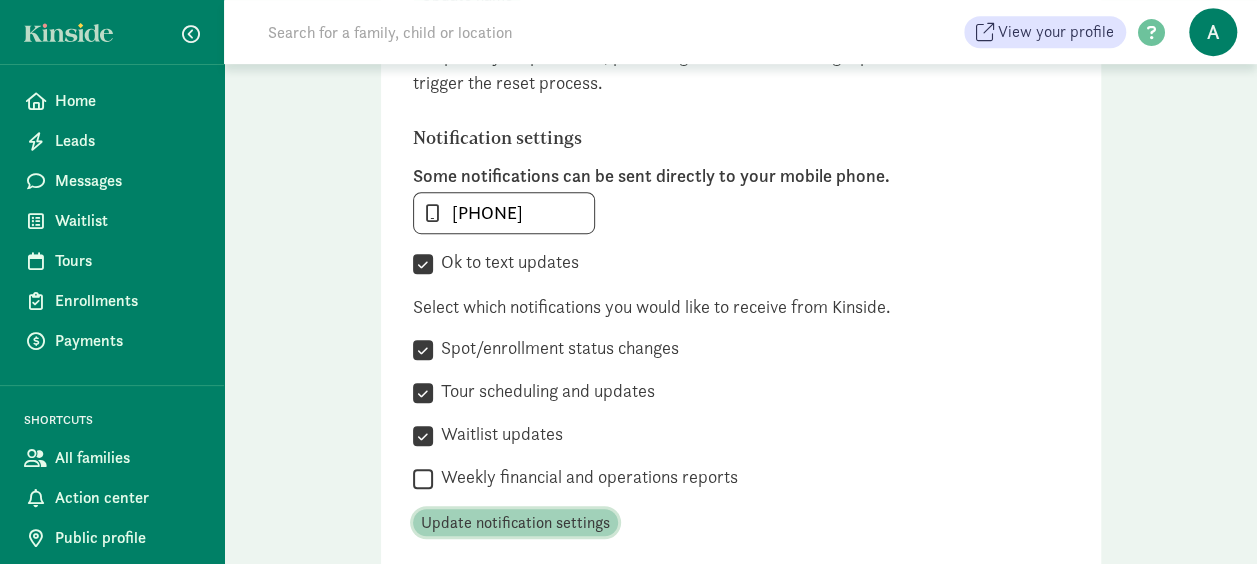 click on "Update notification settings" at bounding box center [515, 523] 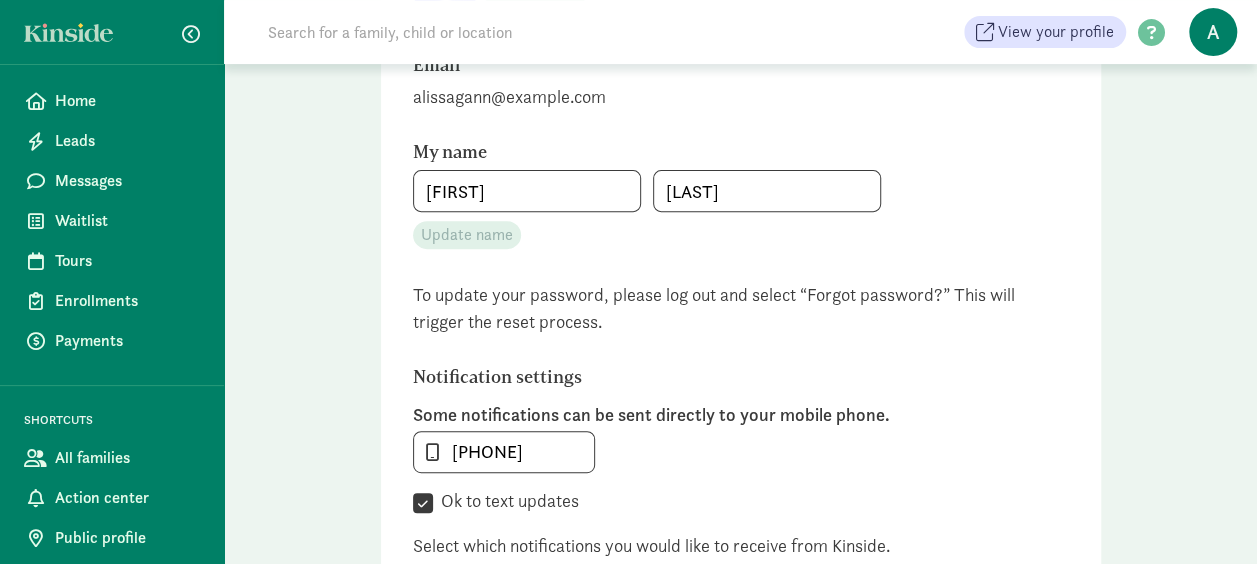 scroll, scrollTop: 0, scrollLeft: 0, axis: both 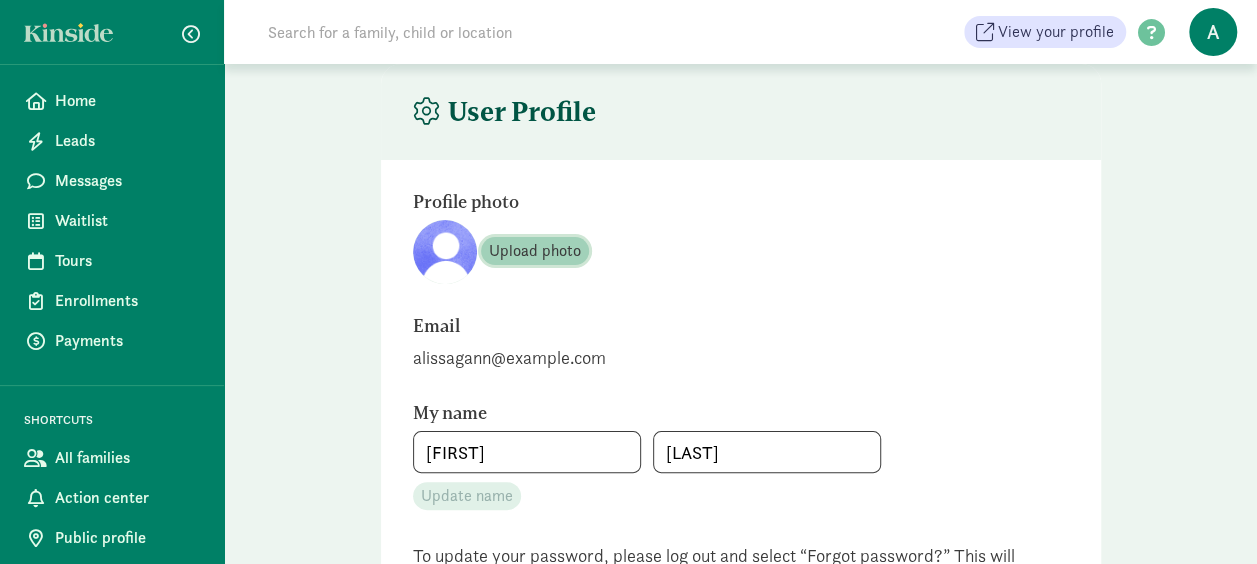 click on "Upload photo" at bounding box center [535, 251] 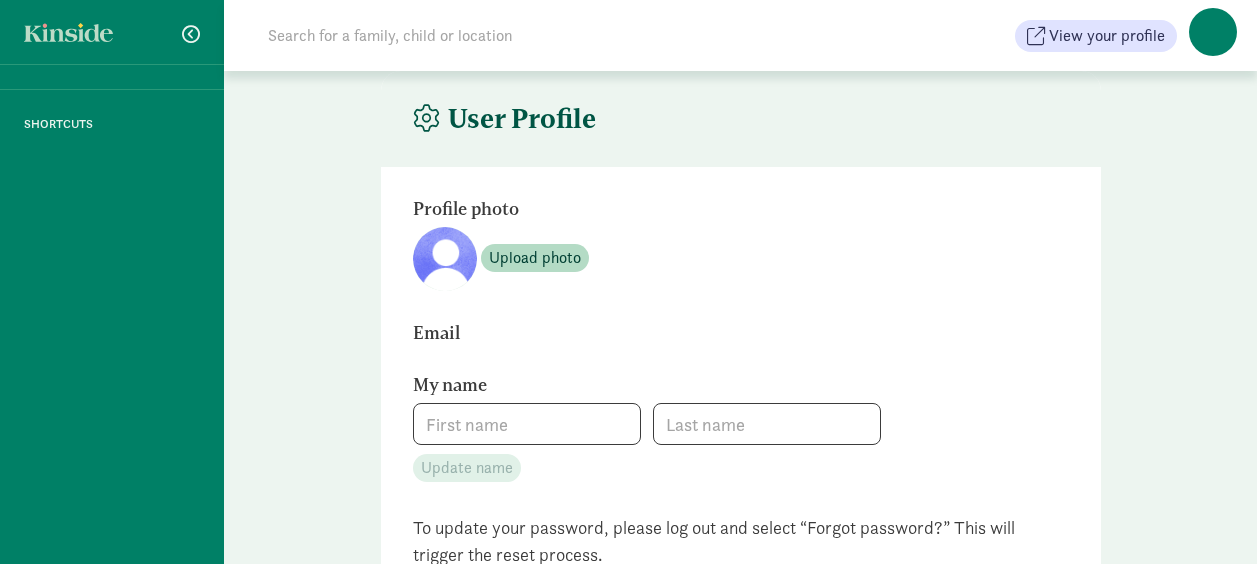 scroll, scrollTop: 0, scrollLeft: 0, axis: both 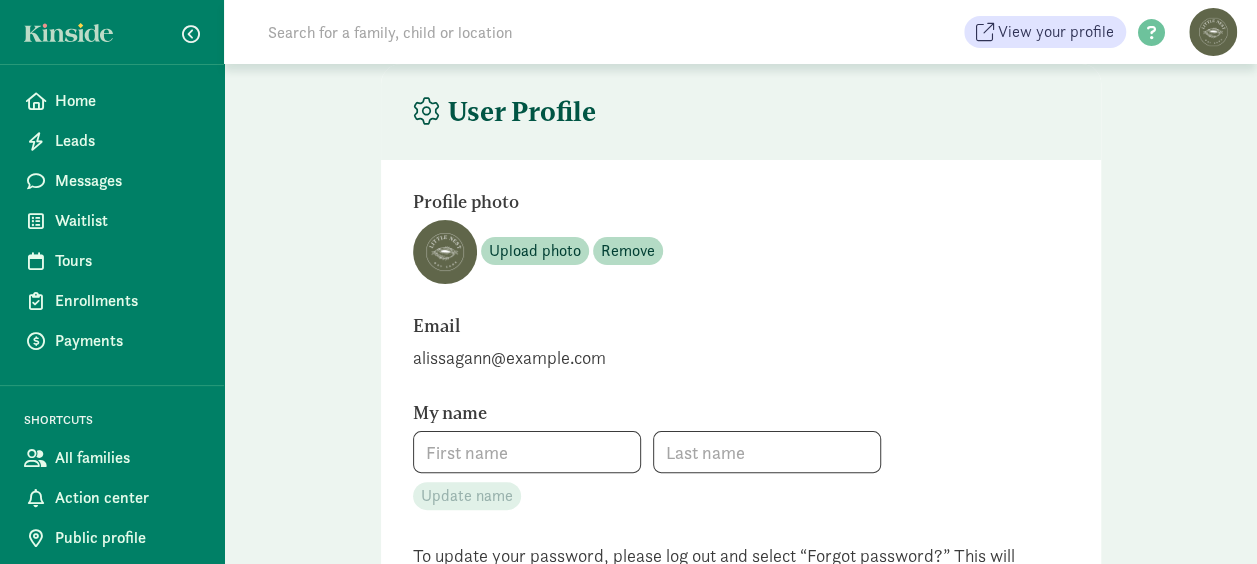 type on "[FIRST]" 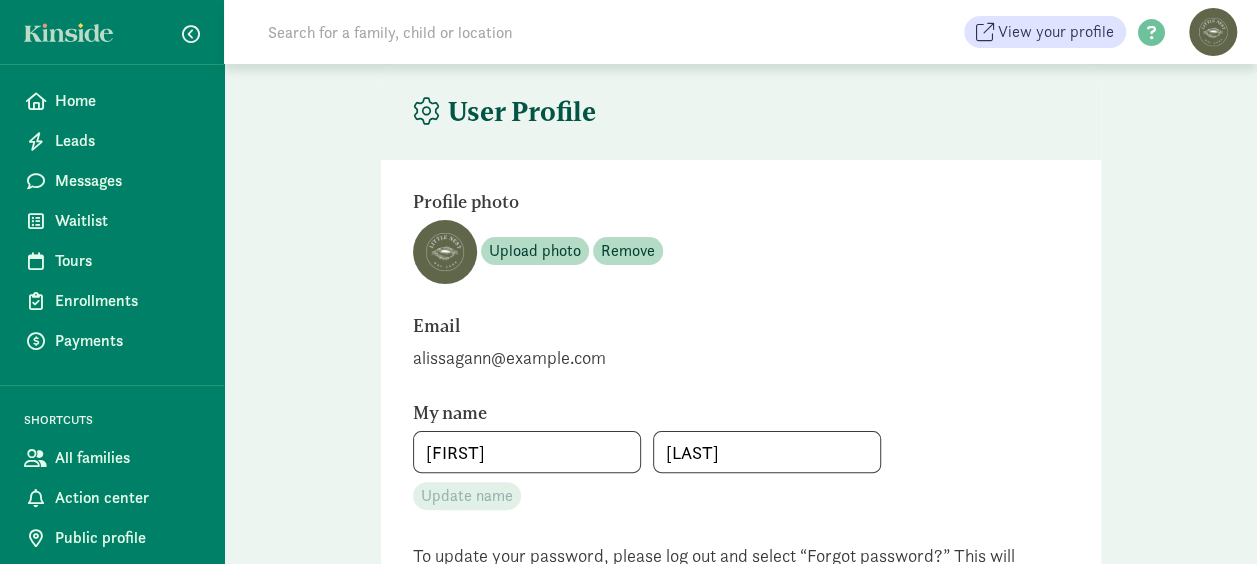 click at bounding box center (426, 111) 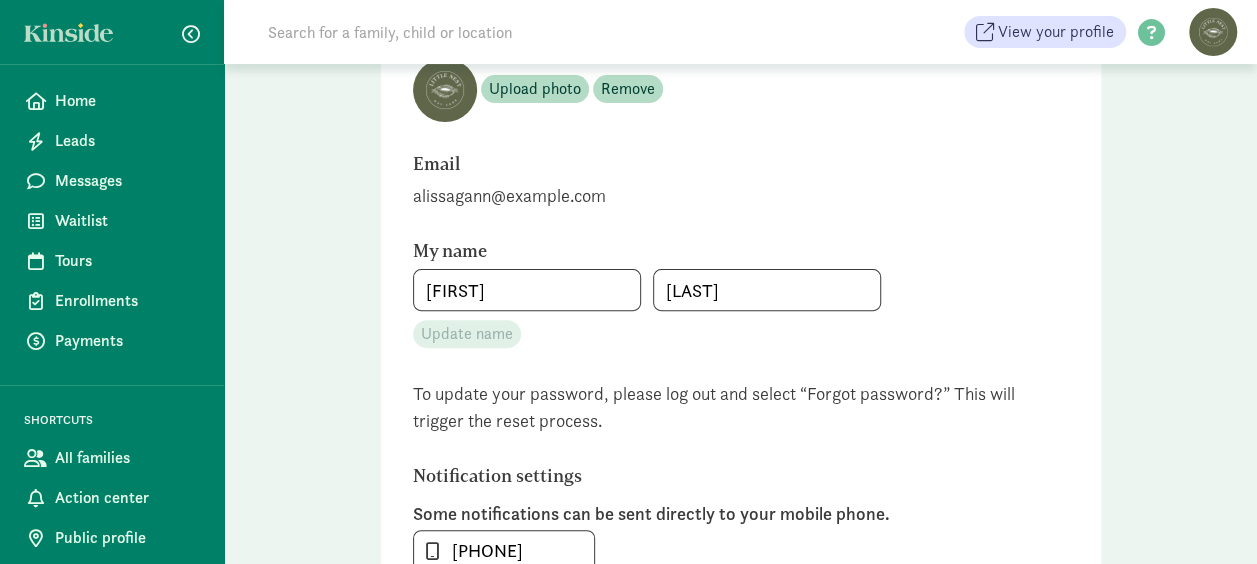 scroll, scrollTop: 0, scrollLeft: 0, axis: both 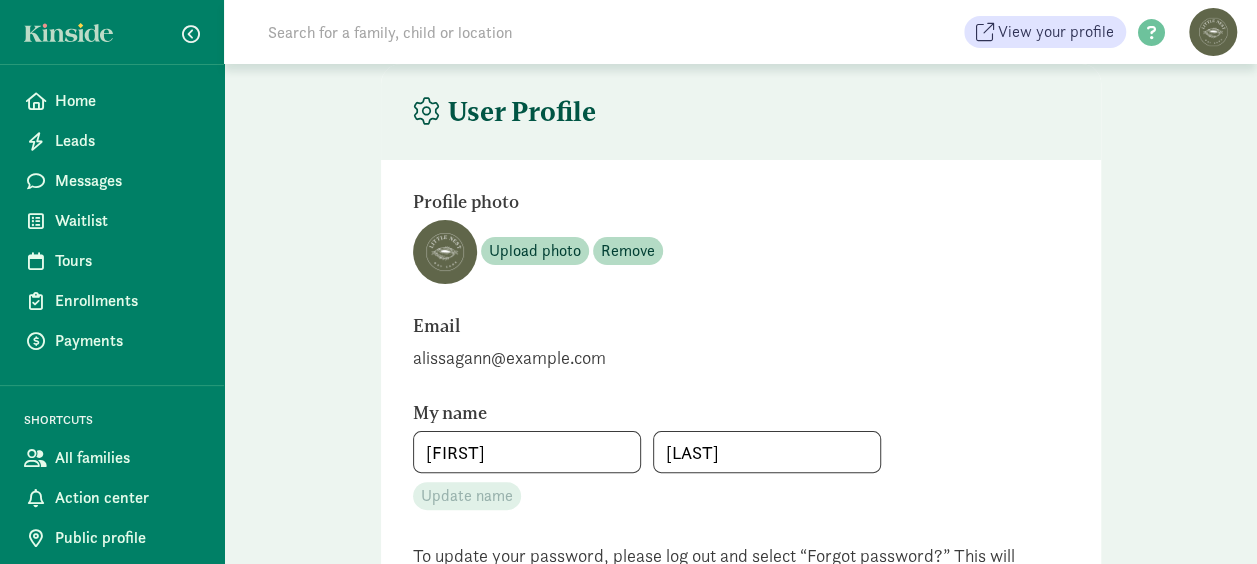 click at bounding box center [1213, 32] 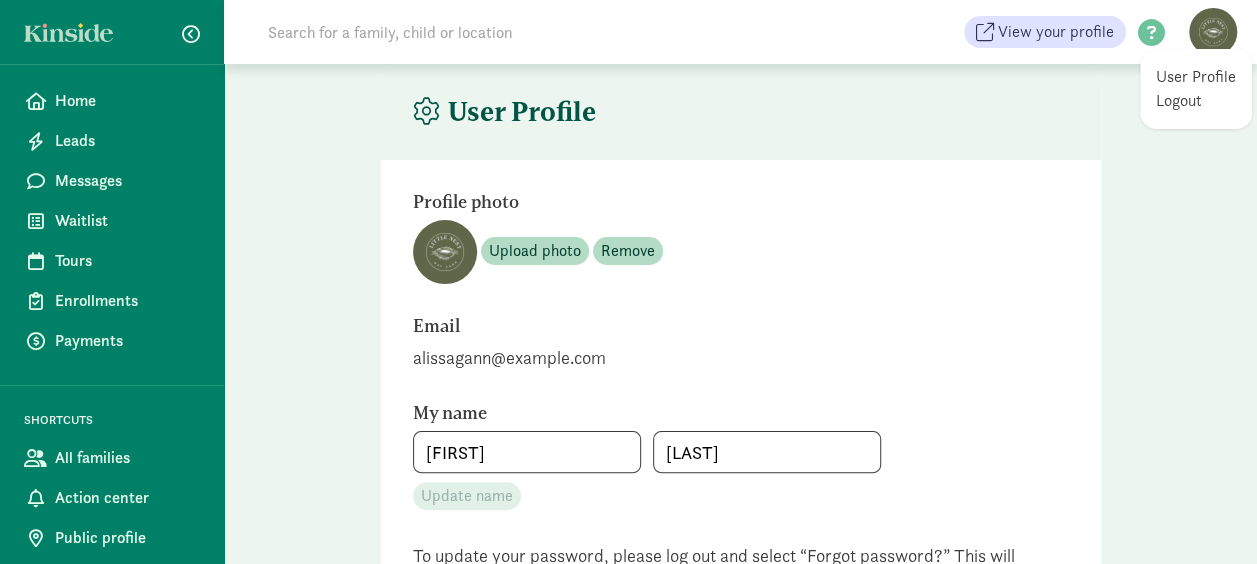 click on "User Profile" at bounding box center (1196, 77) 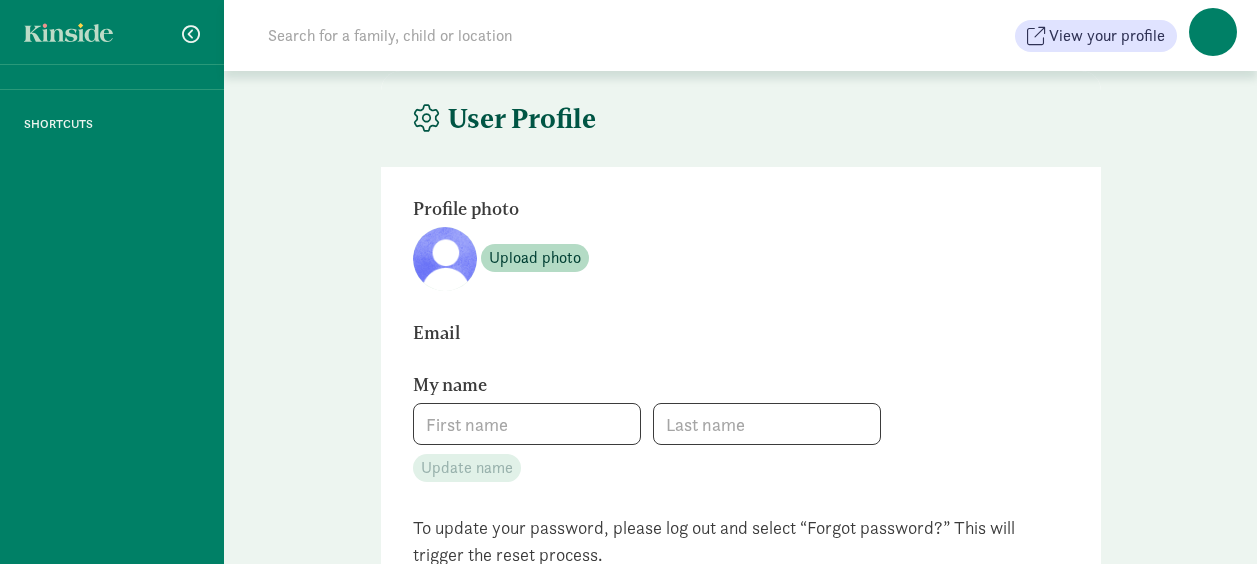 scroll, scrollTop: 0, scrollLeft: 0, axis: both 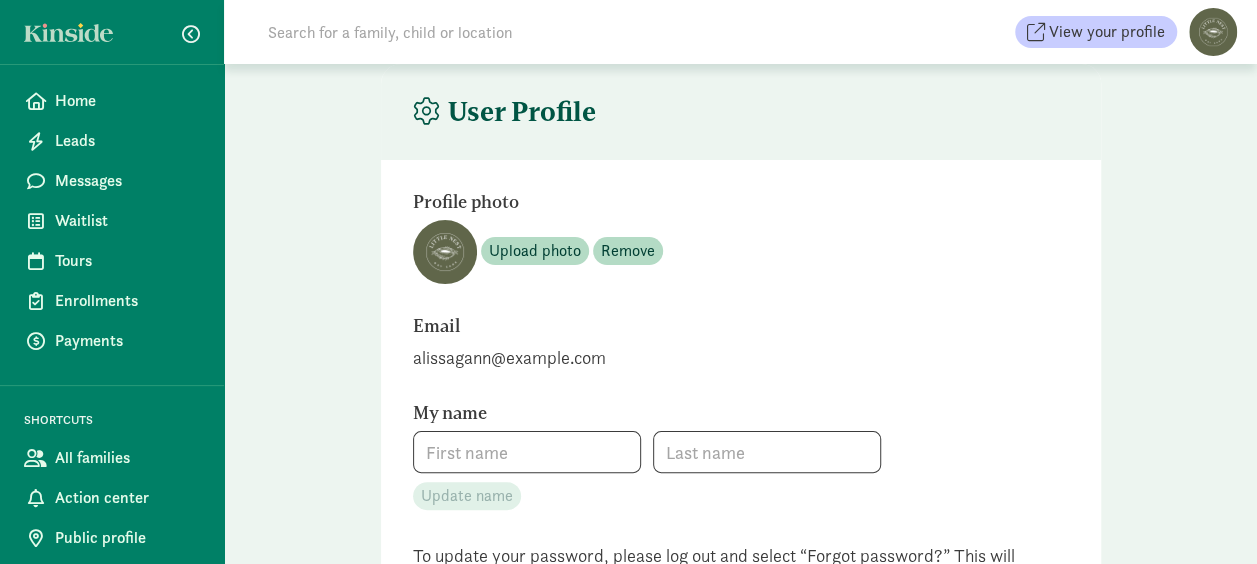 type on "[FIRST]" 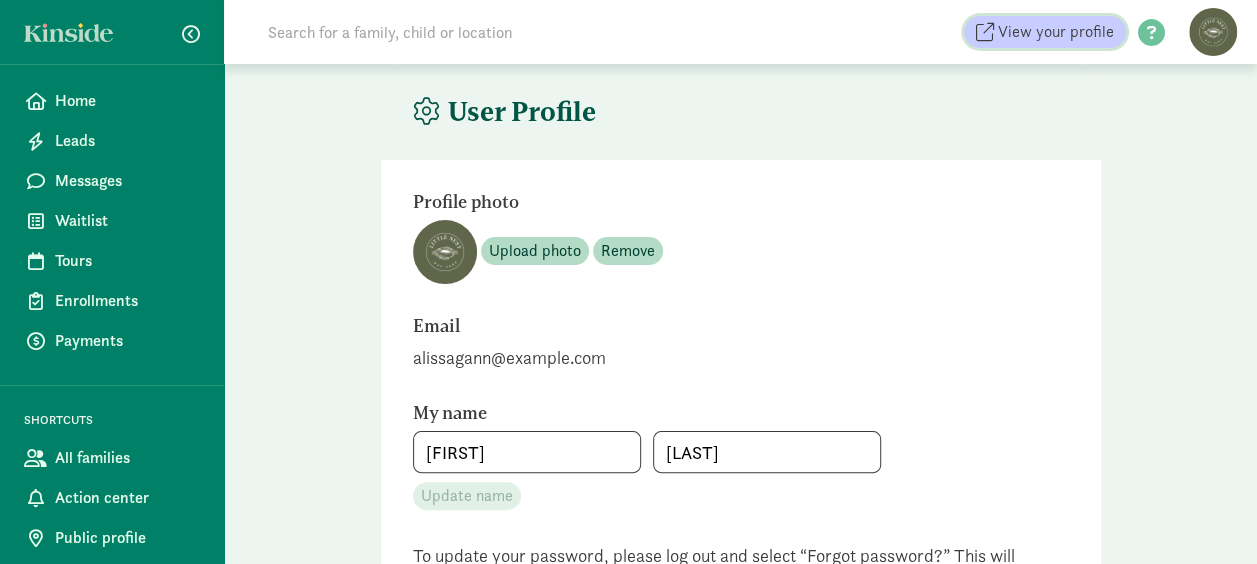 click on "View your profile" at bounding box center (1056, 32) 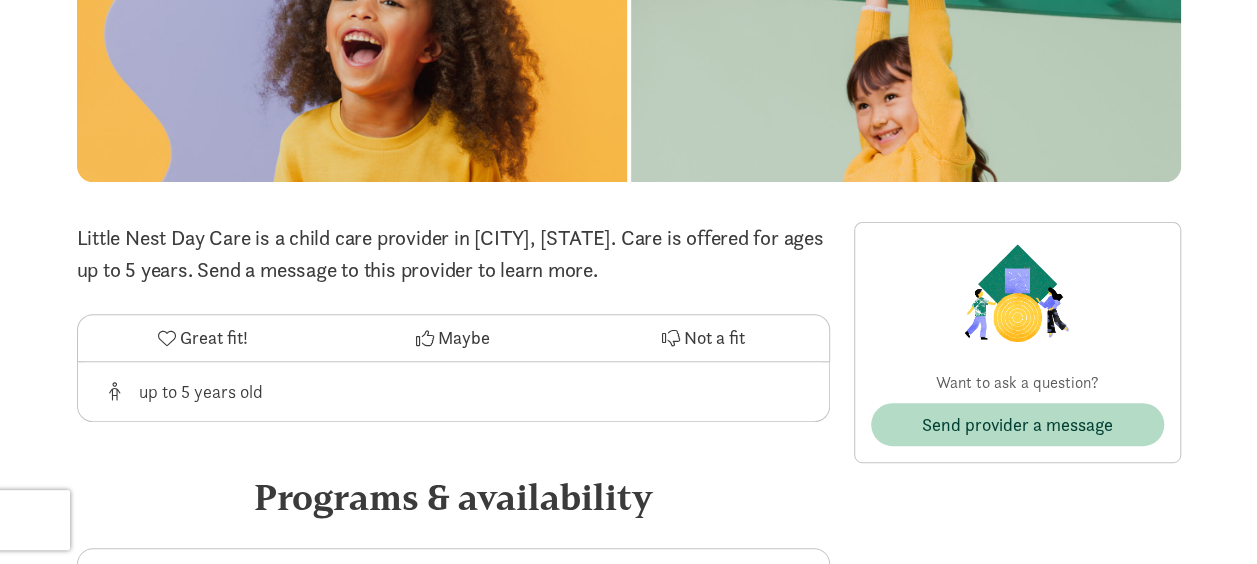 scroll, scrollTop: 0, scrollLeft: 0, axis: both 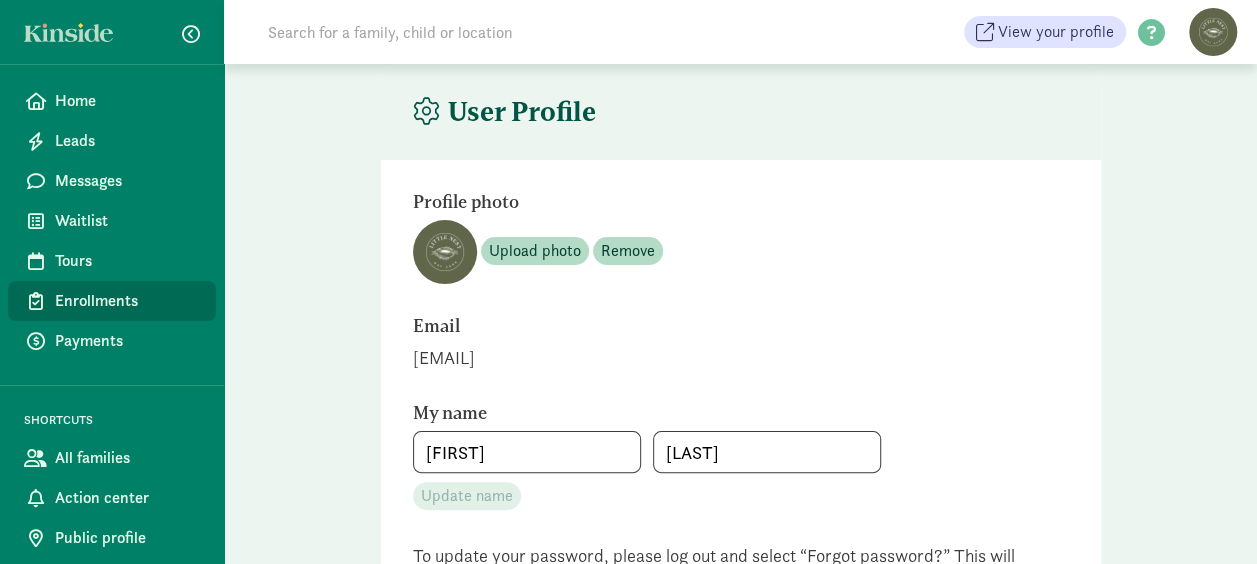click on "Enrollments" at bounding box center (127, 301) 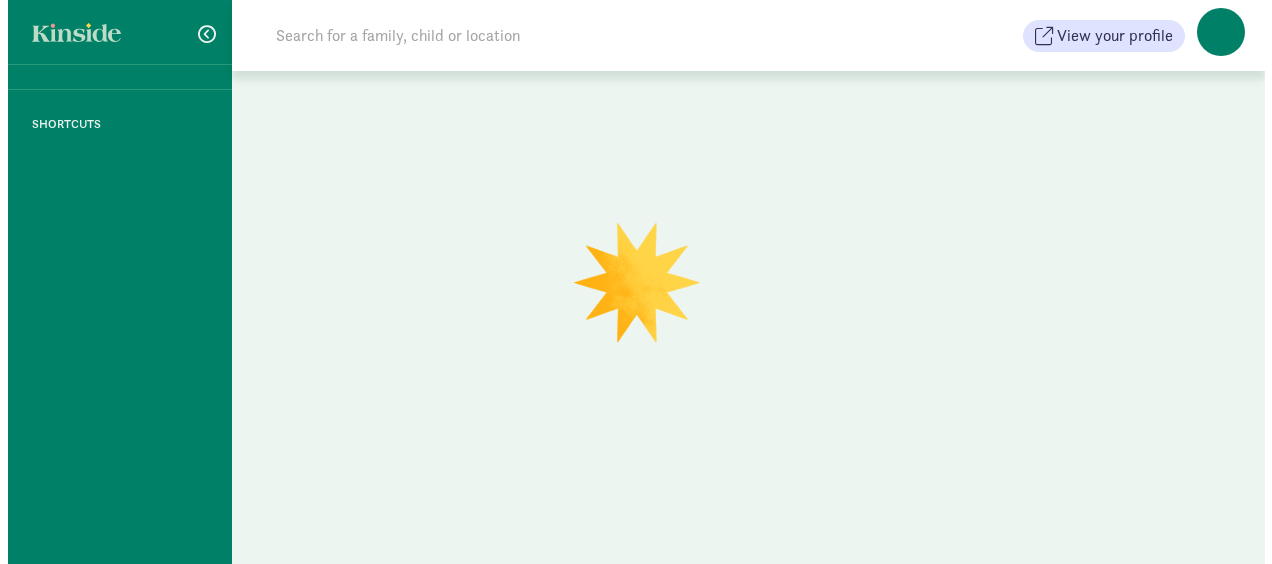 scroll, scrollTop: 0, scrollLeft: 0, axis: both 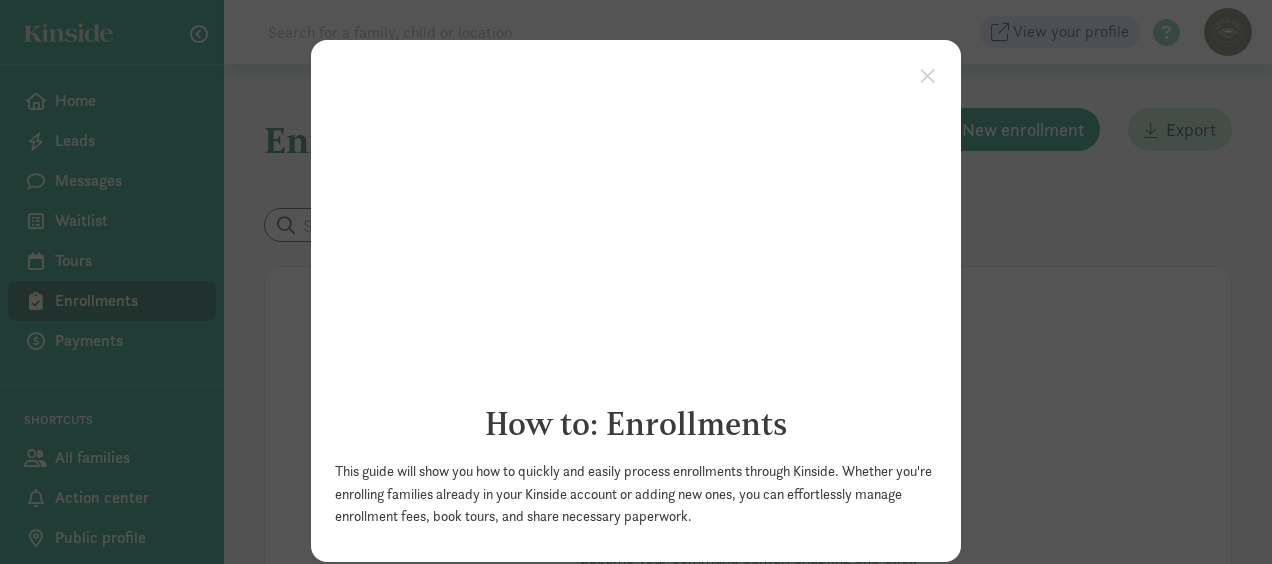 click on "×                                   How to: Enrollments                        This guide will show you how to quickly and easily process enrollments through Kinside. Whether you're enrolling families already in your Kinside account or adding new ones, you can effortlessly manage enrollment fees, book tours, and share necessary paperwork." 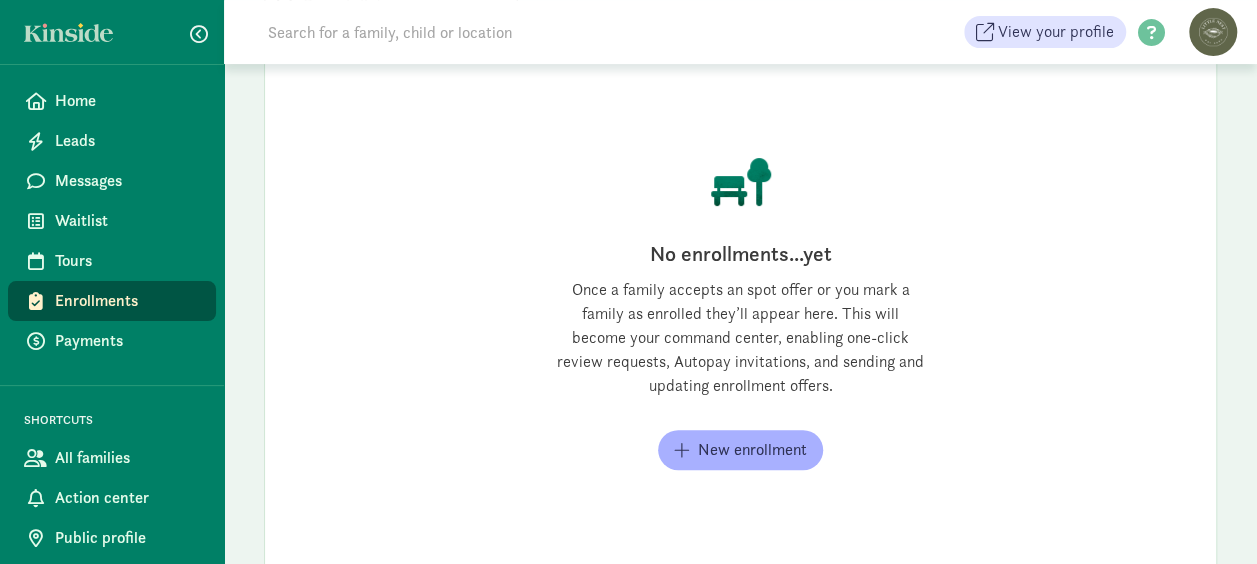 scroll, scrollTop: 278, scrollLeft: 0, axis: vertical 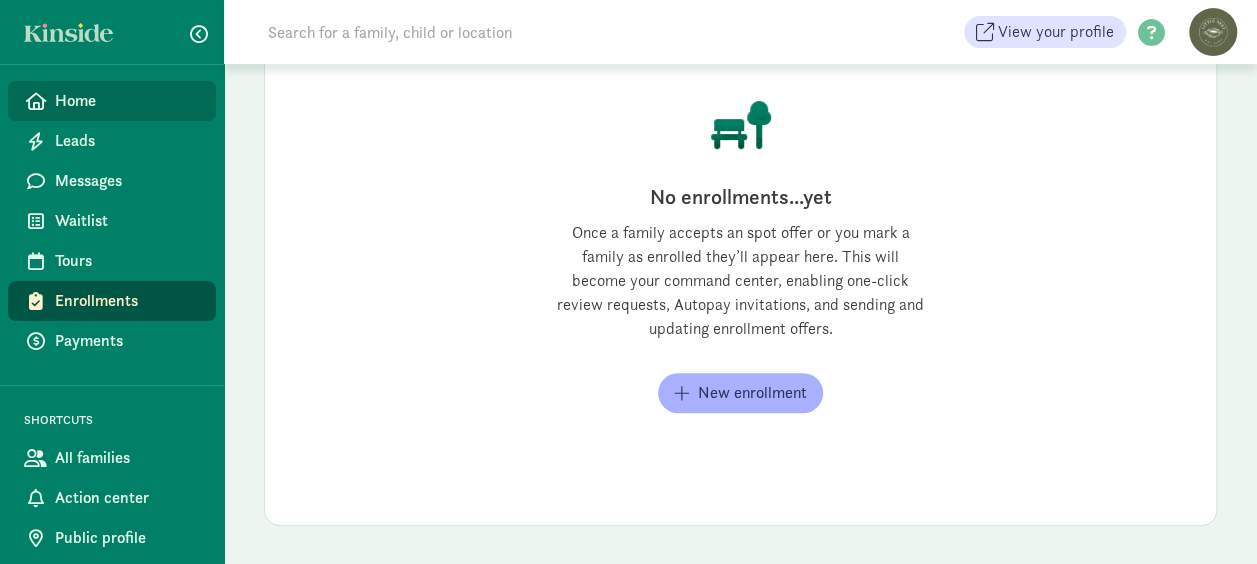 click on "Home" 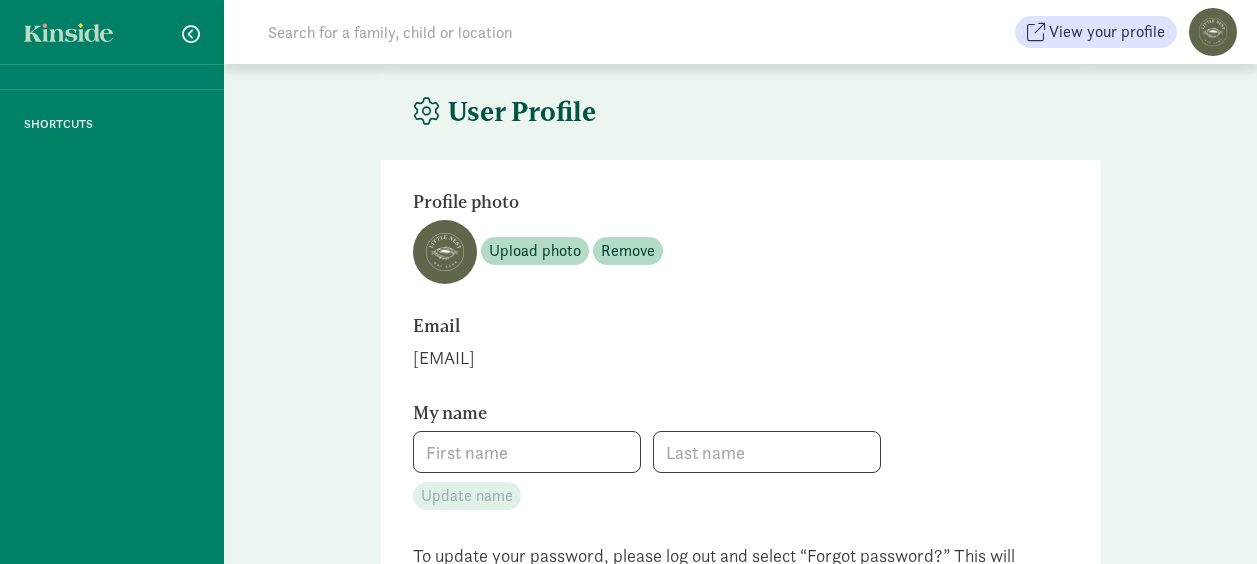 scroll, scrollTop: 0, scrollLeft: 0, axis: both 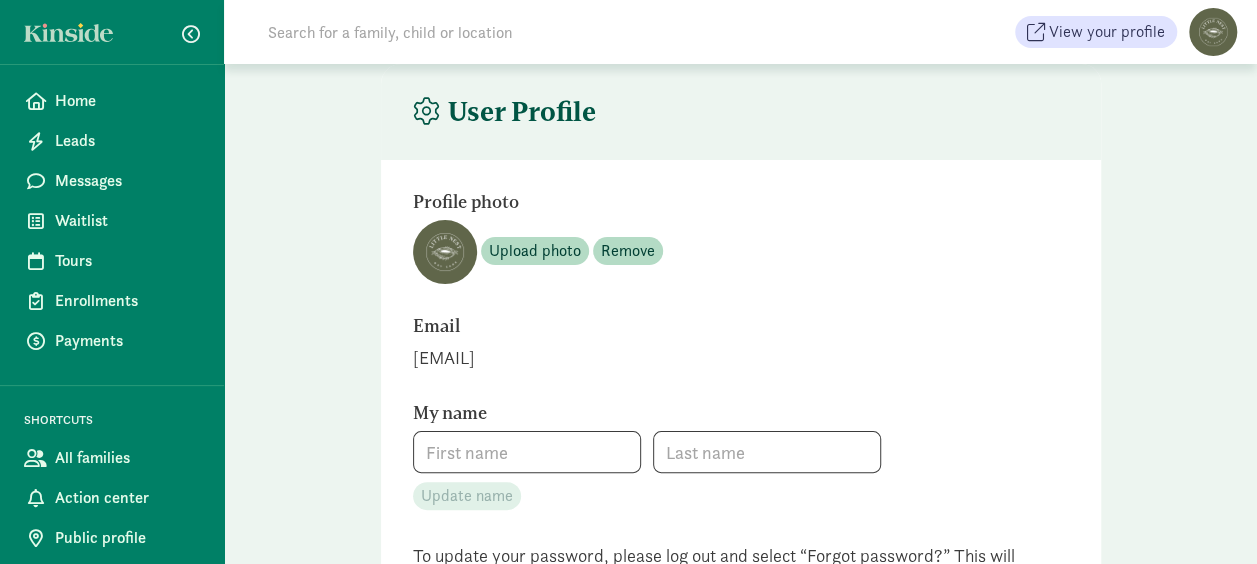type on "[FIRST]" 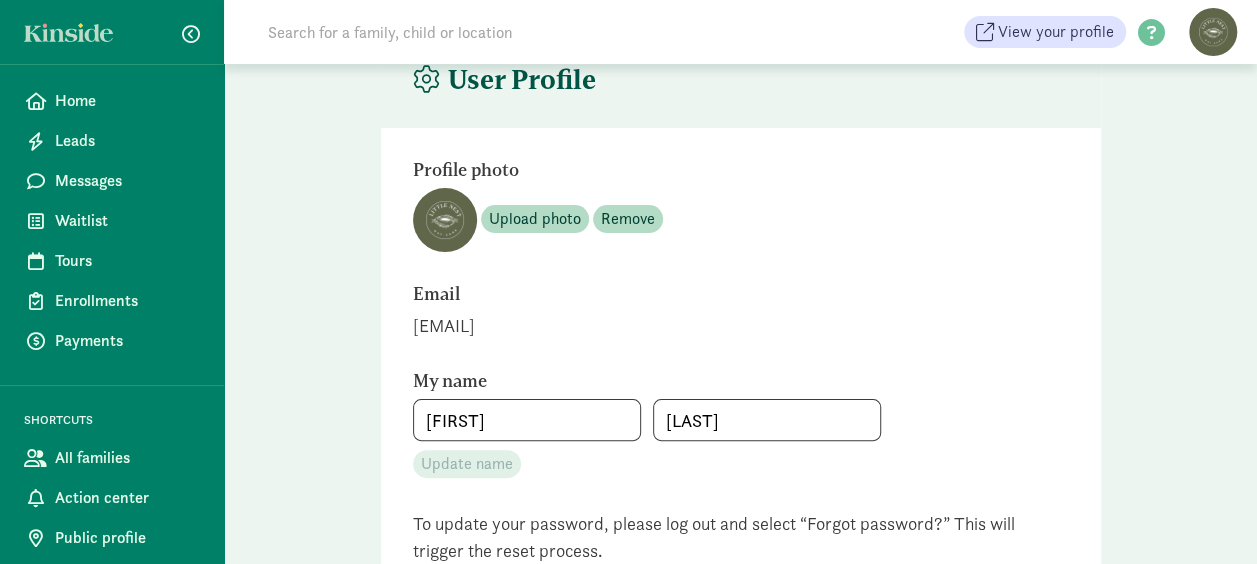 scroll, scrollTop: 0, scrollLeft: 0, axis: both 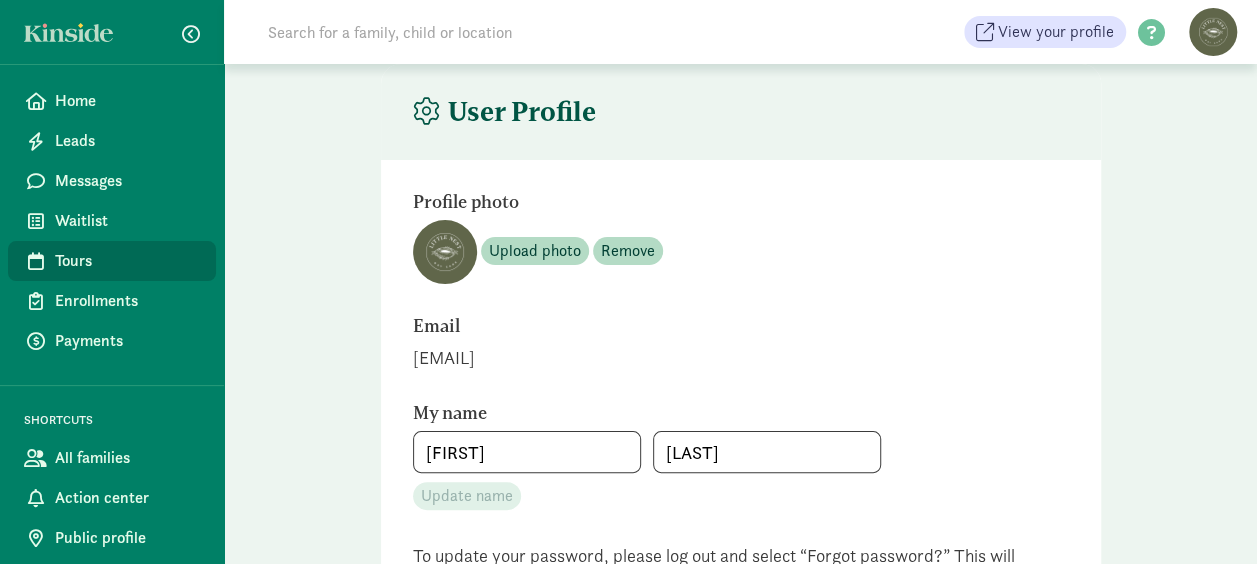 click on "Tours" 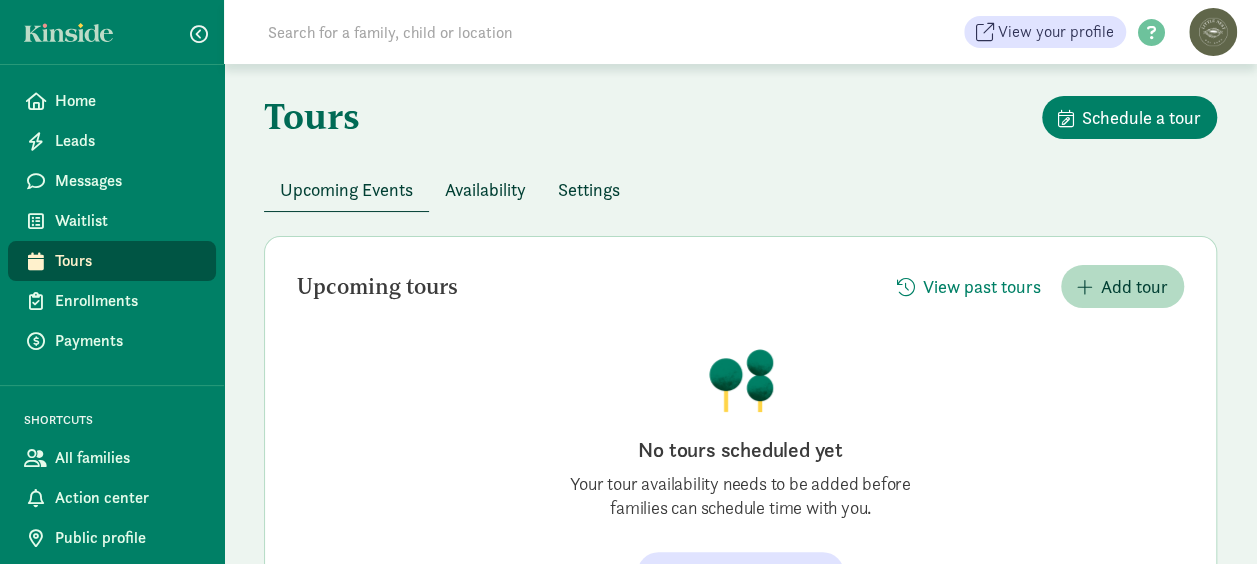 scroll, scrollTop: 0, scrollLeft: 0, axis: both 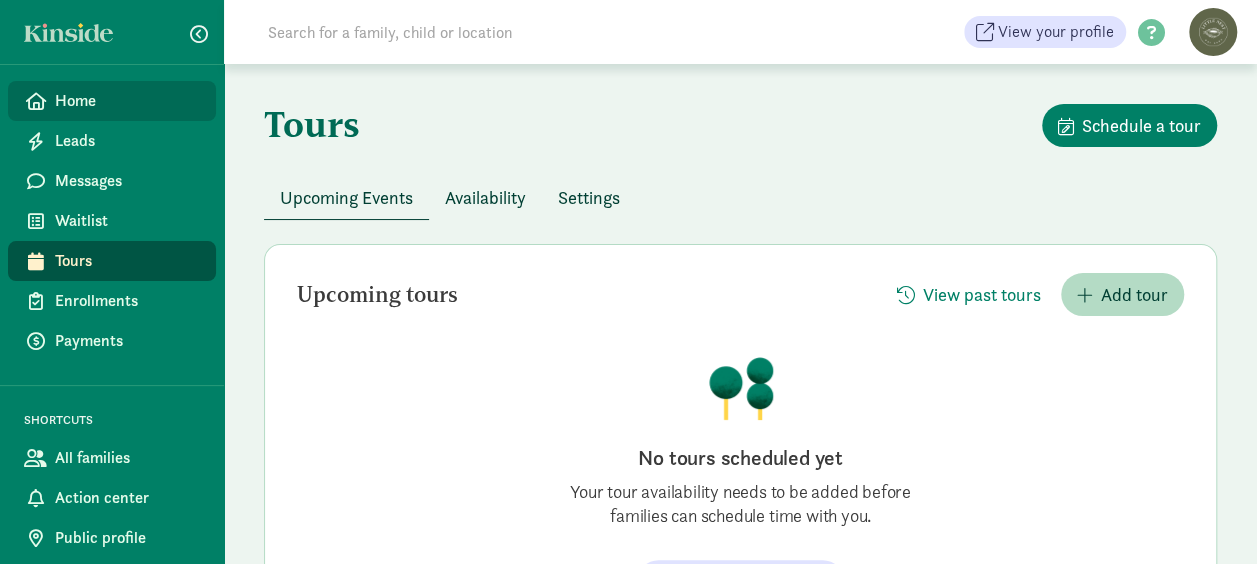 click on "Home" at bounding box center (127, 101) 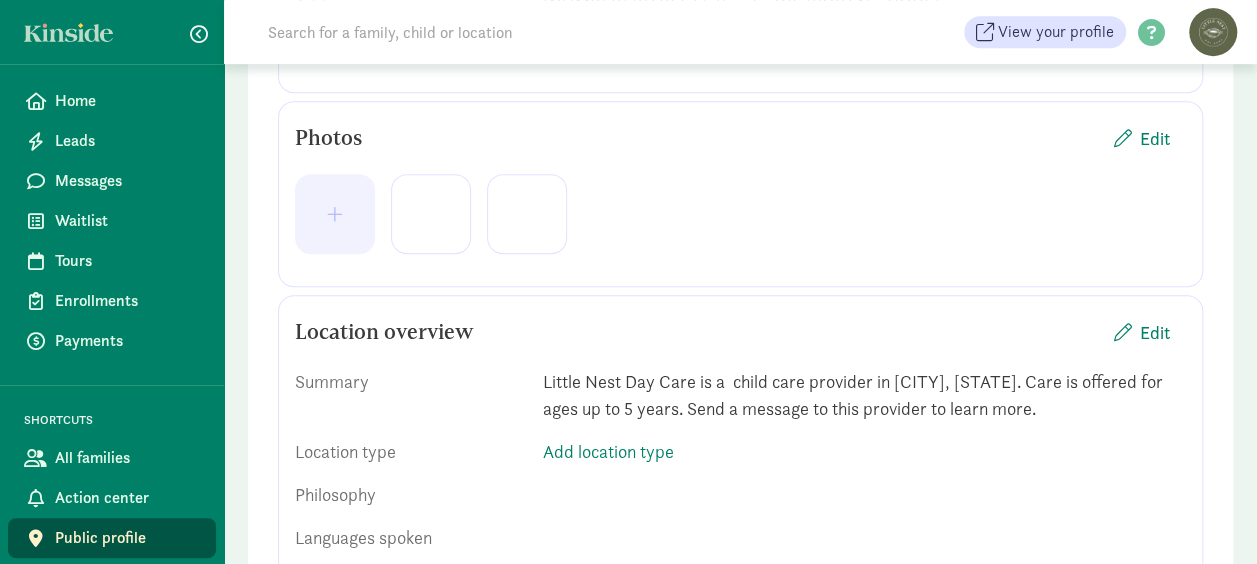 scroll, scrollTop: 467, scrollLeft: 0, axis: vertical 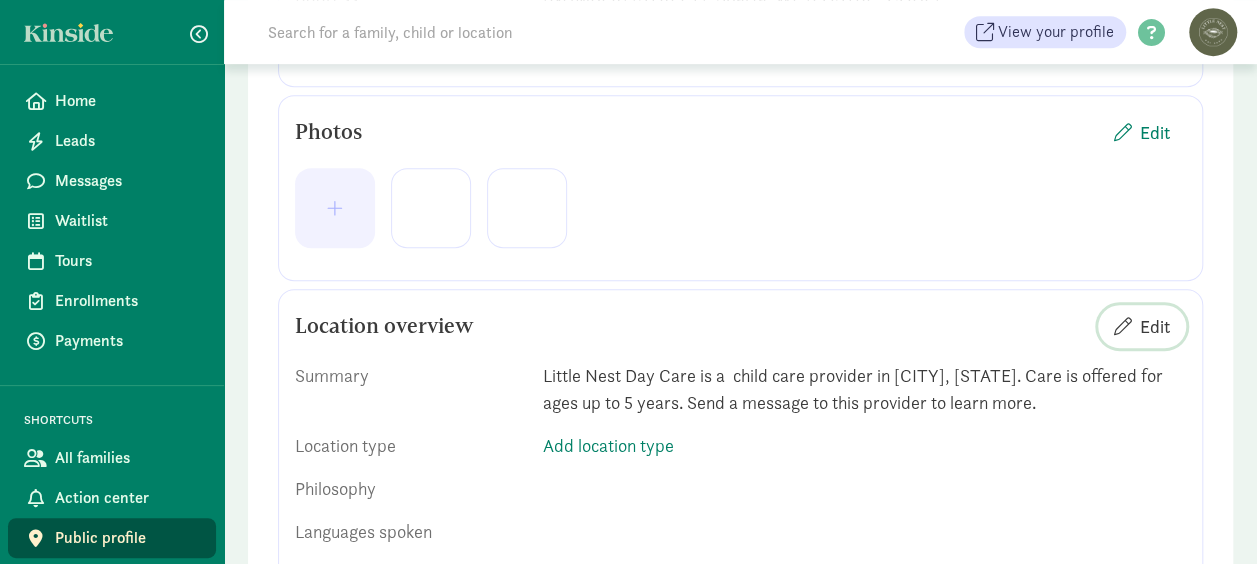click on "Edit" at bounding box center (1155, 326) 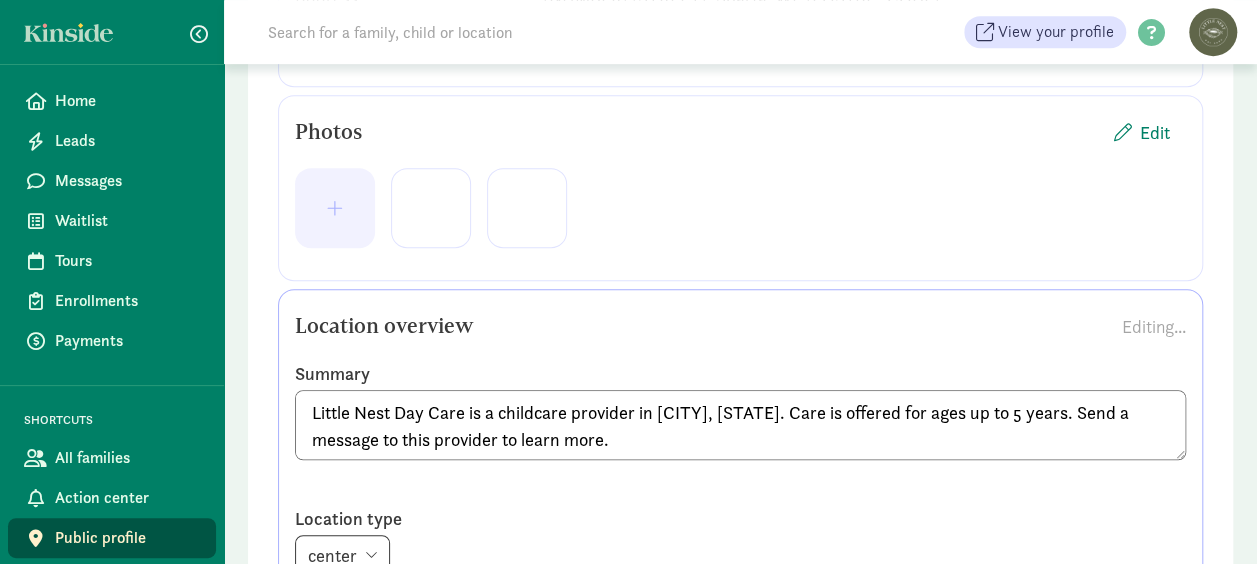 click on "Little Nest Day Care is a childcare provider in [CITY], [STATE]. Care is offered for ages up to 5 years. Send a message to this provider to learn more." at bounding box center [740, 425] 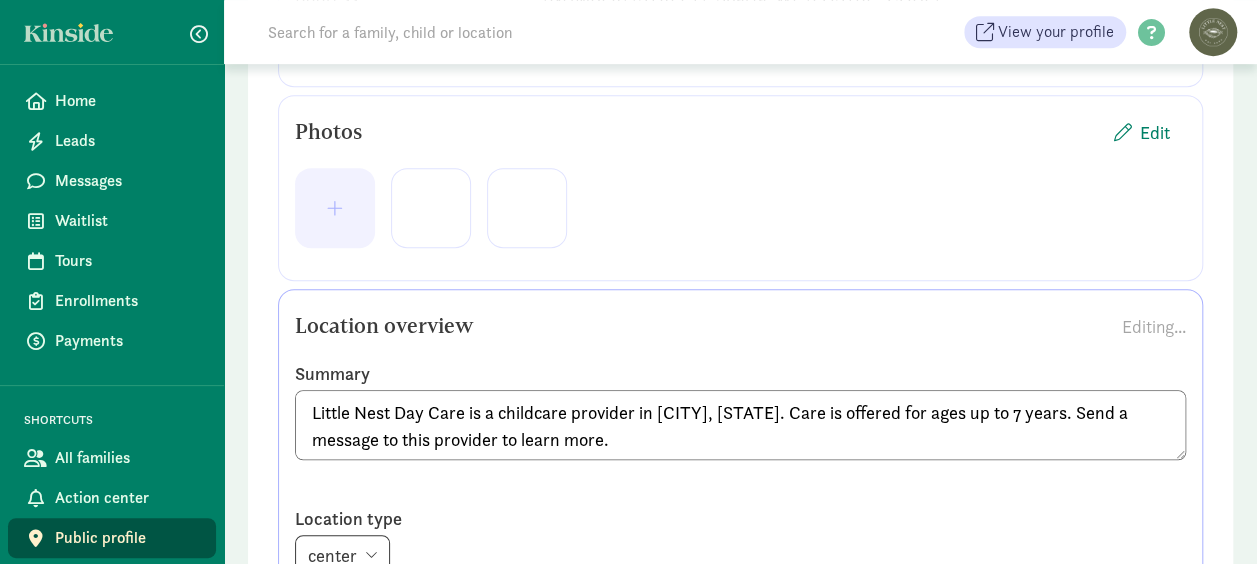 scroll, scrollTop: 1, scrollLeft: 0, axis: vertical 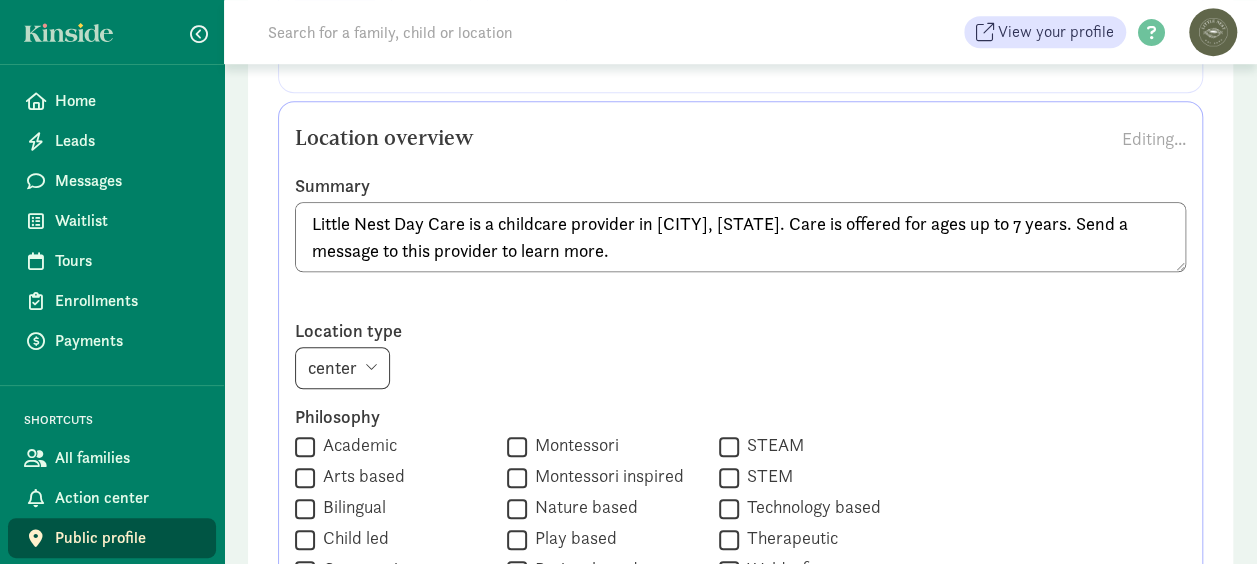 type on "Little Nest Day Care is a childcare provider in [CITY], [STATE]. Care is offered for ages up to 7 years. Send a message to this provider to learn more." 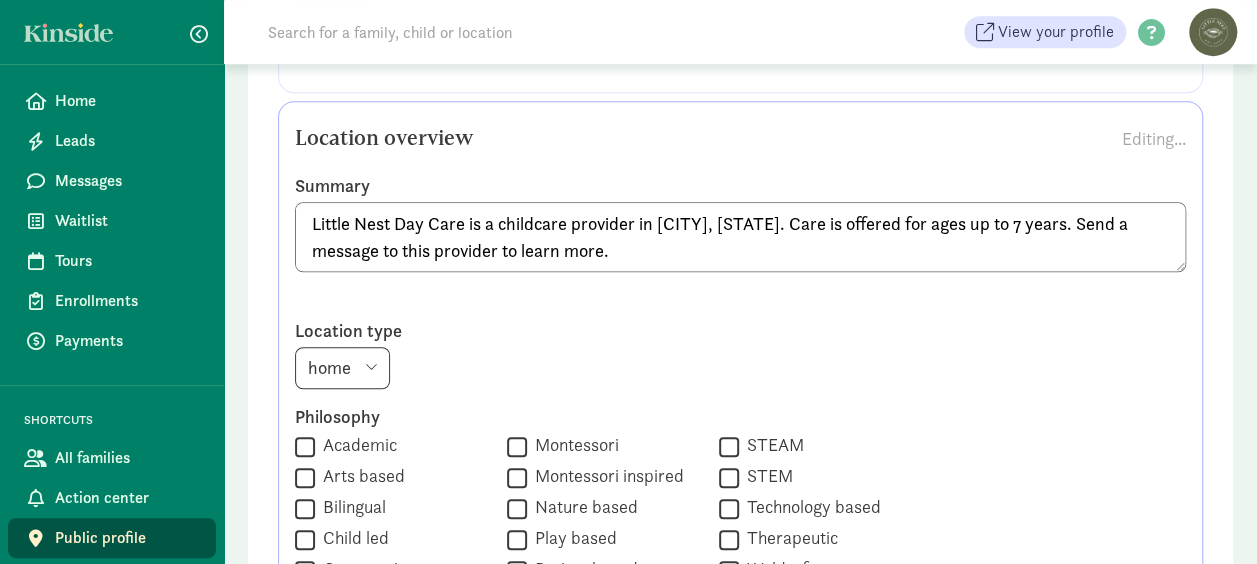 click on "center home" at bounding box center (342, 368) 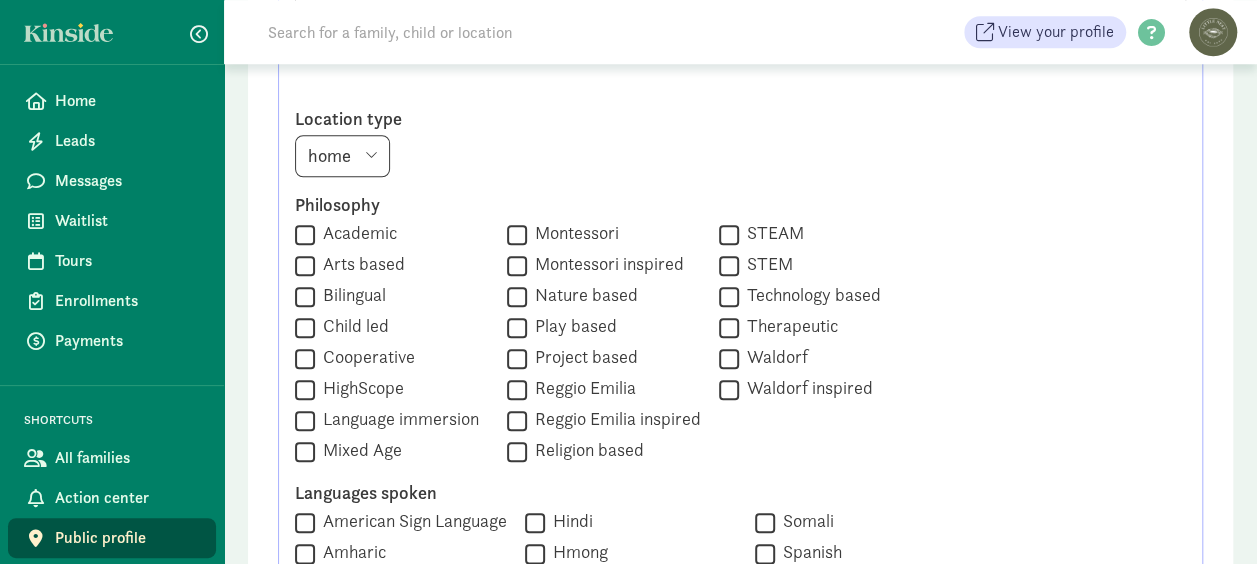 scroll, scrollTop: 866, scrollLeft: 0, axis: vertical 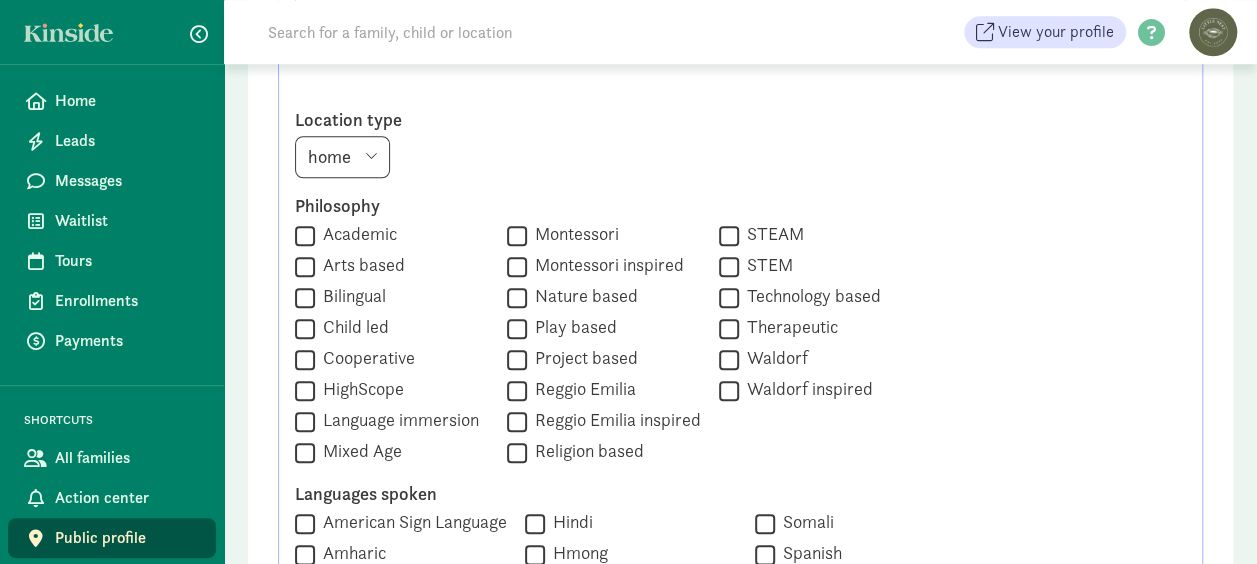 click on "Play based" at bounding box center [517, 328] 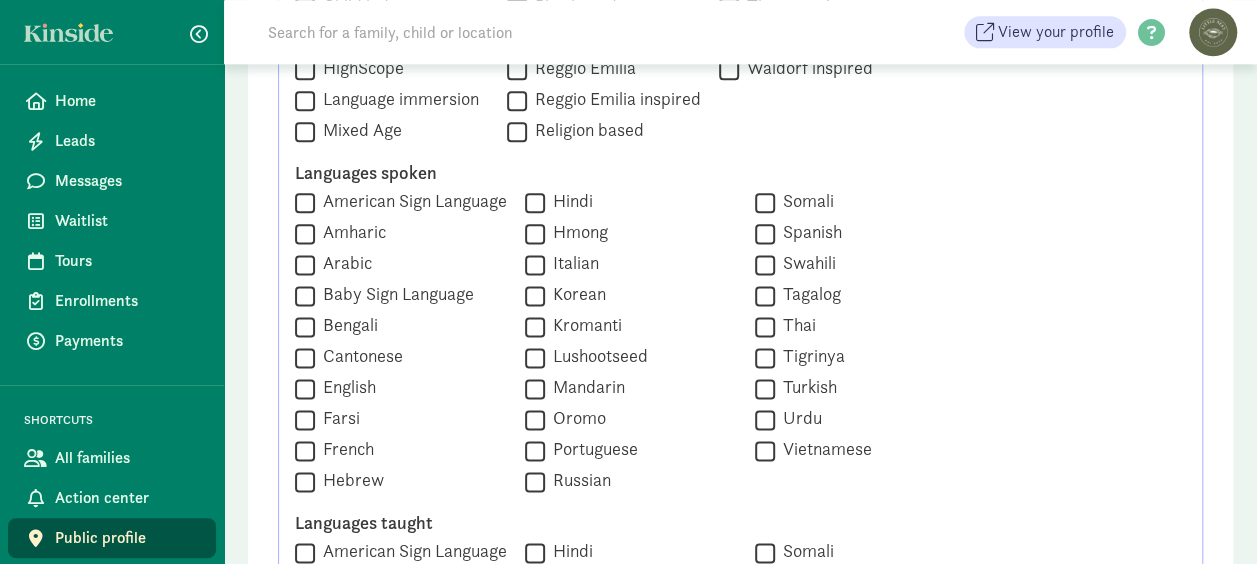 scroll, scrollTop: 1188, scrollLeft: 0, axis: vertical 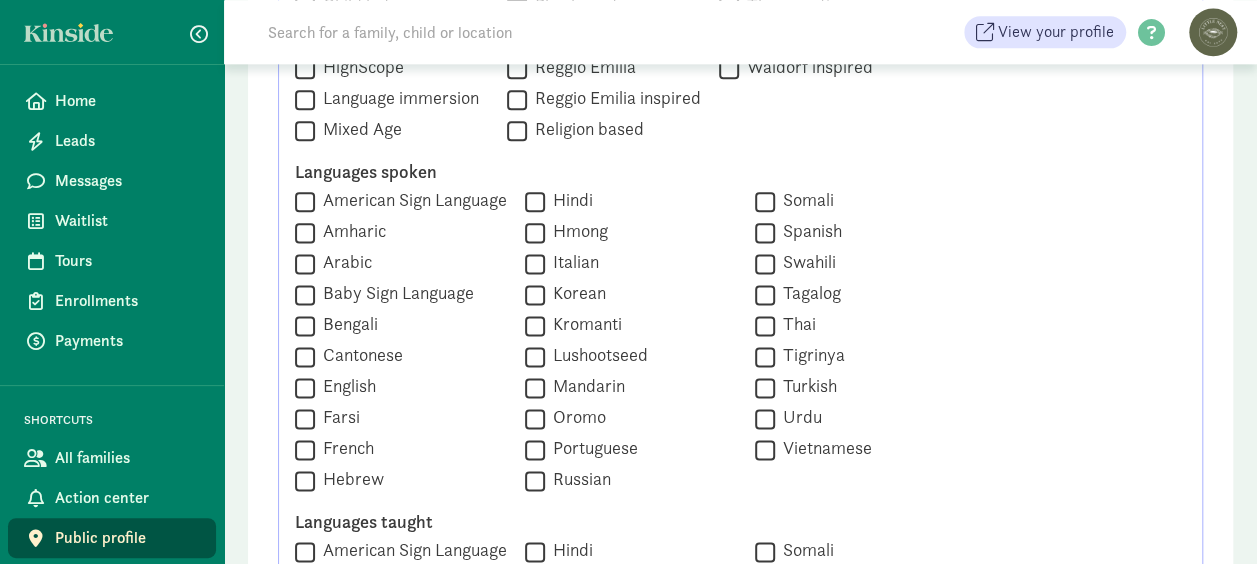 click on "English" at bounding box center [345, 386] 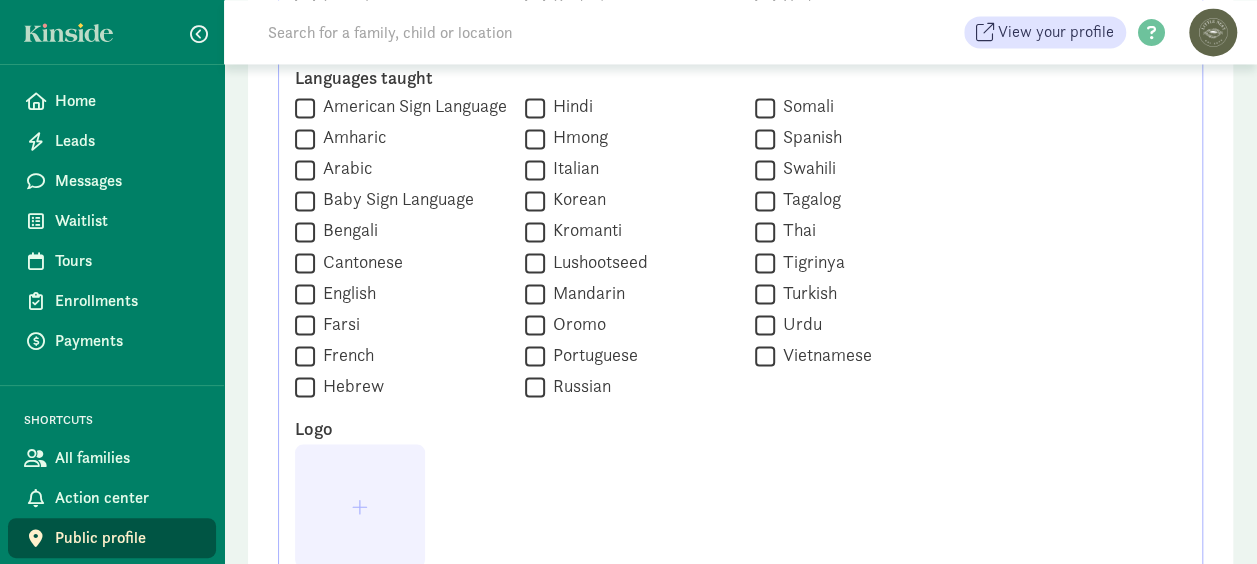scroll, scrollTop: 1625, scrollLeft: 0, axis: vertical 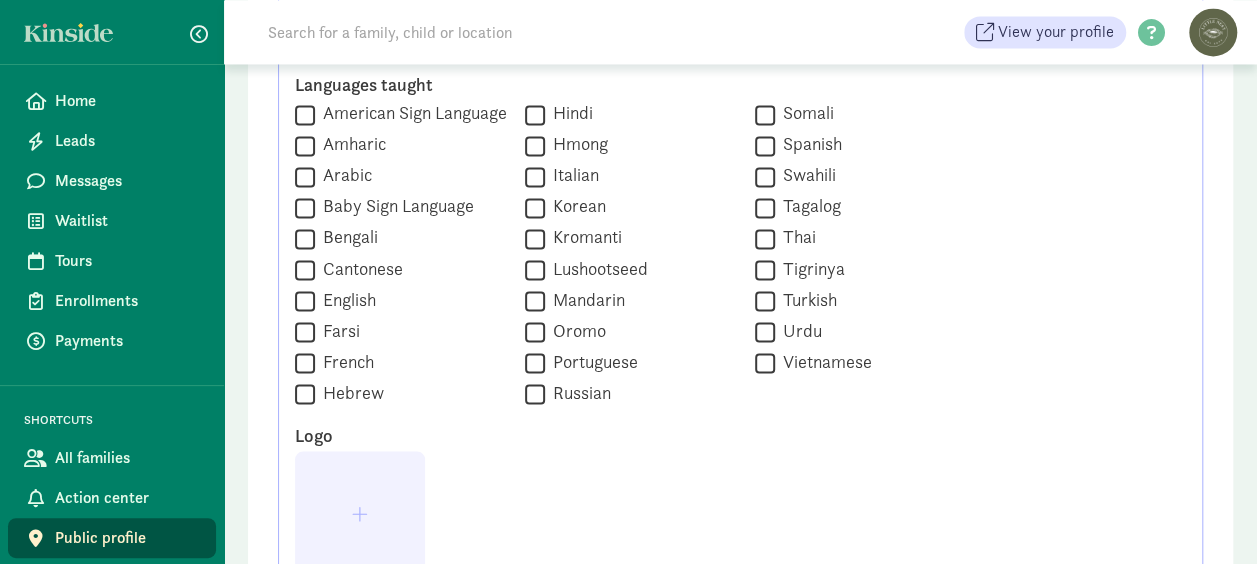 click on "English" at bounding box center [345, 299] 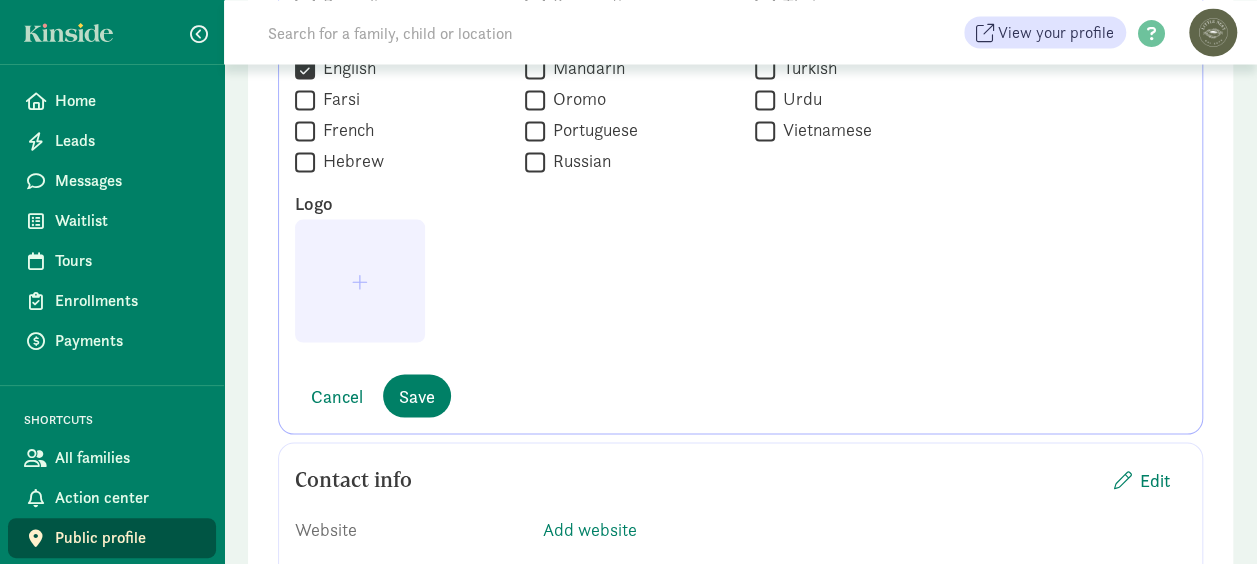 scroll, scrollTop: 1843, scrollLeft: 0, axis: vertical 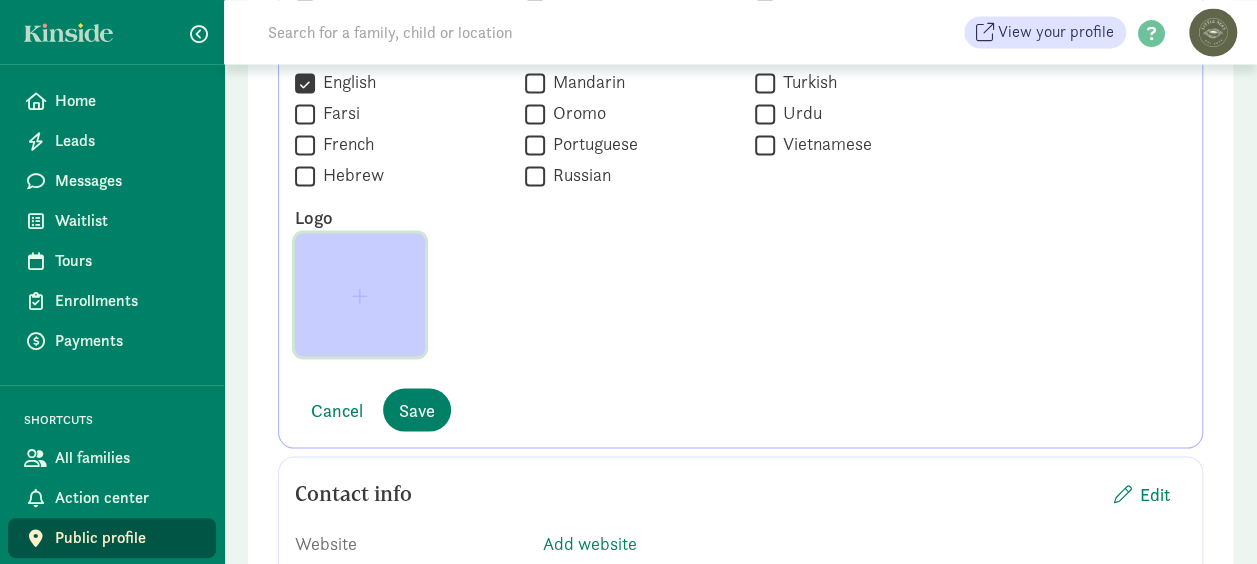 click at bounding box center (360, 295) 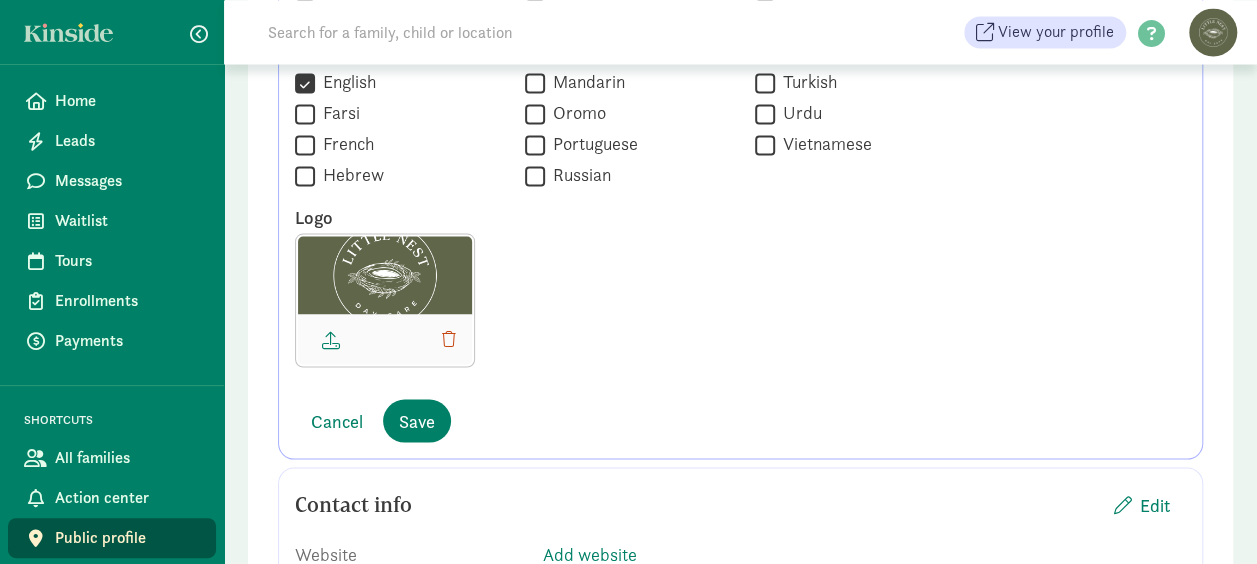 click on "Website       Add website Email     [EMAIL]   Phone      [PHONE]  (primary)" at bounding box center (740, 601) 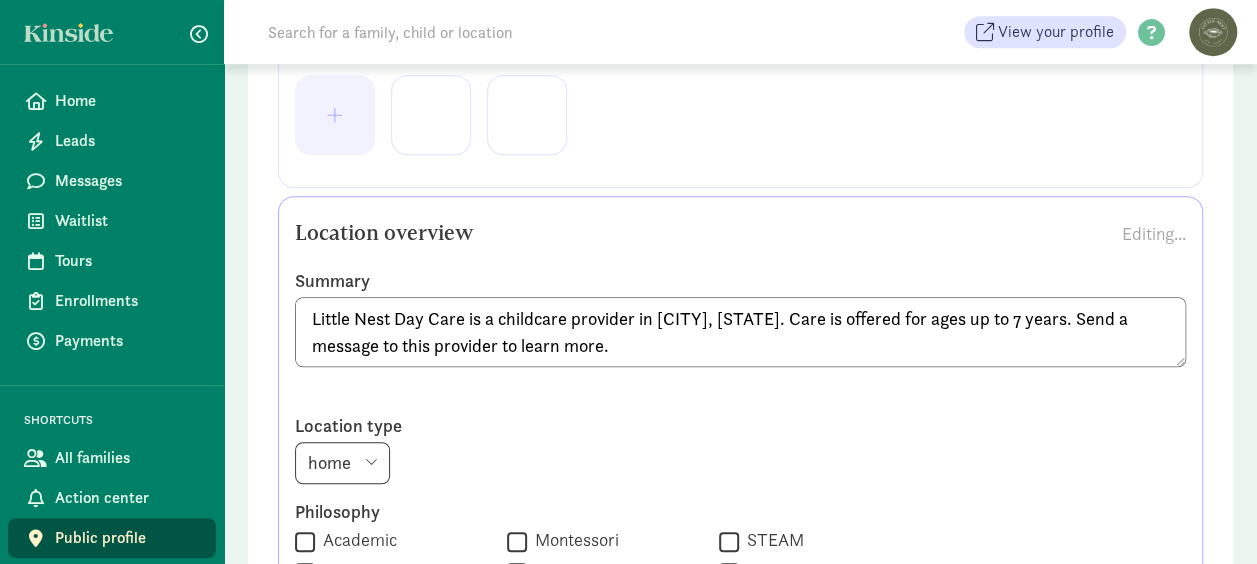 scroll, scrollTop: 549, scrollLeft: 0, axis: vertical 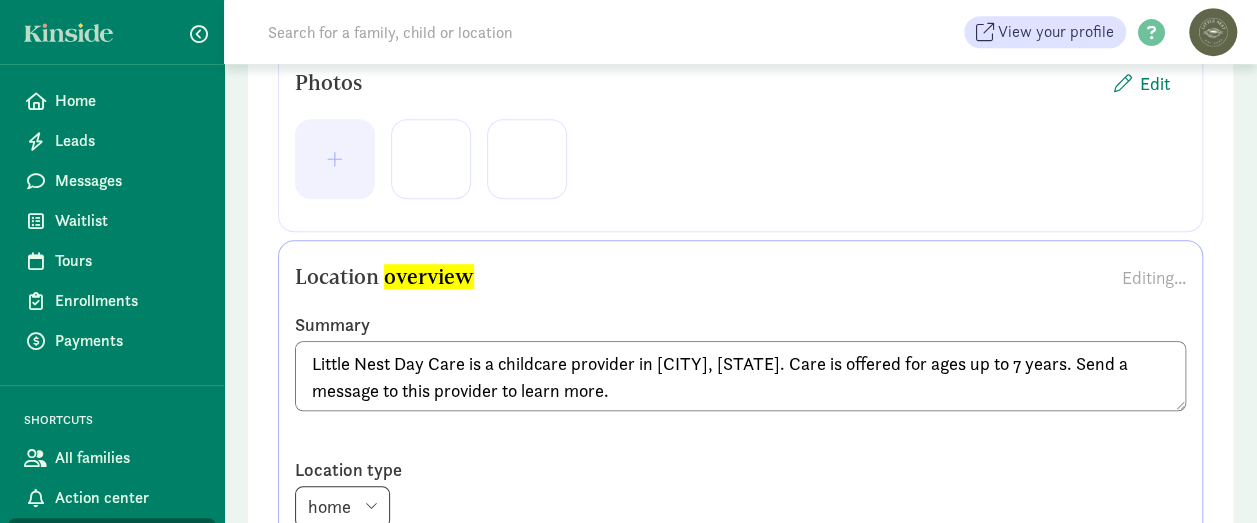 click 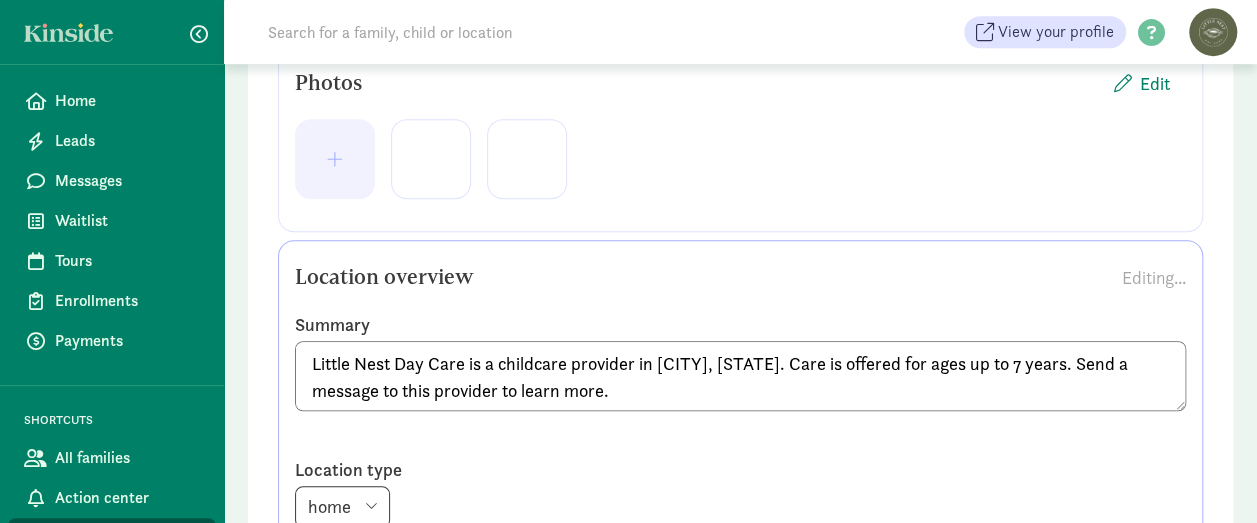 scroll, scrollTop: 796, scrollLeft: 0, axis: vertical 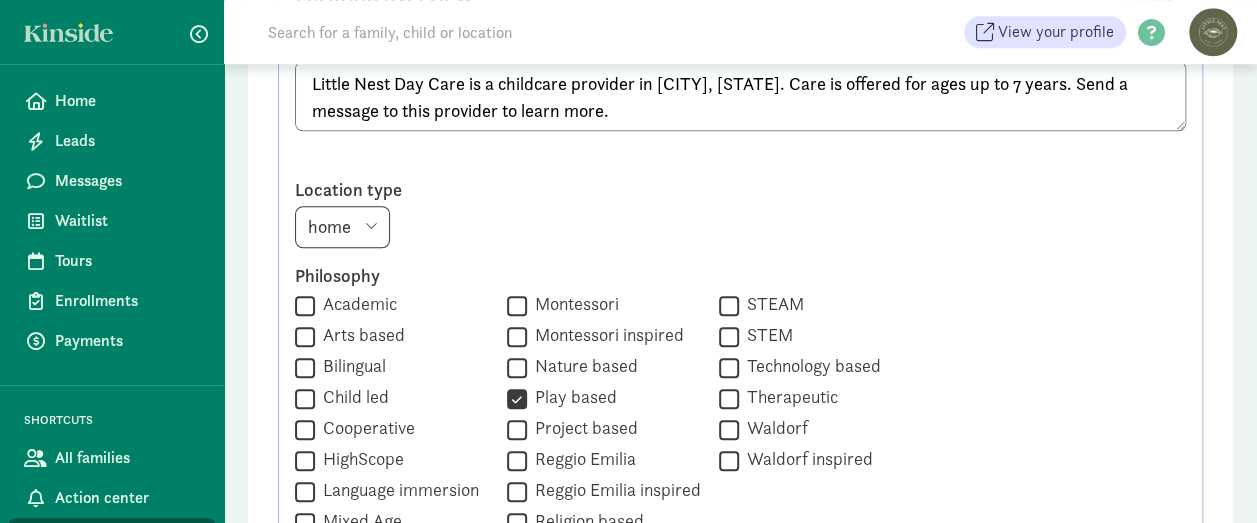 click on "center home" at bounding box center [740, 227] 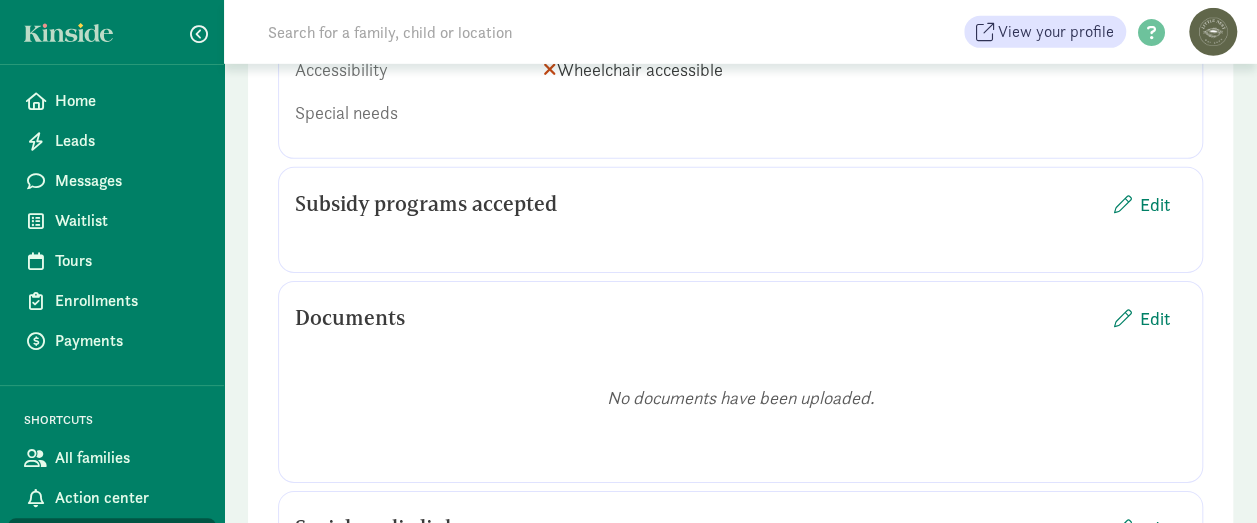 scroll, scrollTop: 3080, scrollLeft: 0, axis: vertical 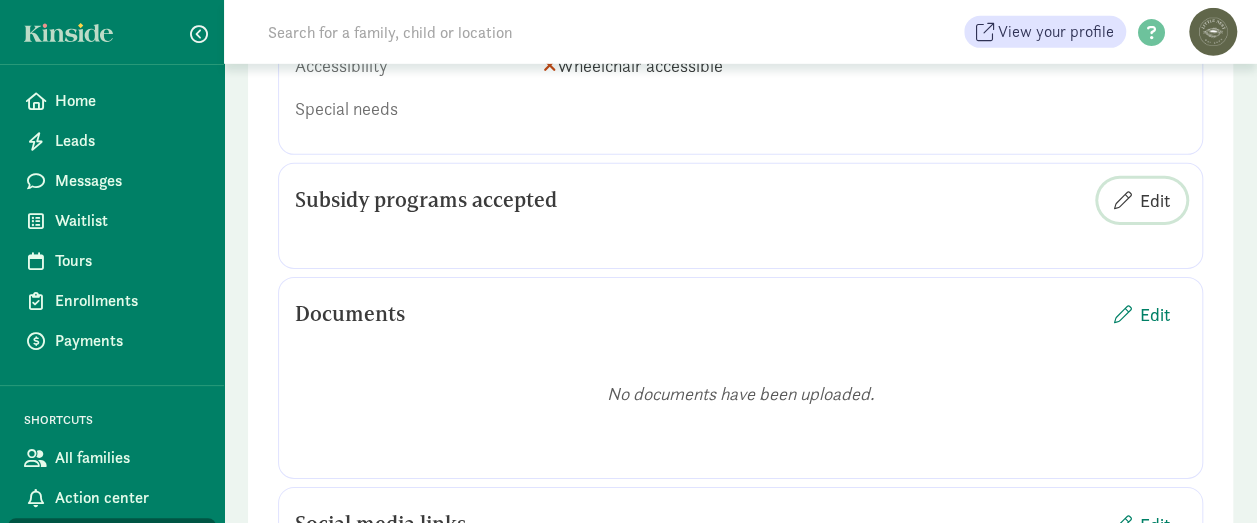 click on "Edit" at bounding box center [1155, 200] 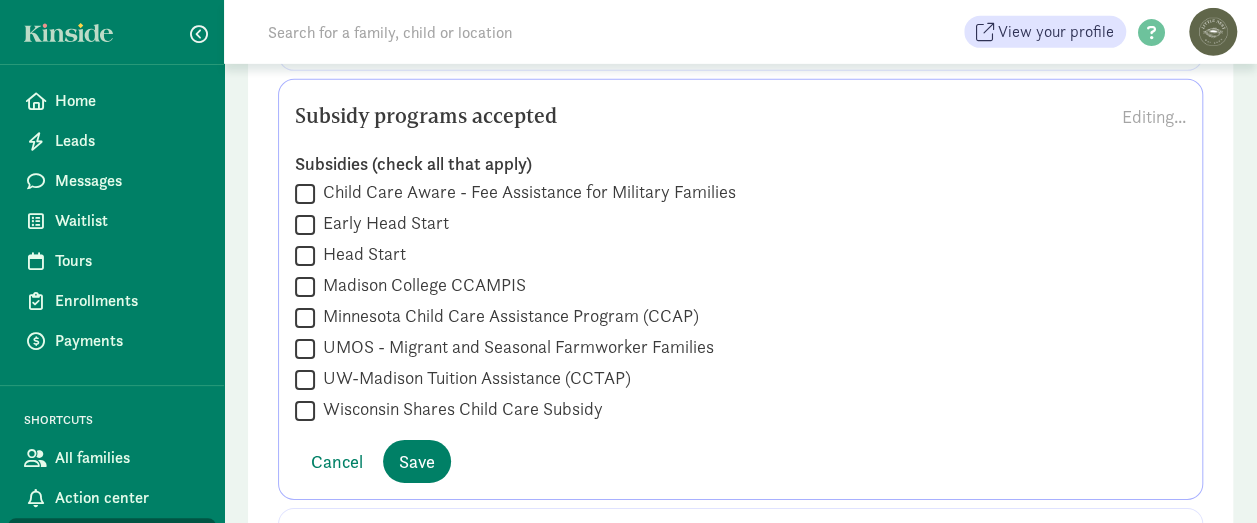 scroll, scrollTop: 3164, scrollLeft: 0, axis: vertical 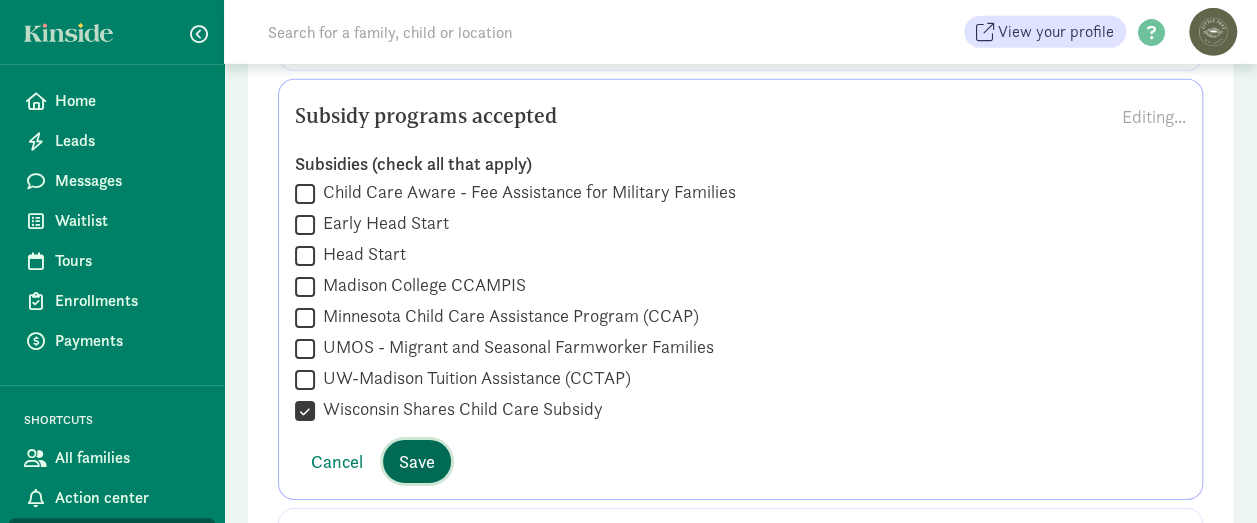 click on "Save" at bounding box center [417, 461] 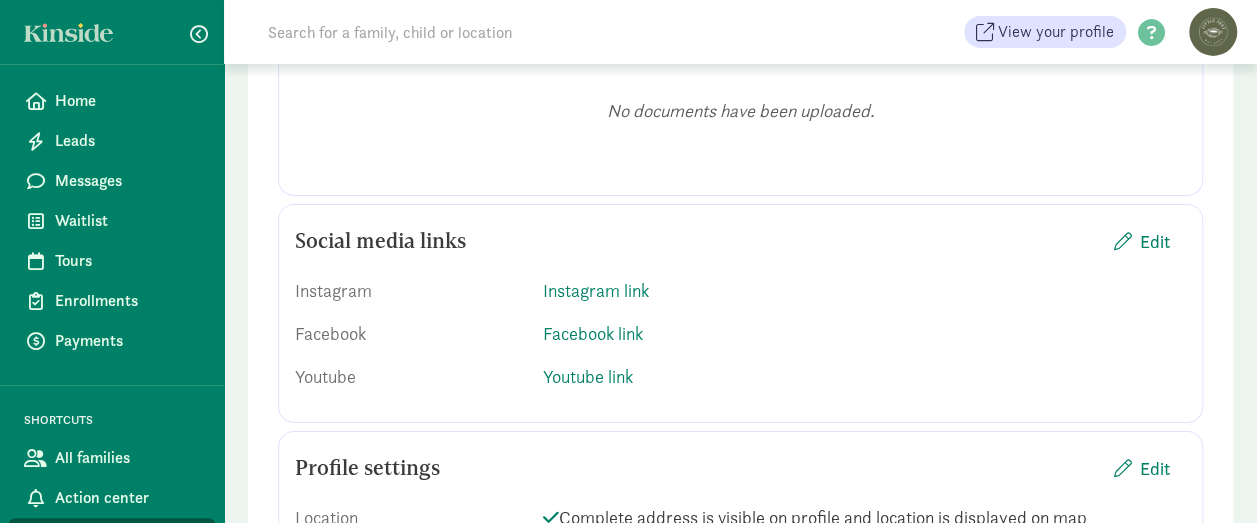 scroll, scrollTop: 3410, scrollLeft: 0, axis: vertical 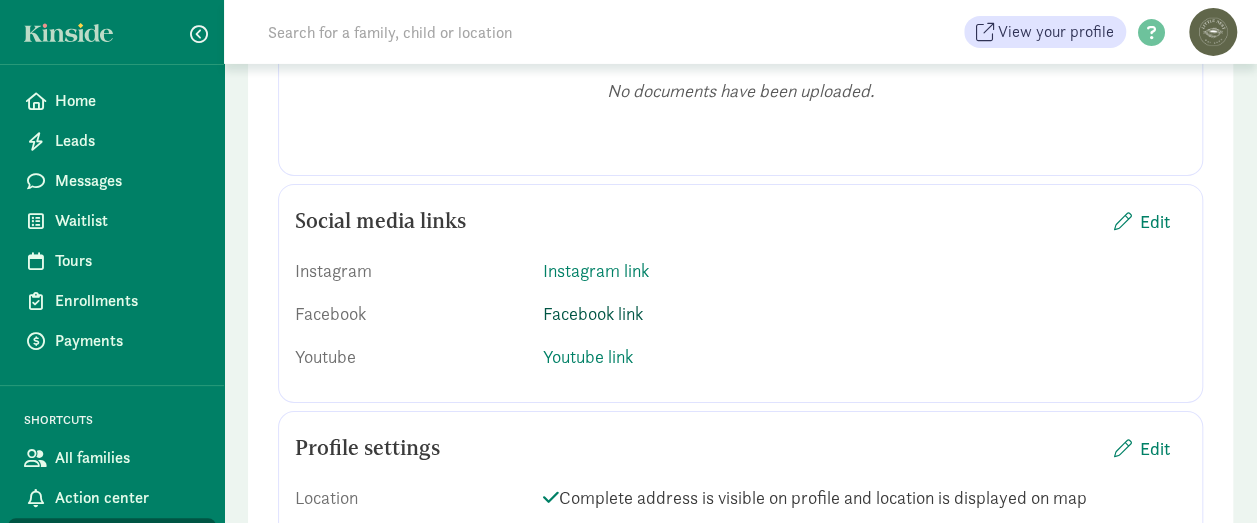 click on "Facebook link" at bounding box center (593, 313) 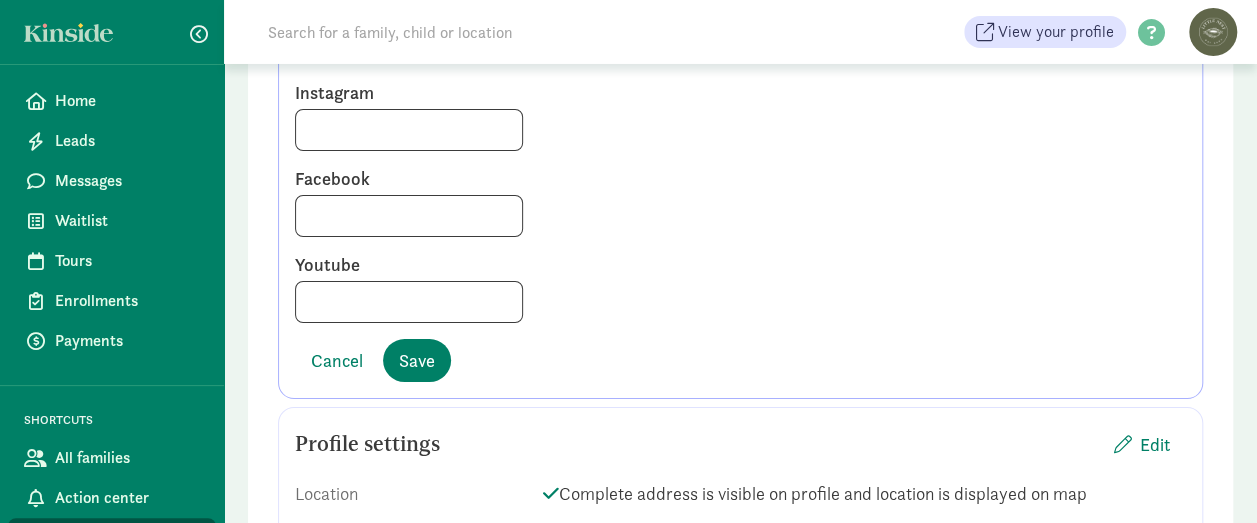 scroll, scrollTop: 3588, scrollLeft: 0, axis: vertical 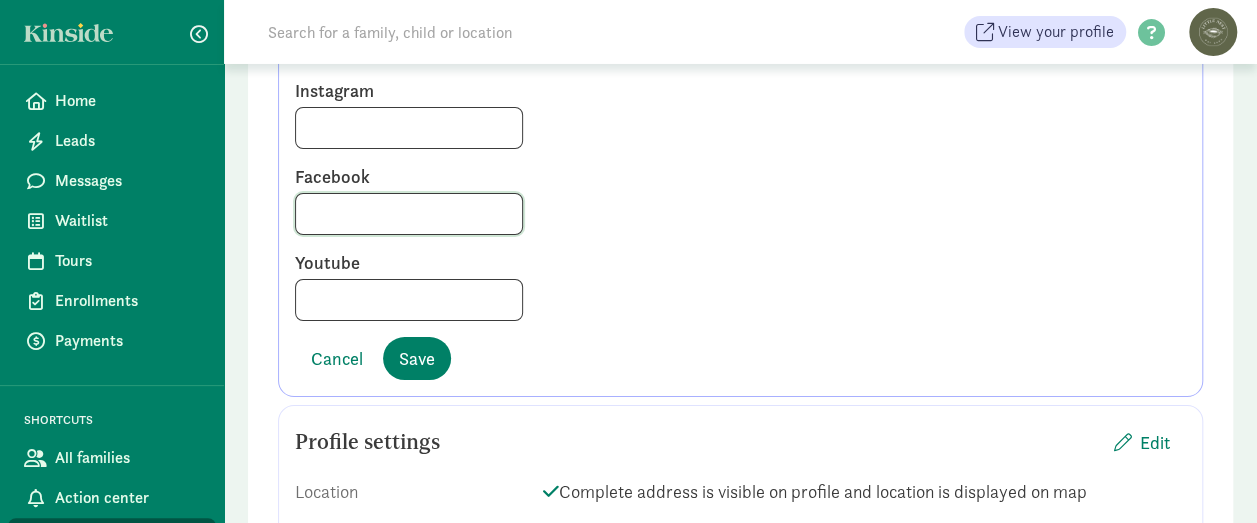 click 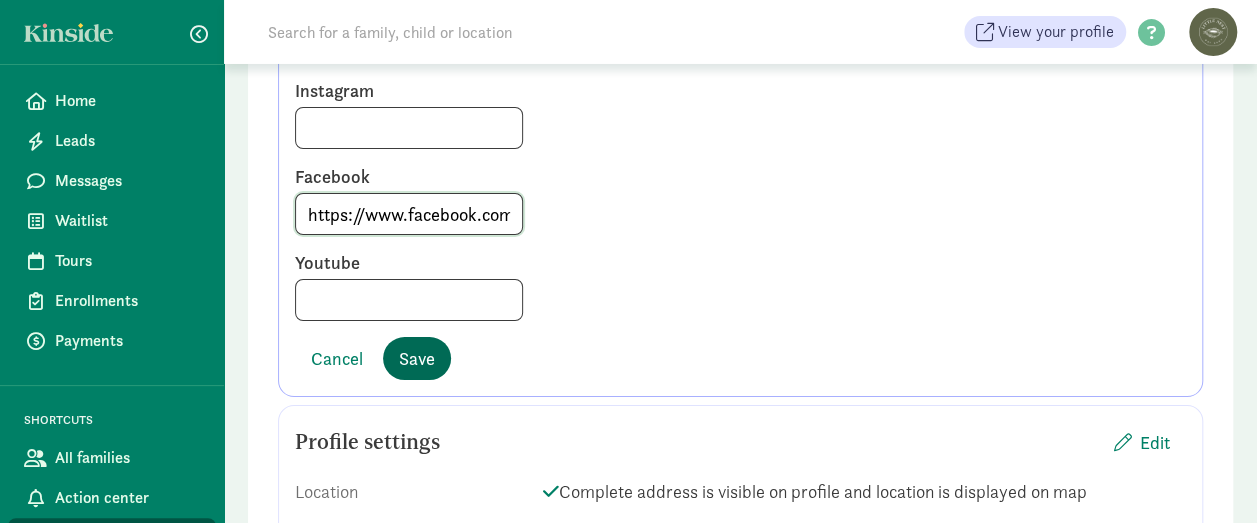 scroll, scrollTop: 0, scrollLeft: 39, axis: horizontal 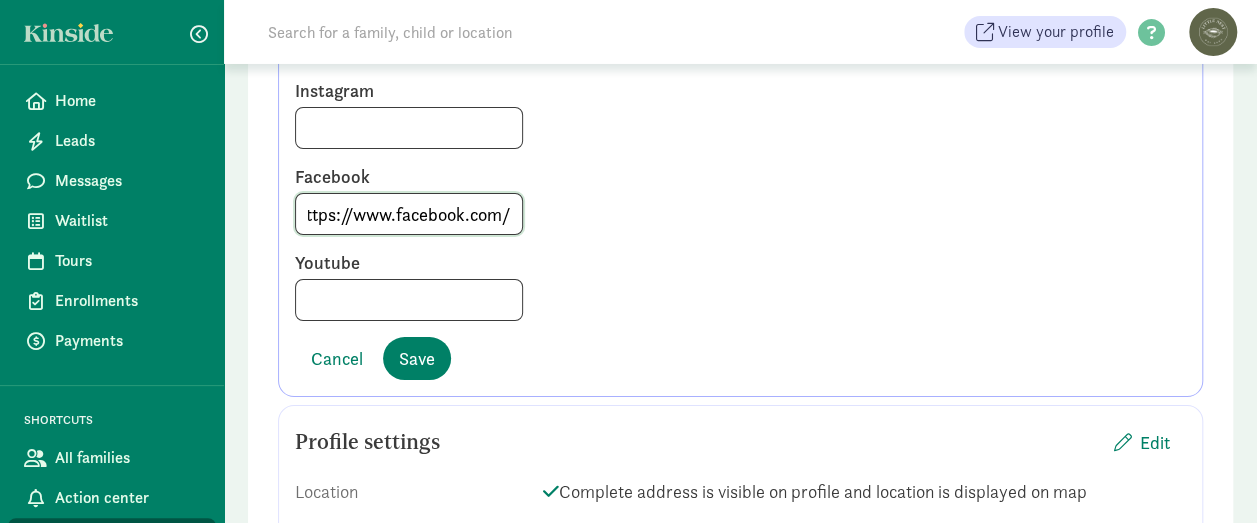 click on "https://www.facebook.com/" 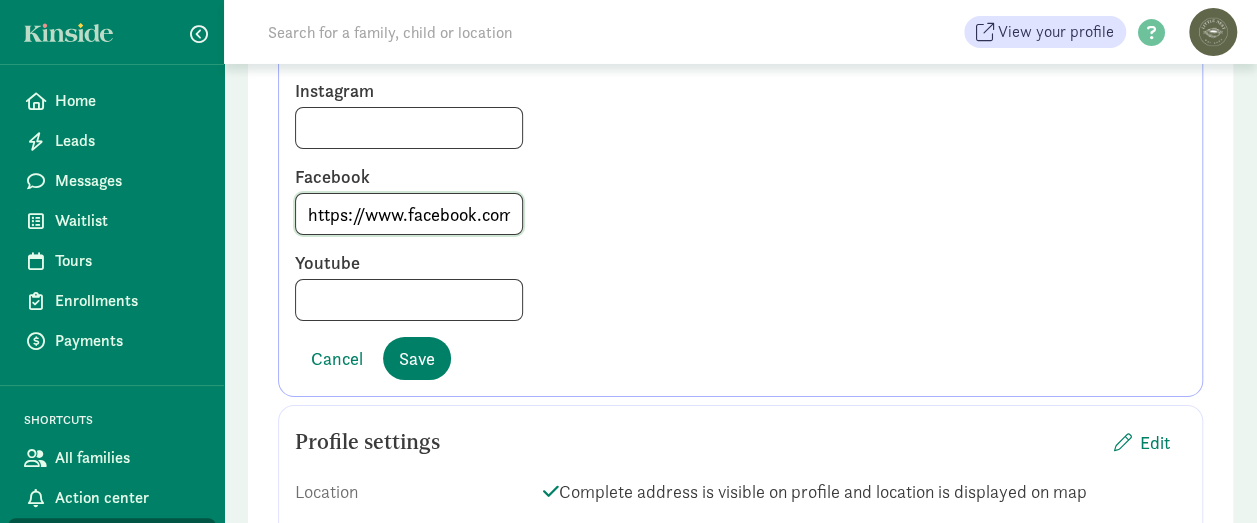 scroll, scrollTop: 0, scrollLeft: 0, axis: both 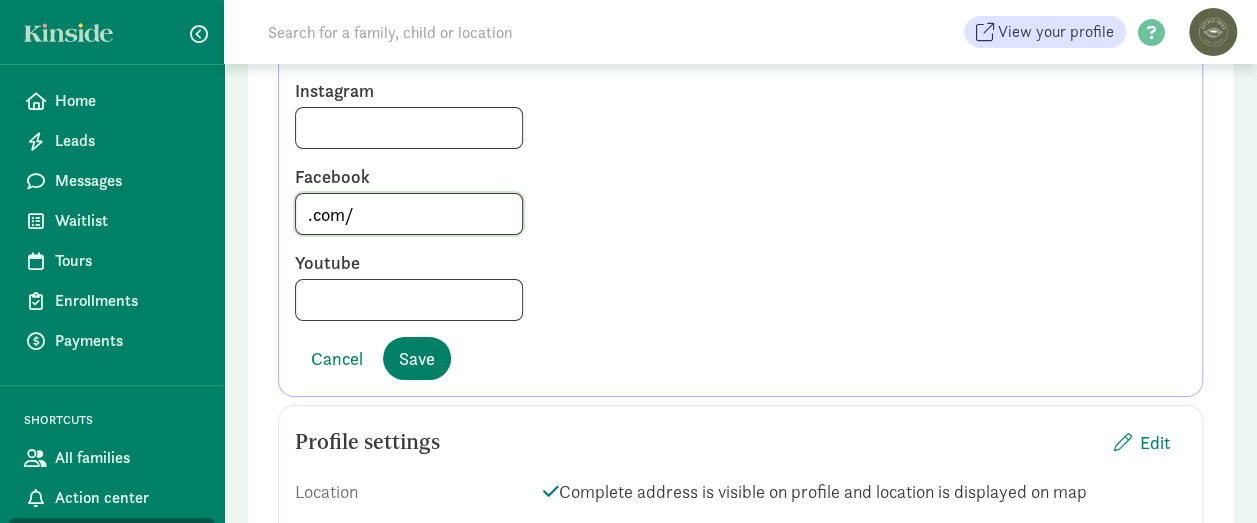 click on ".com/" 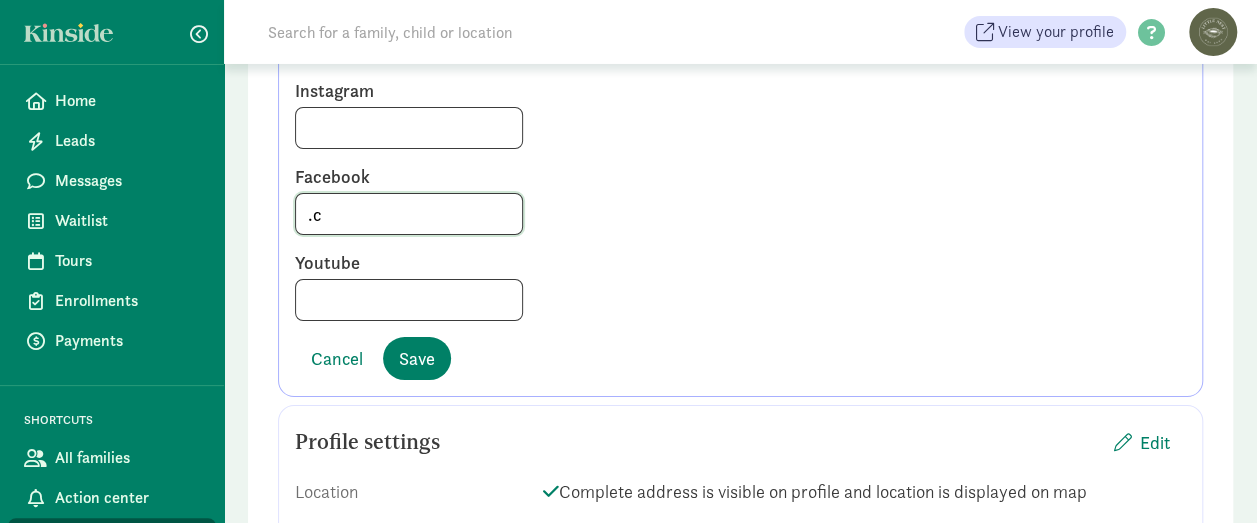 type on "." 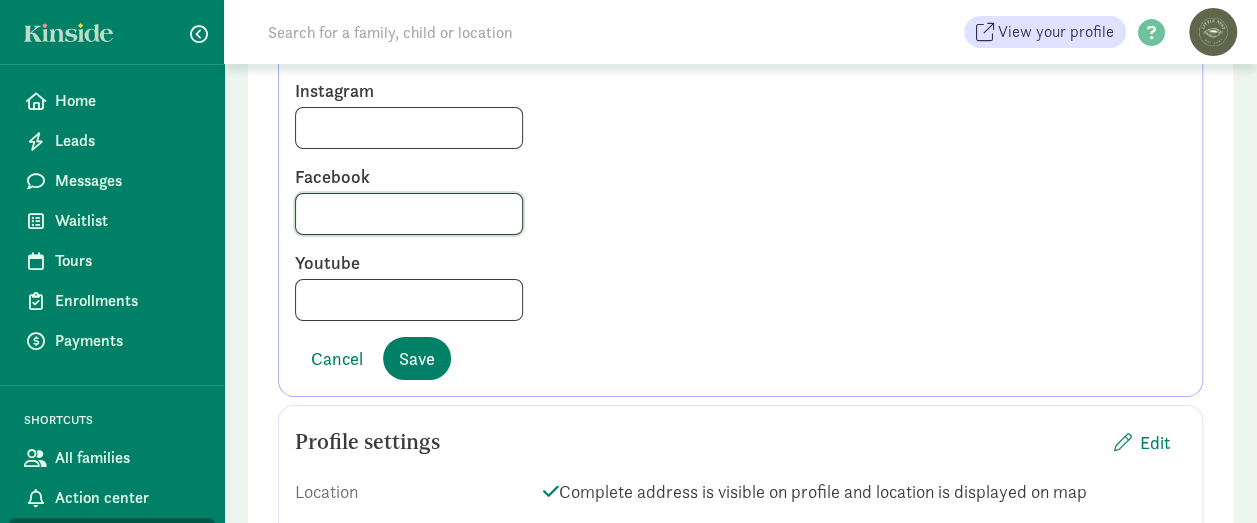 paste on "https://www.facebook.com/profile.php?id=61555581248175" 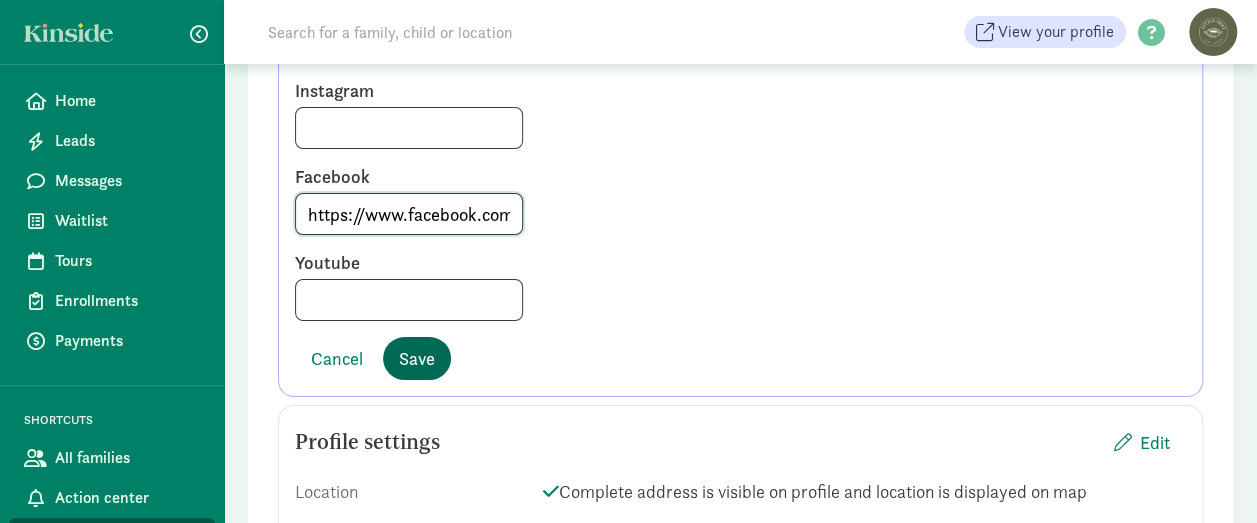 scroll, scrollTop: 0, scrollLeft: 280, axis: horizontal 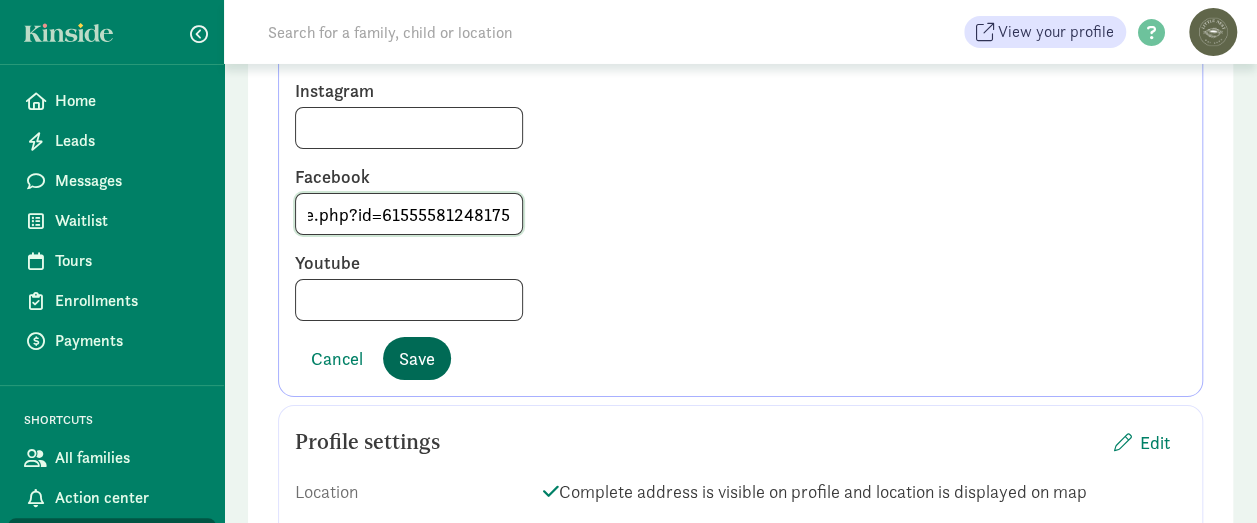 type on "https://www.facebook.com/profile.php?id=61555581248175" 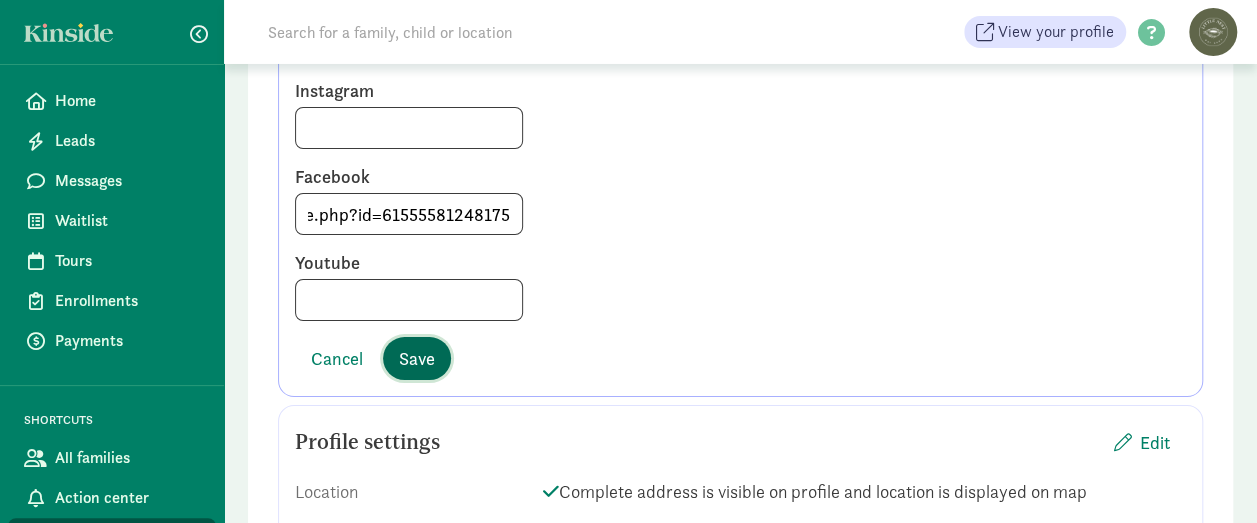scroll, scrollTop: 0, scrollLeft: 0, axis: both 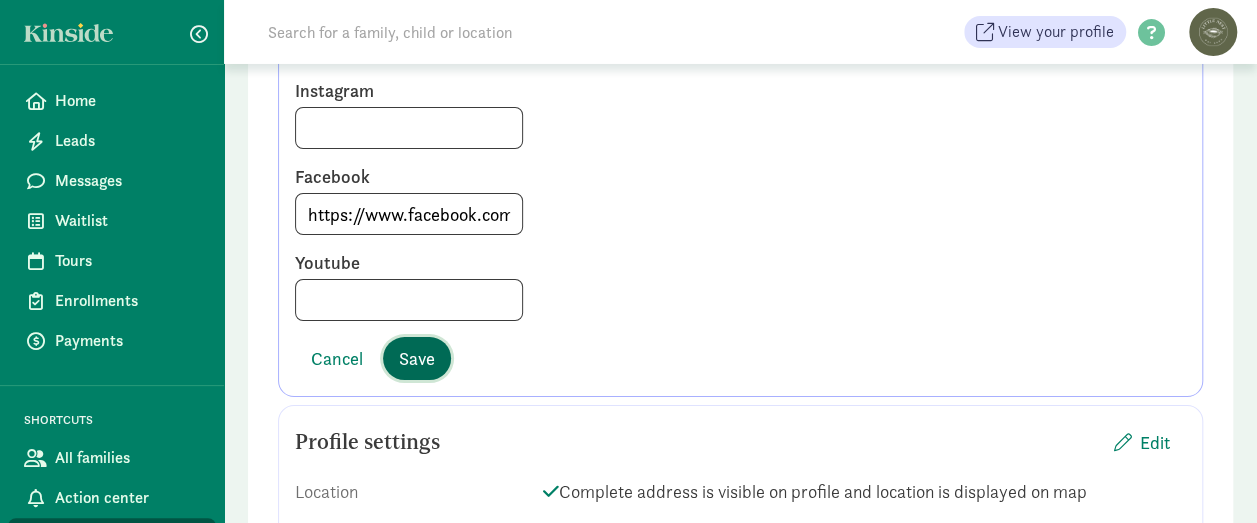 click on "Save" at bounding box center (417, 358) 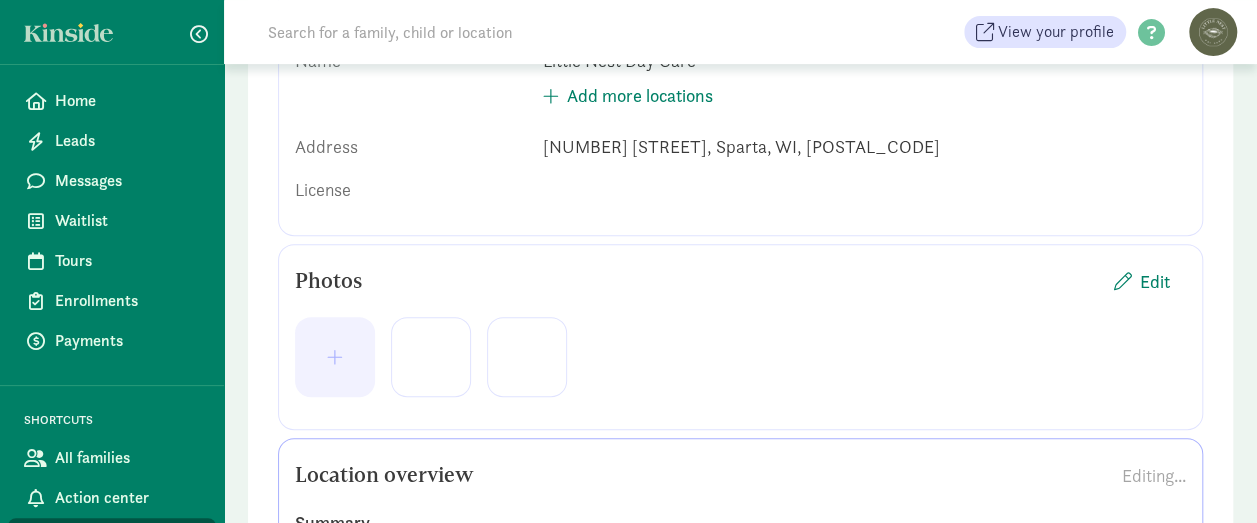 scroll, scrollTop: 284, scrollLeft: 0, axis: vertical 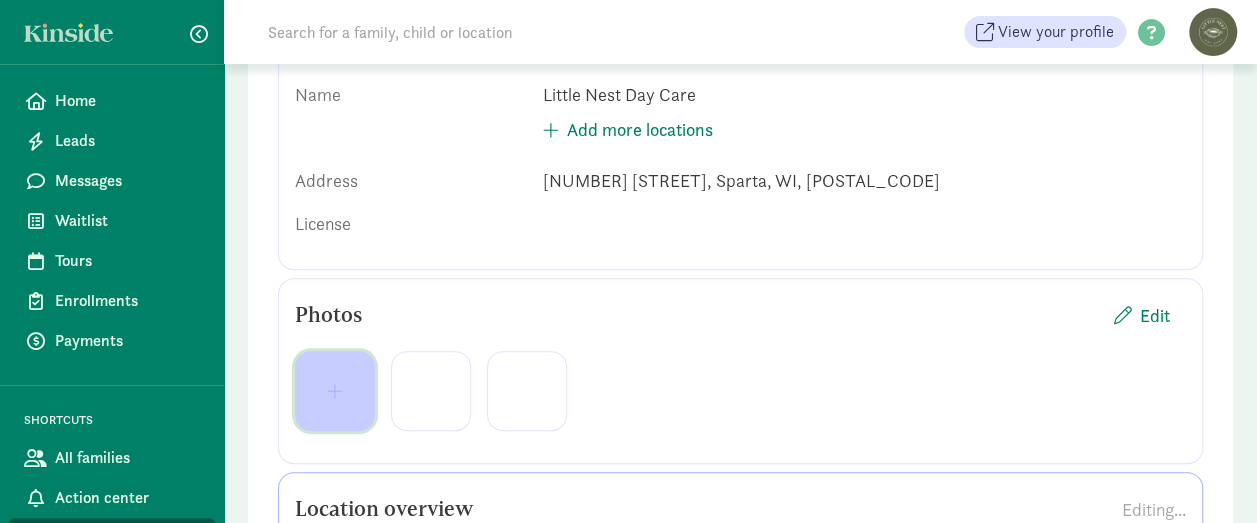 click at bounding box center (335, 391) 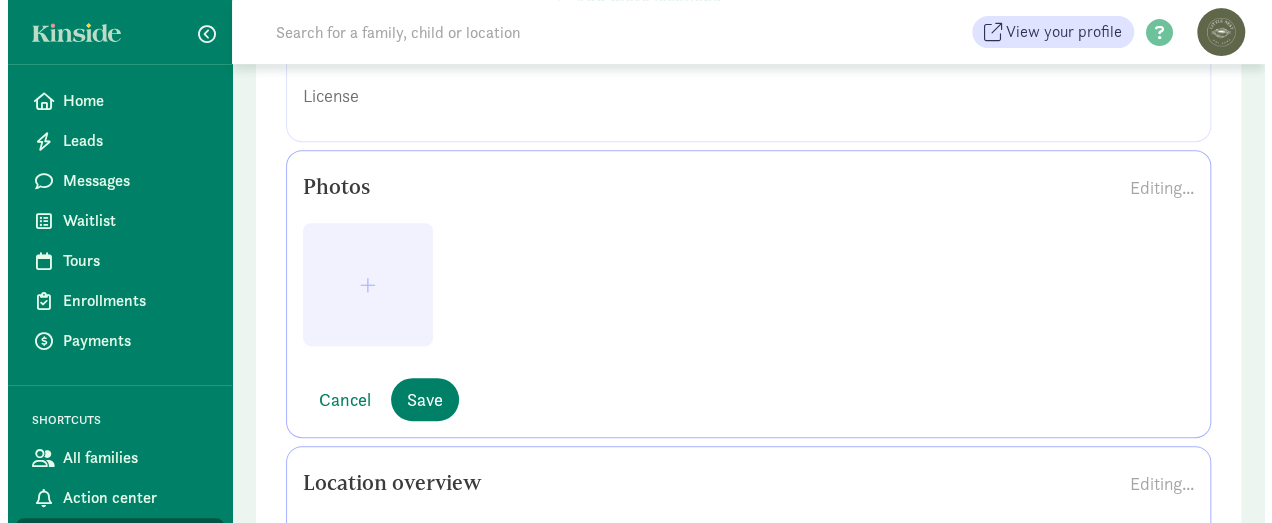 scroll, scrollTop: 464, scrollLeft: 0, axis: vertical 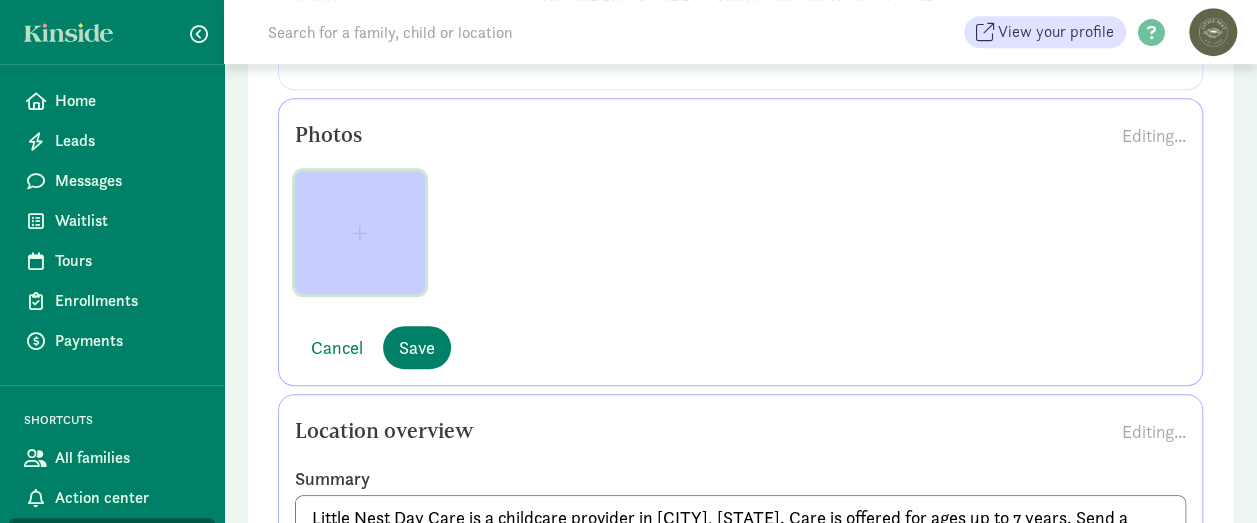 click at bounding box center [360, 233] 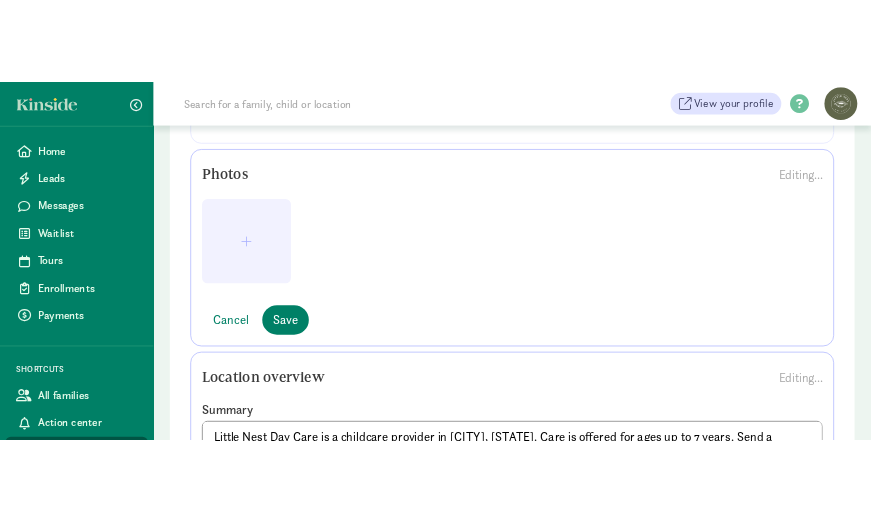 scroll, scrollTop: 486, scrollLeft: 0, axis: vertical 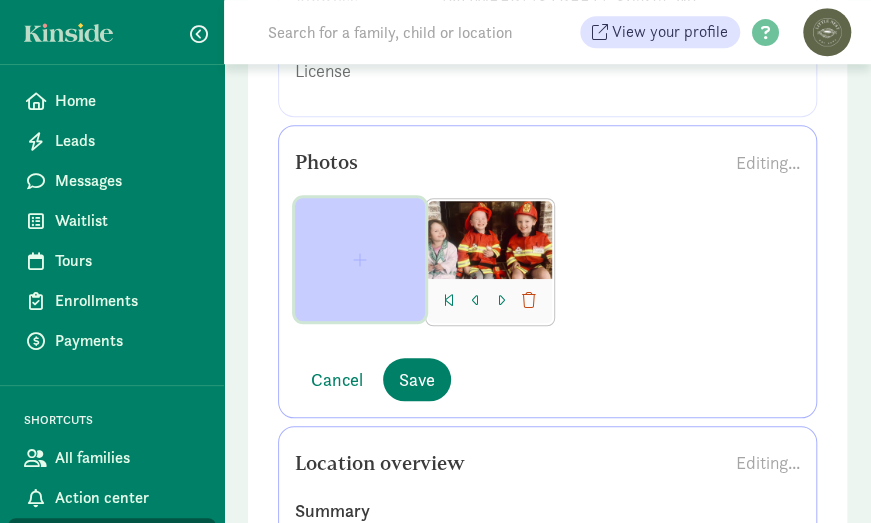 click at bounding box center (360, 260) 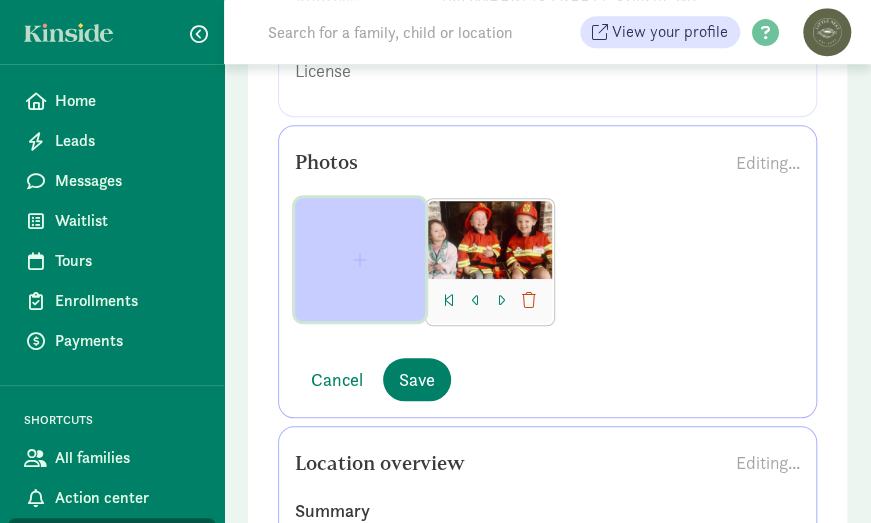 click at bounding box center (360, 260) 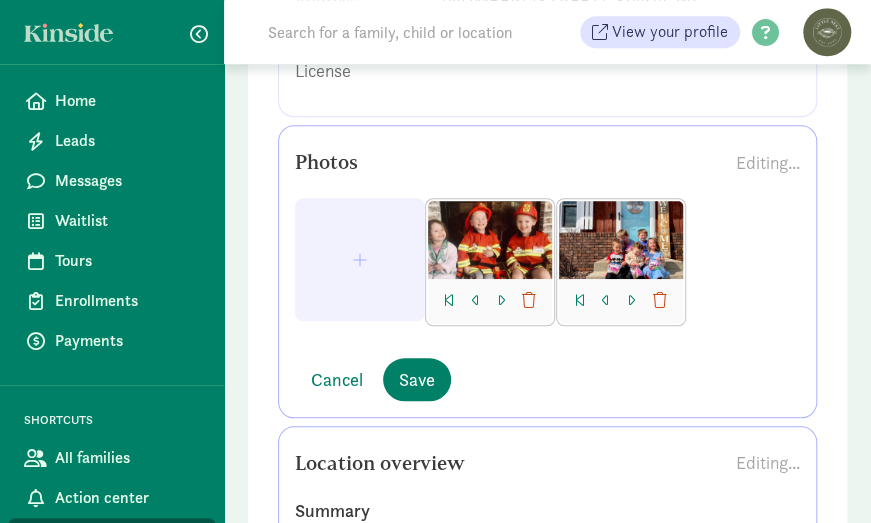 click on "Summary" at bounding box center [547, 511] 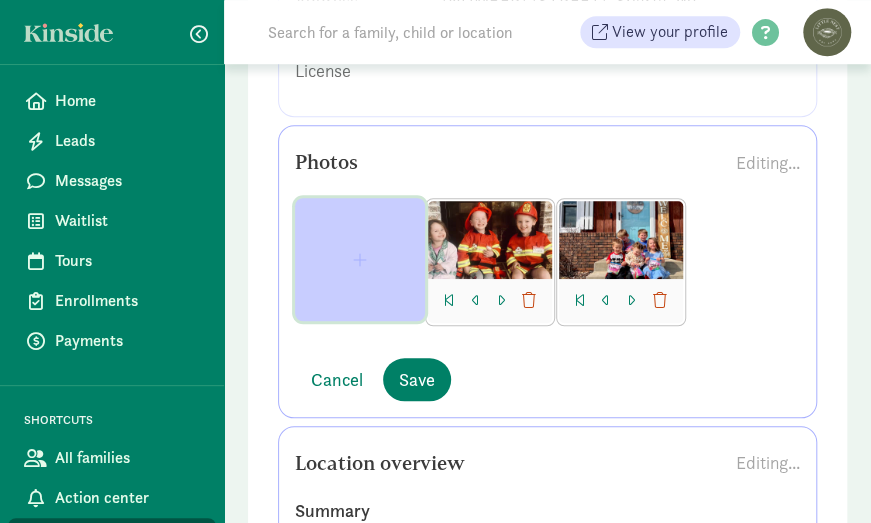 click 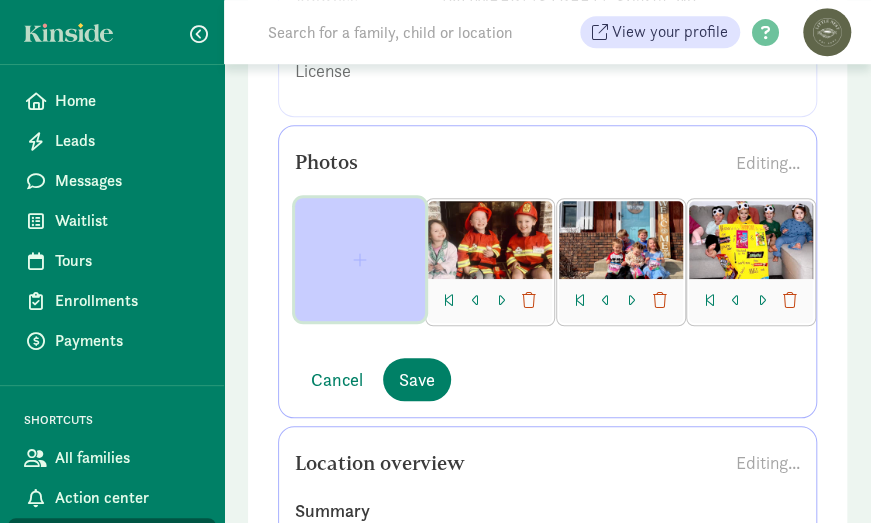 click 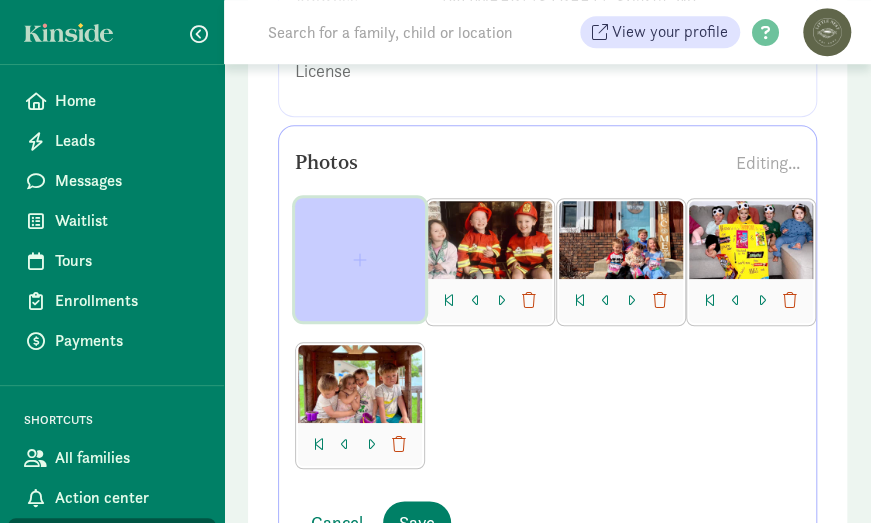 click at bounding box center (360, 260) 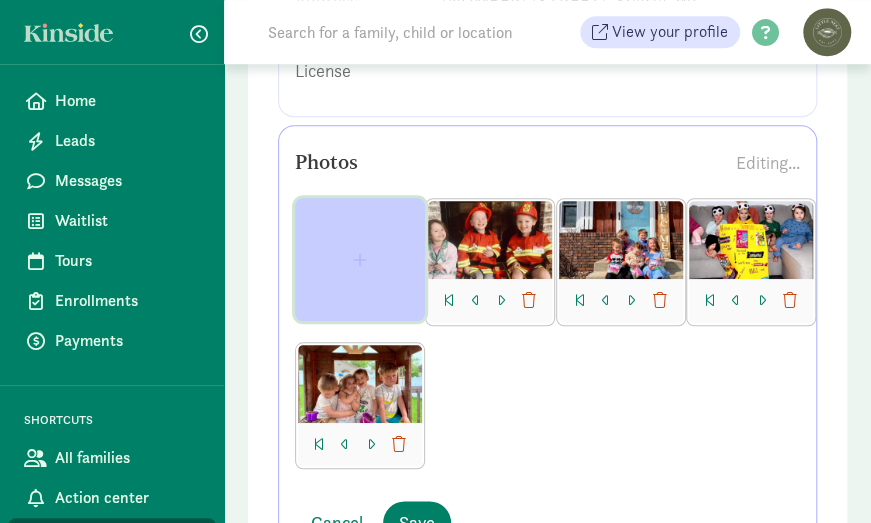 click at bounding box center [360, 260] 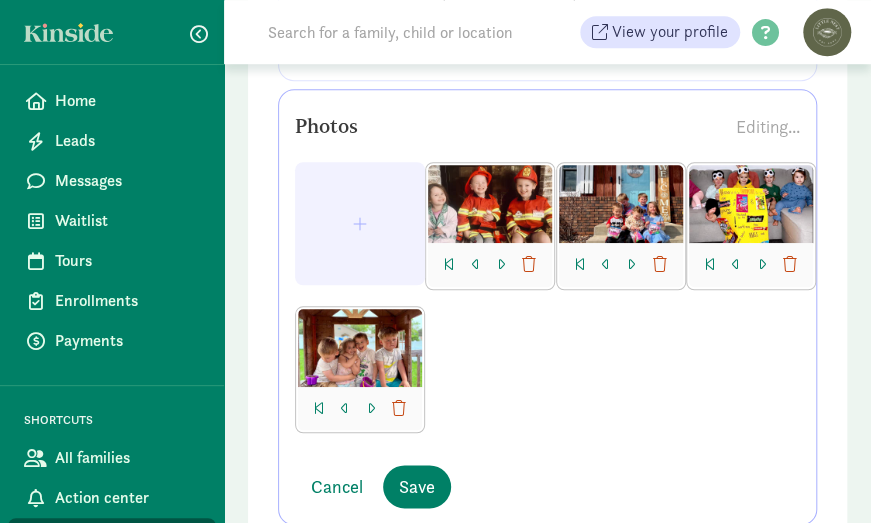 scroll, scrollTop: 518, scrollLeft: 0, axis: vertical 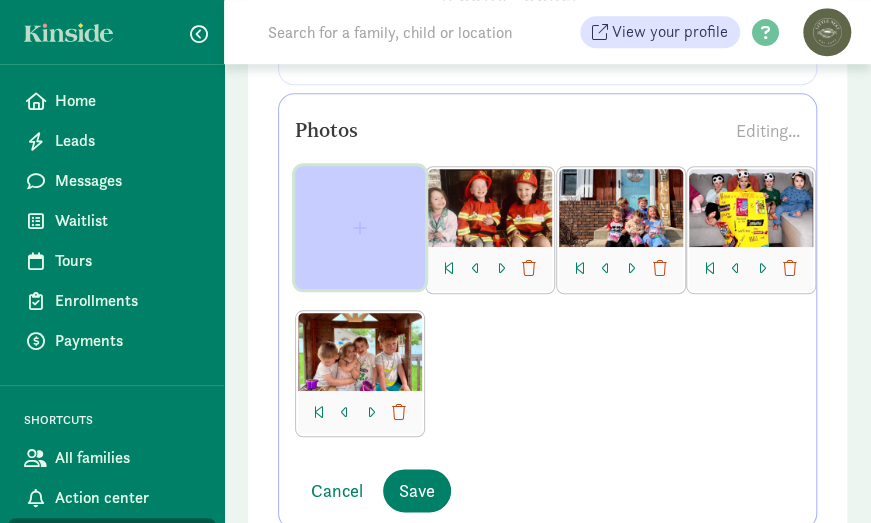 click at bounding box center [360, 228] 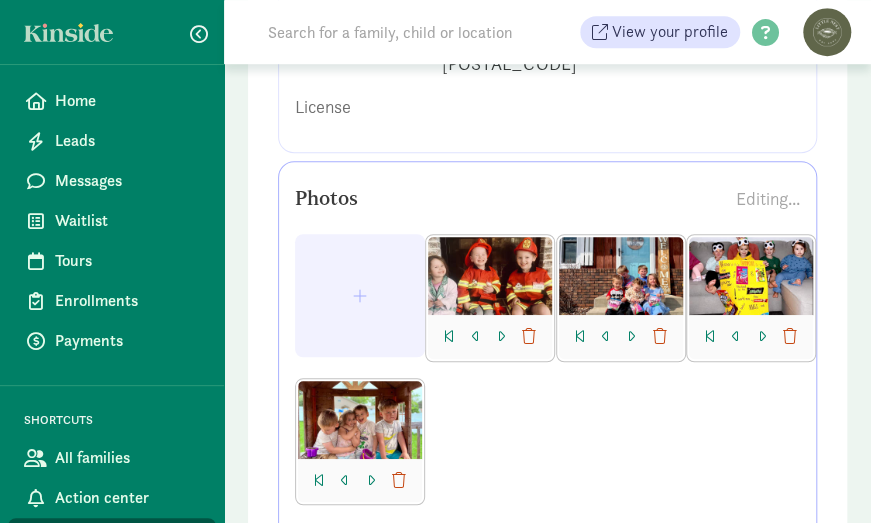 scroll, scrollTop: 458, scrollLeft: 0, axis: vertical 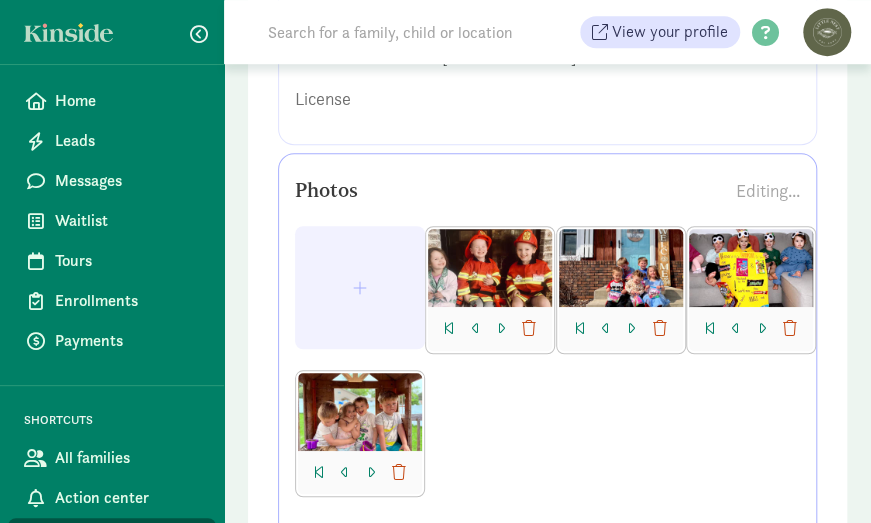 click on "Save" at bounding box center [417, 550] 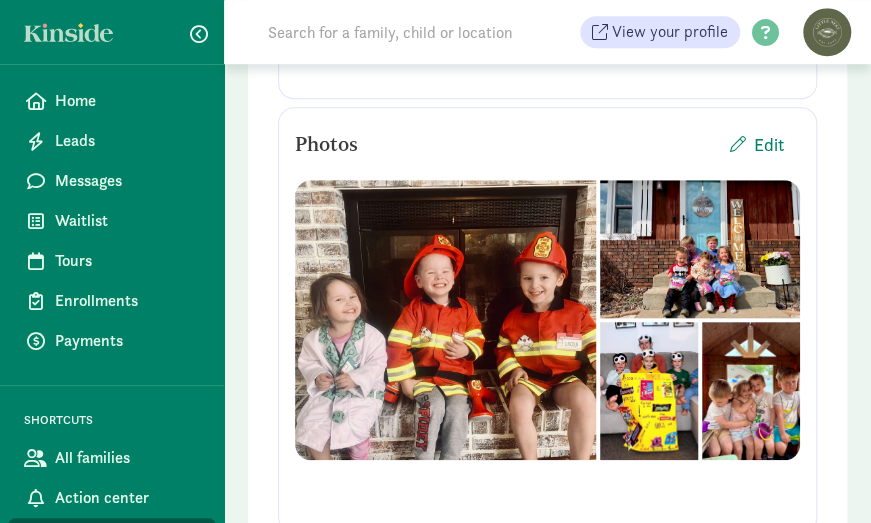scroll, scrollTop: 502, scrollLeft: 0, axis: vertical 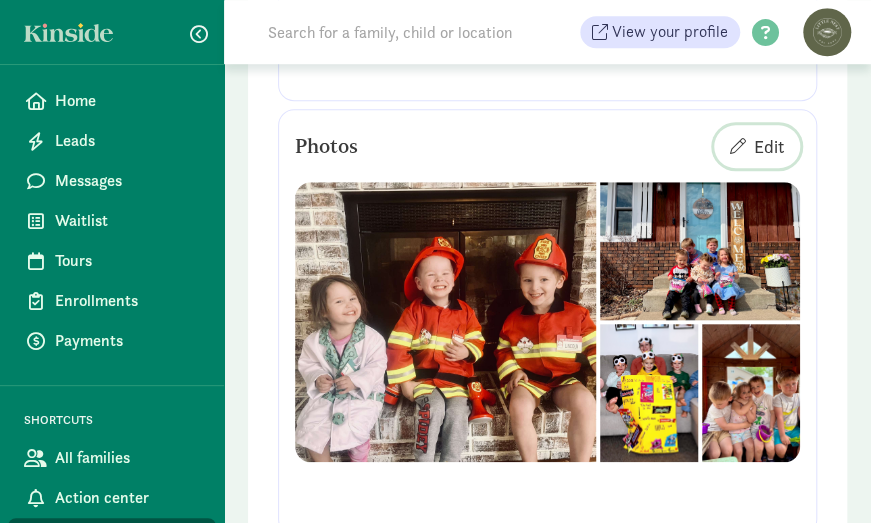 click on "Edit" at bounding box center [769, 146] 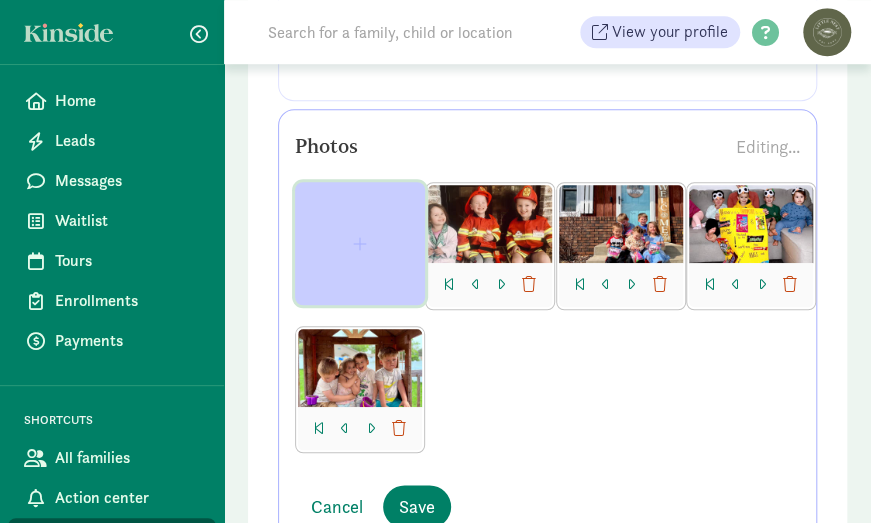 click 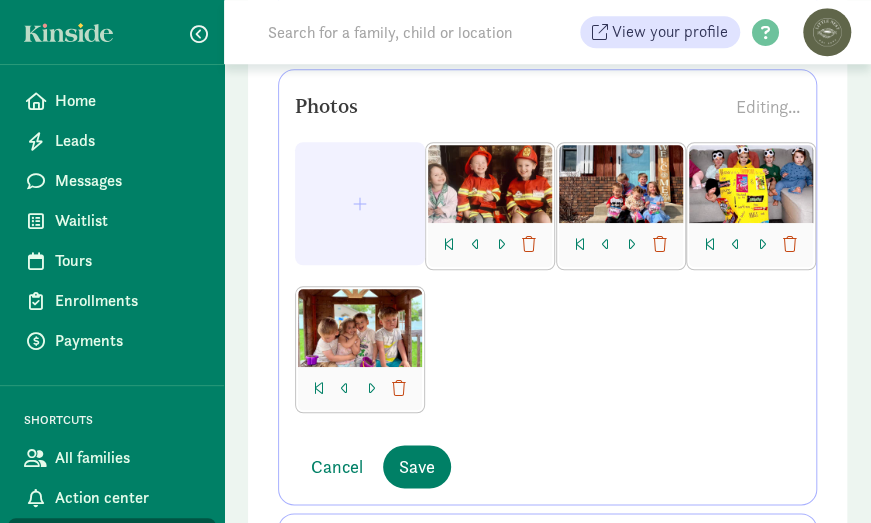 scroll, scrollTop: 540, scrollLeft: 0, axis: vertical 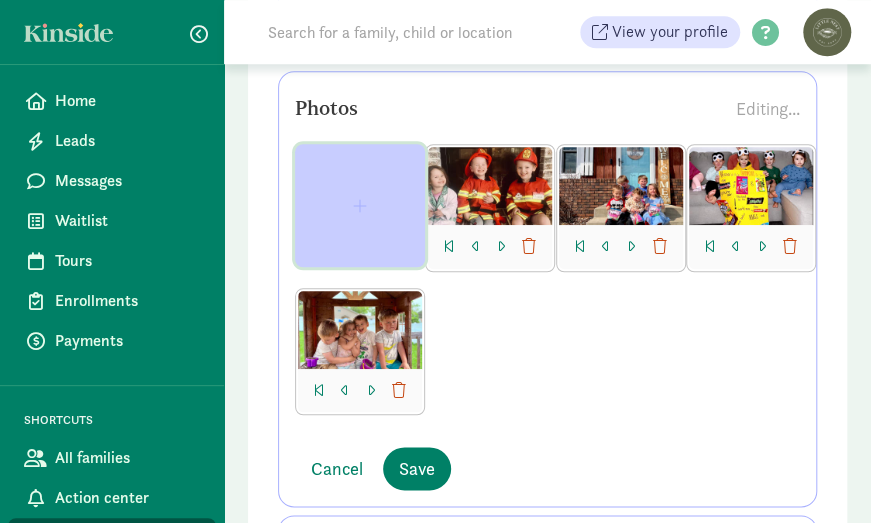 click 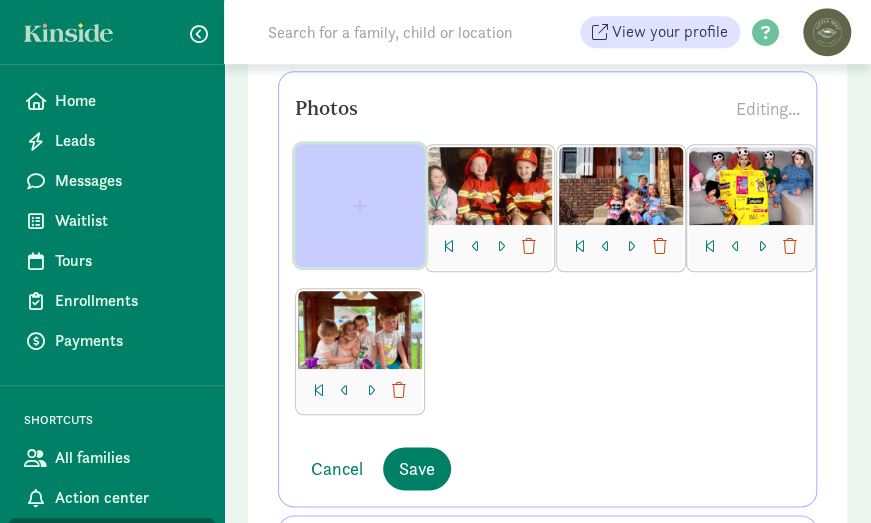 click 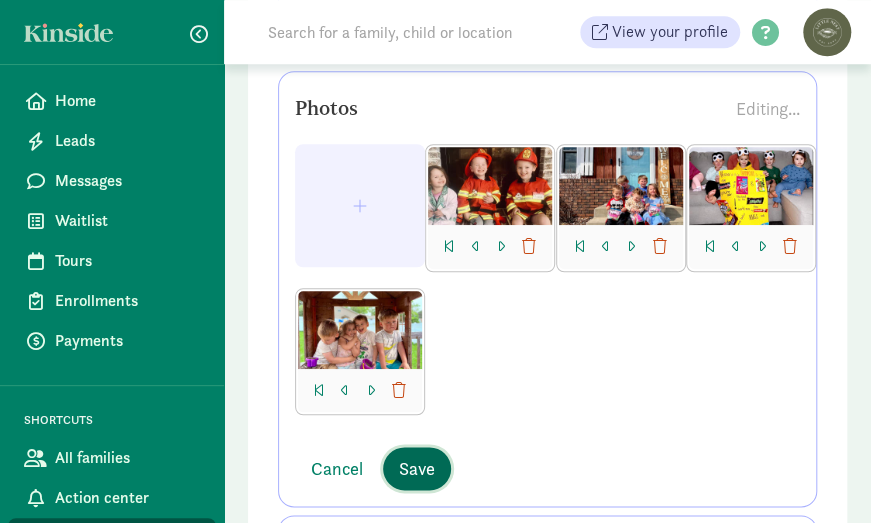 click on "Save" at bounding box center (417, 468) 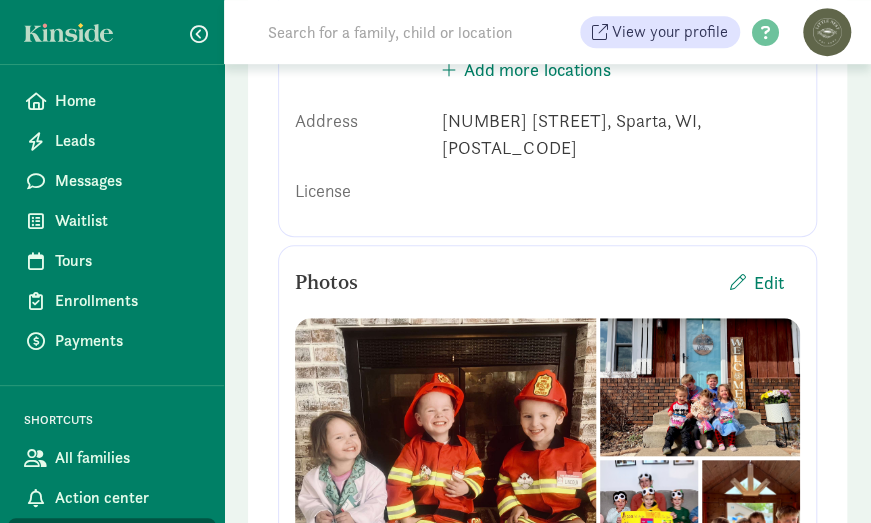 scroll, scrollTop: 486, scrollLeft: 0, axis: vertical 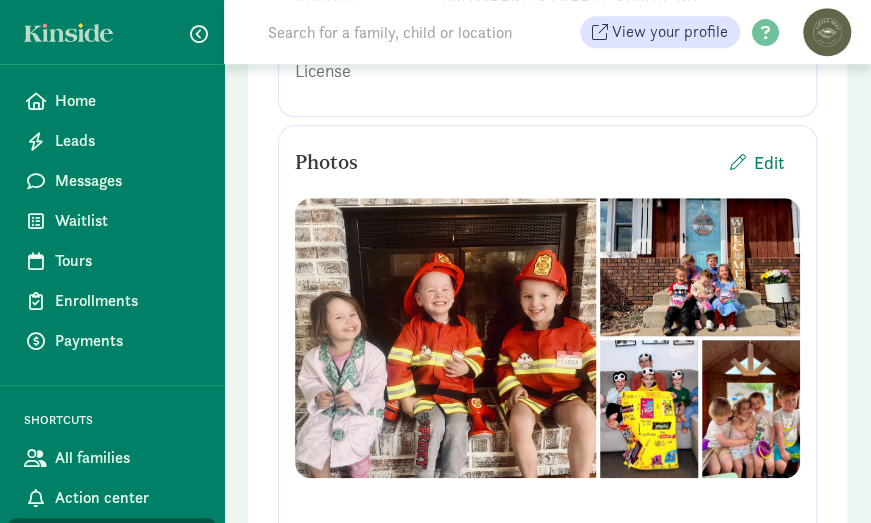 click 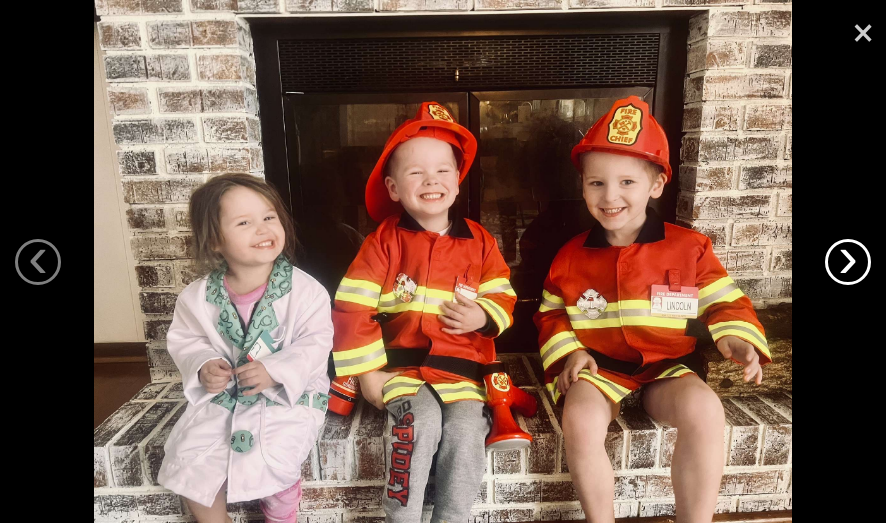 click on "›" at bounding box center (848, 262) 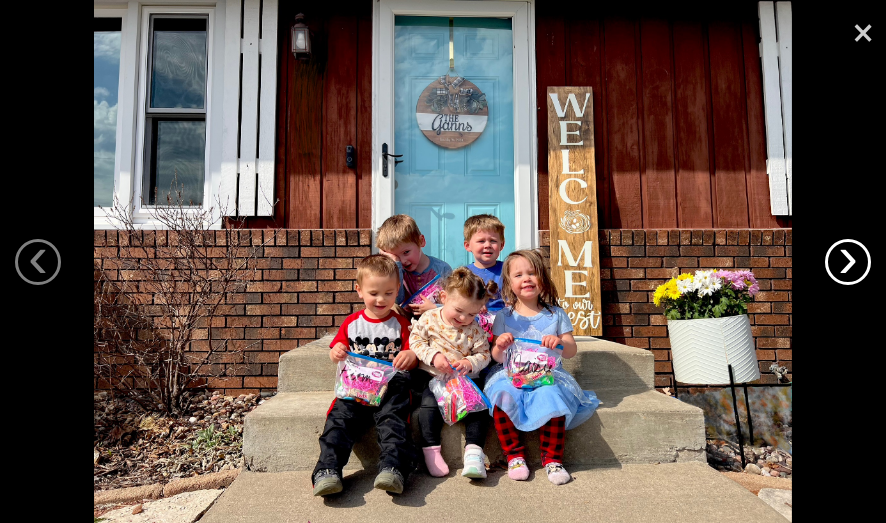 click on "›" at bounding box center (848, 262) 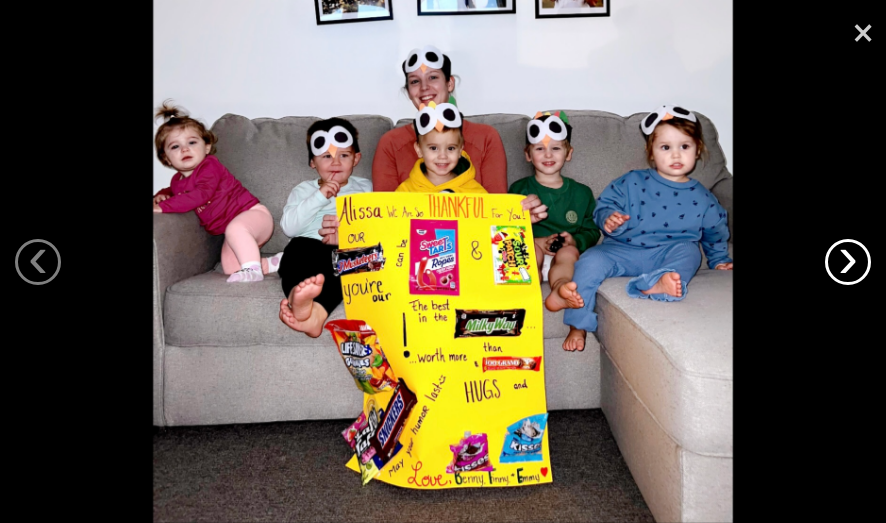click on "›" at bounding box center (848, 262) 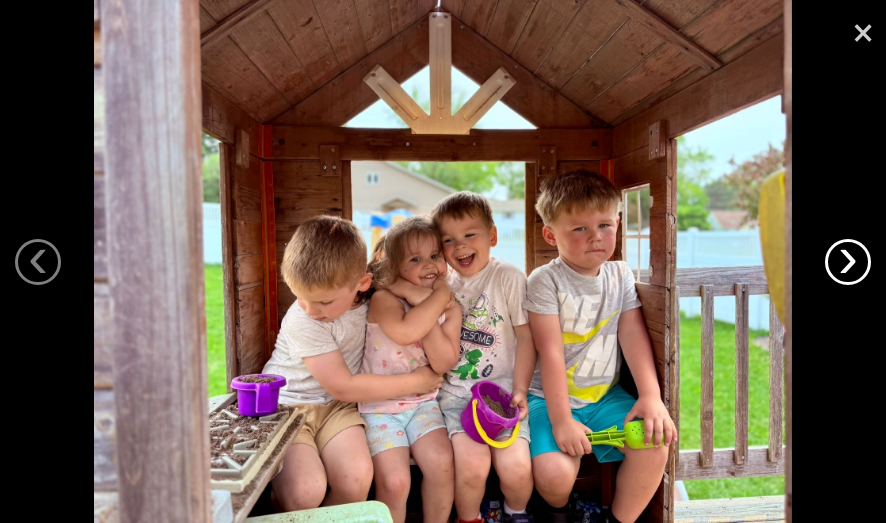 click on "›" at bounding box center [848, 262] 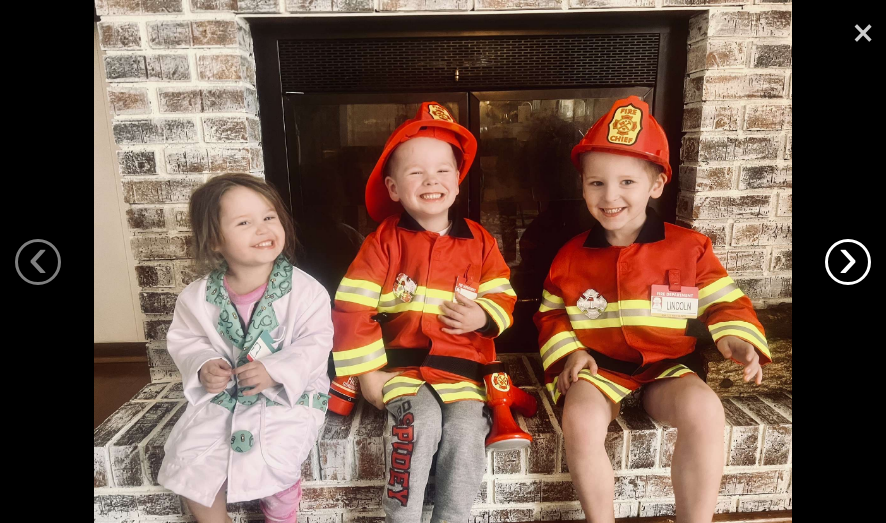 click on "›" at bounding box center (848, 262) 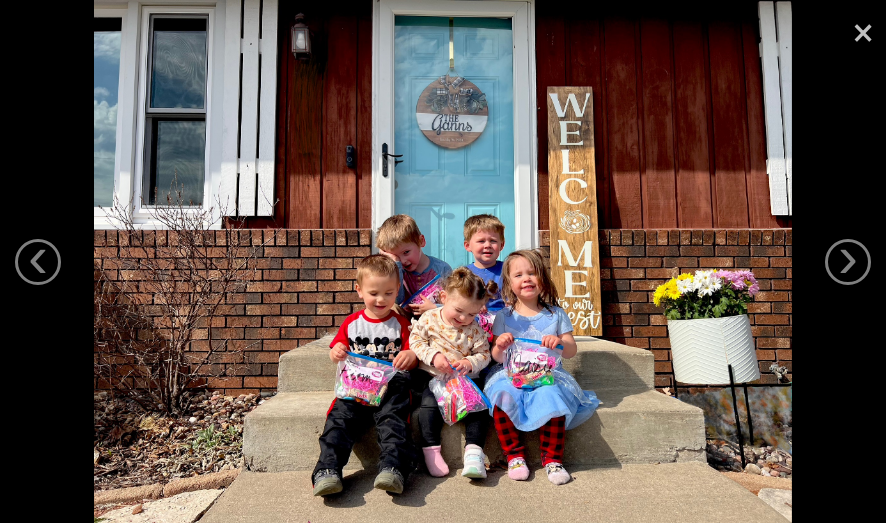 click on "×" at bounding box center [863, 30] 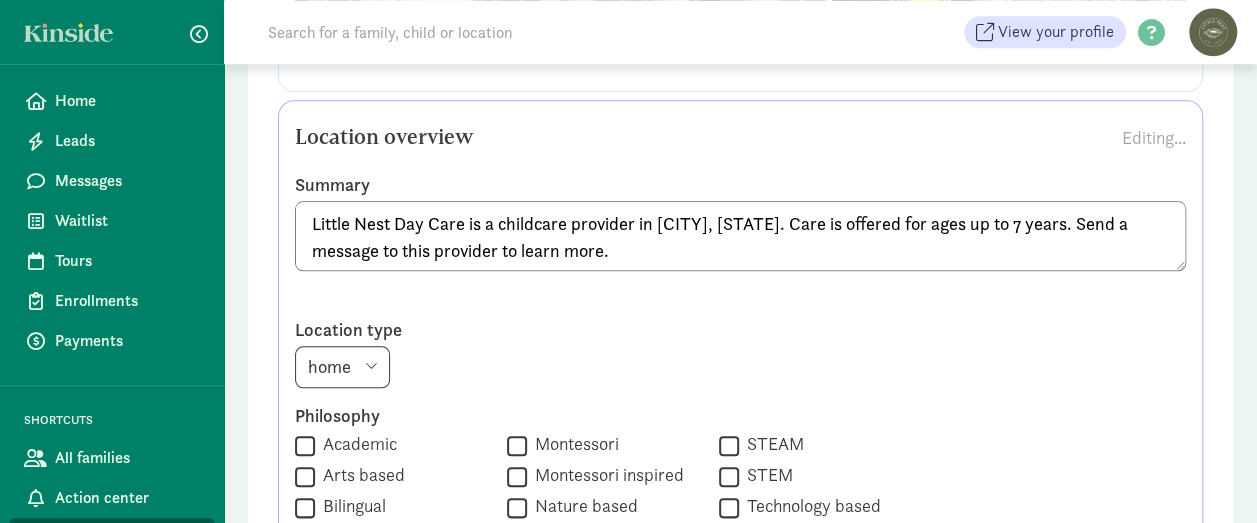scroll, scrollTop: 900, scrollLeft: 0, axis: vertical 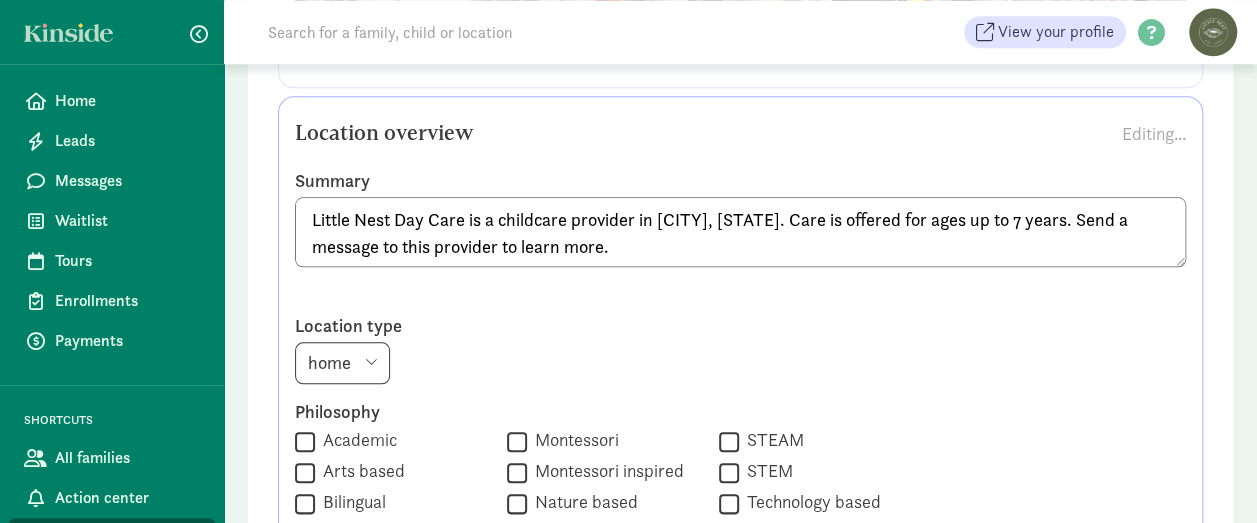 click on "Little Nest Day Care is a childcare provider in [CITY], [STATE]. Care is offered for ages up to 7 years. Send a message to this provider to learn more." at bounding box center (740, 232) 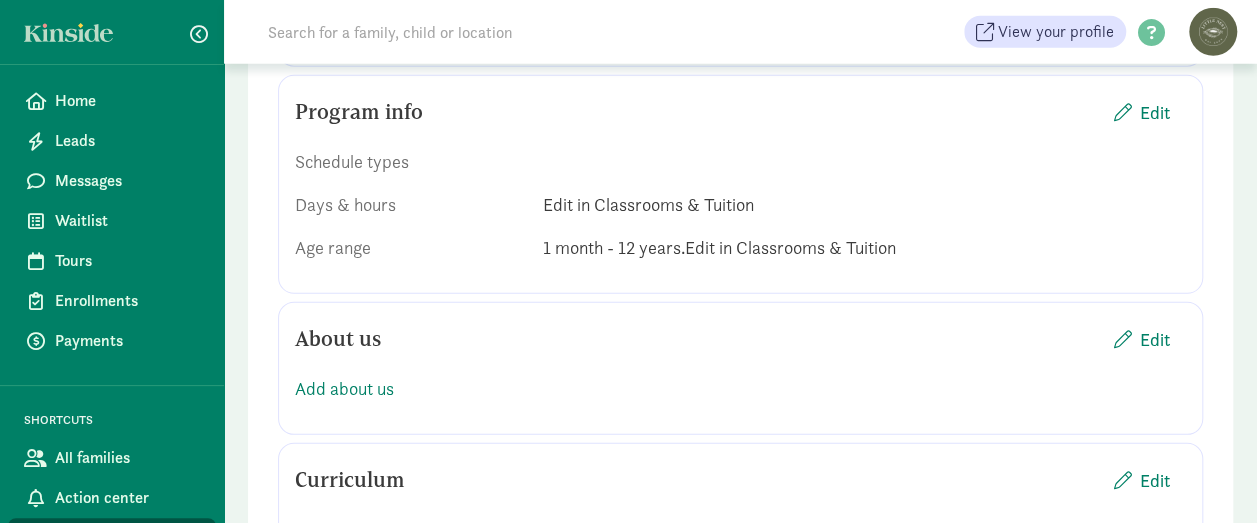 scroll, scrollTop: 2714, scrollLeft: 0, axis: vertical 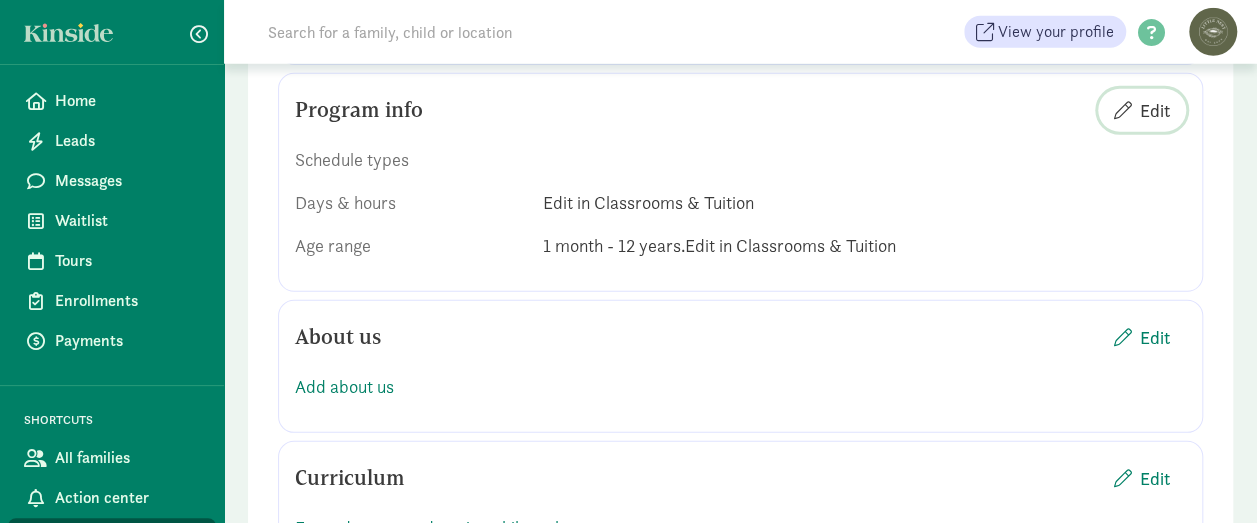 click on "Edit" at bounding box center (1155, 110) 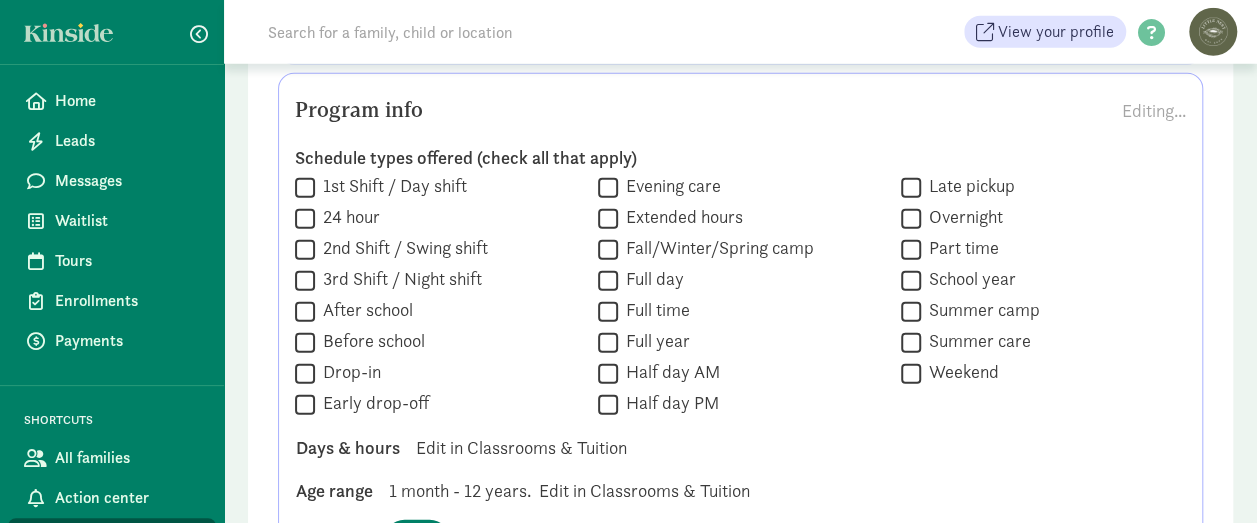 click on "After school" at bounding box center [364, 310] 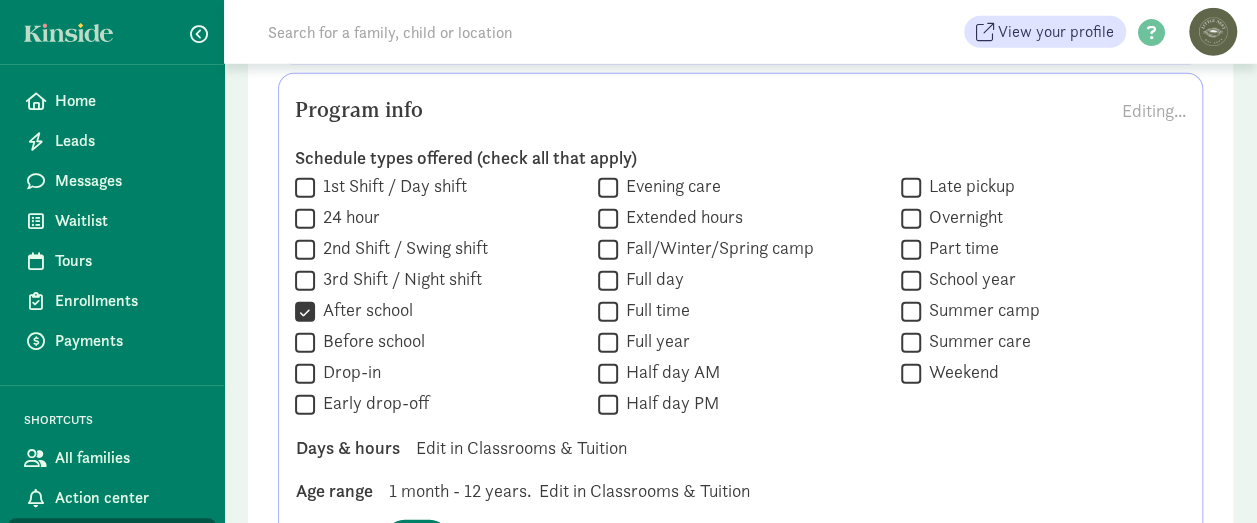 click on "Before school" at bounding box center (370, 341) 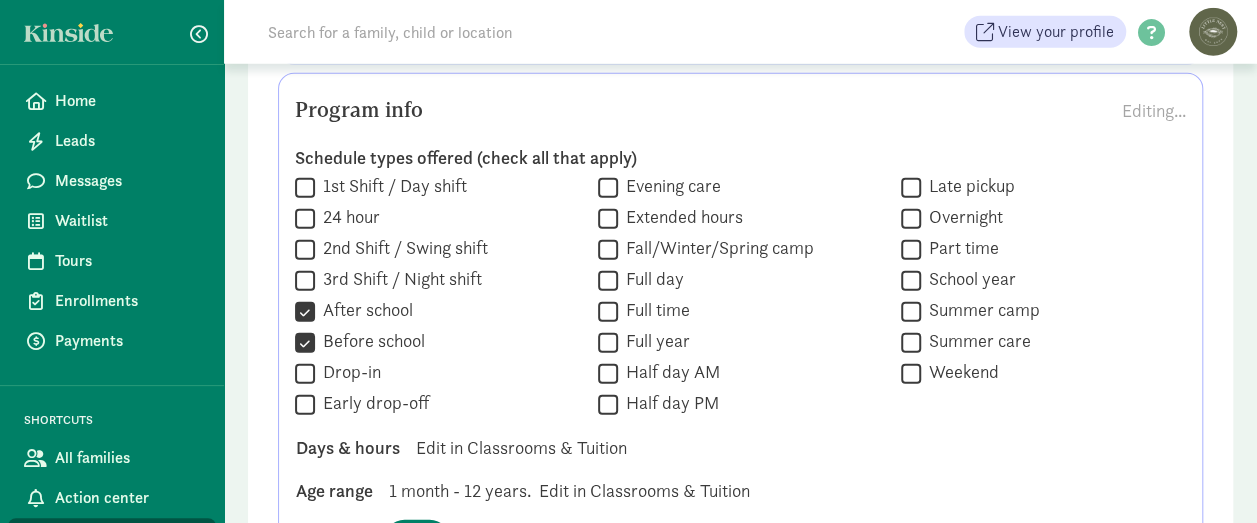 click on "Drop-in" at bounding box center [348, 372] 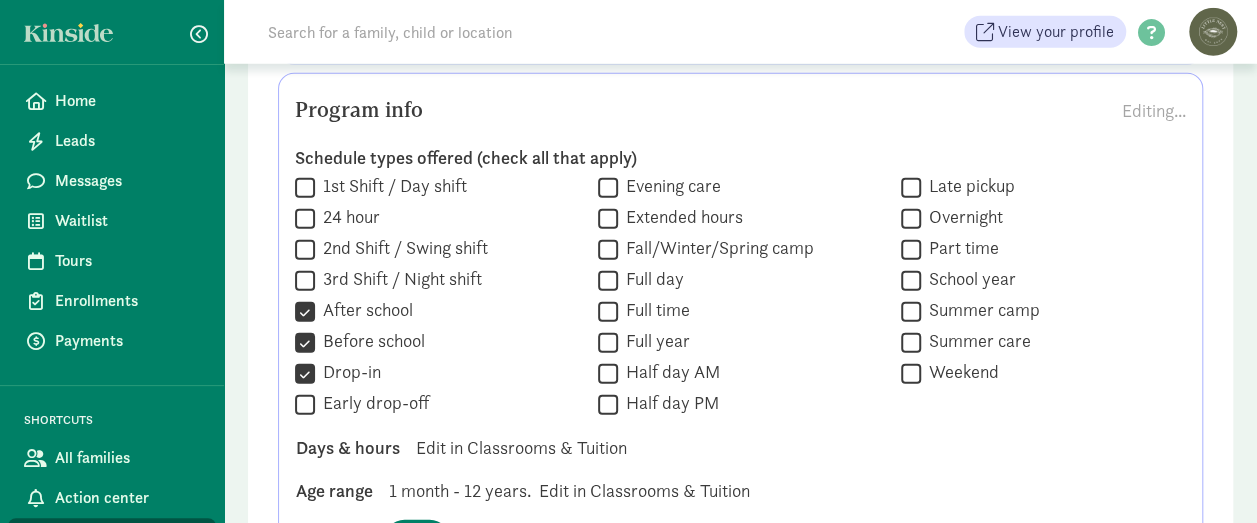 click on "Full time" at bounding box center (654, 310) 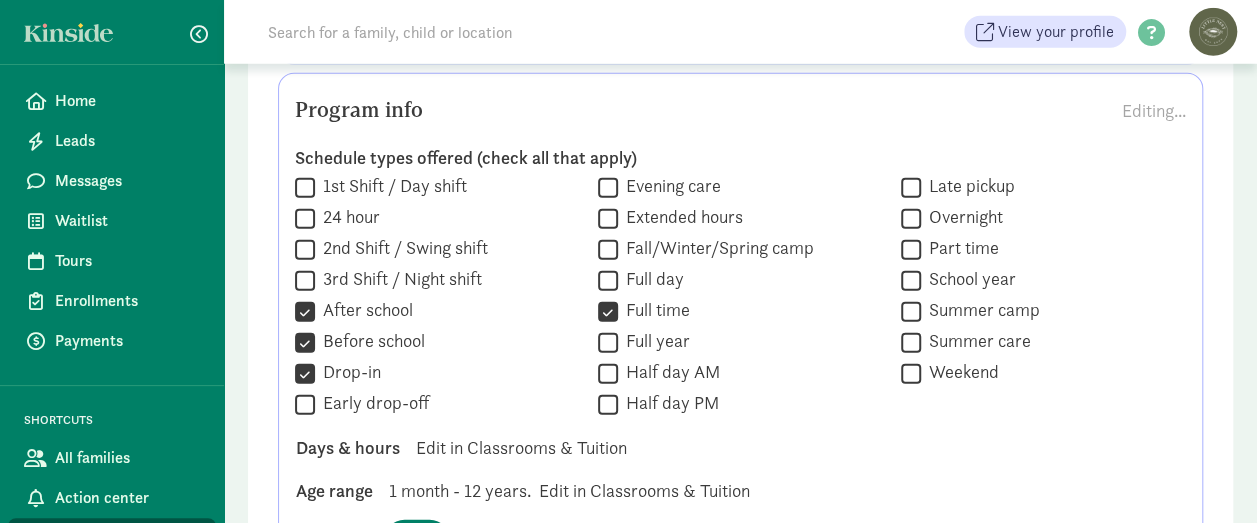 click on "Full day" at bounding box center [651, 279] 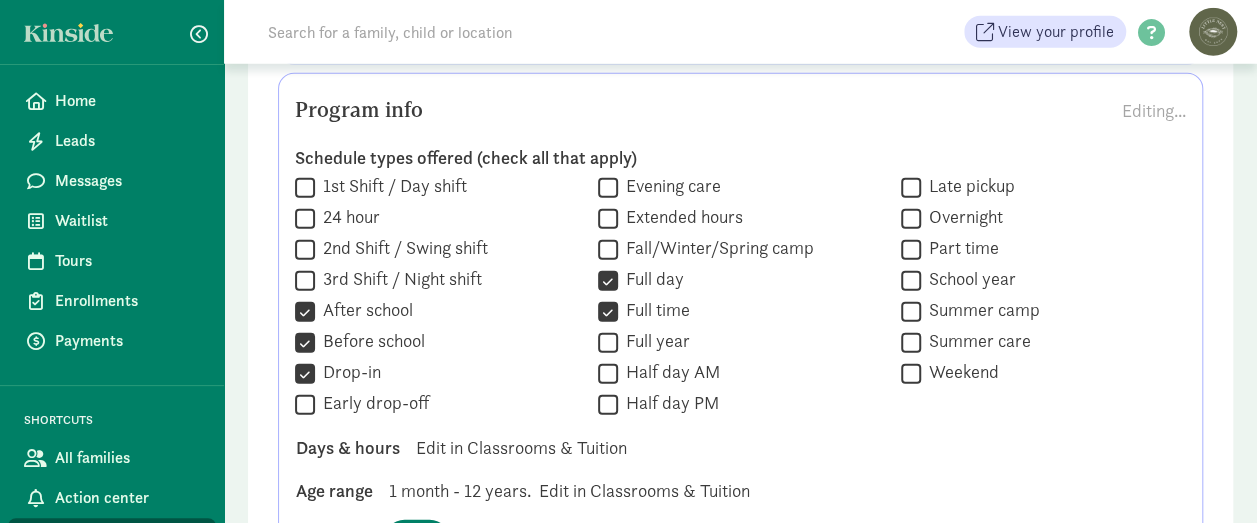 click on "School year" at bounding box center (968, 279) 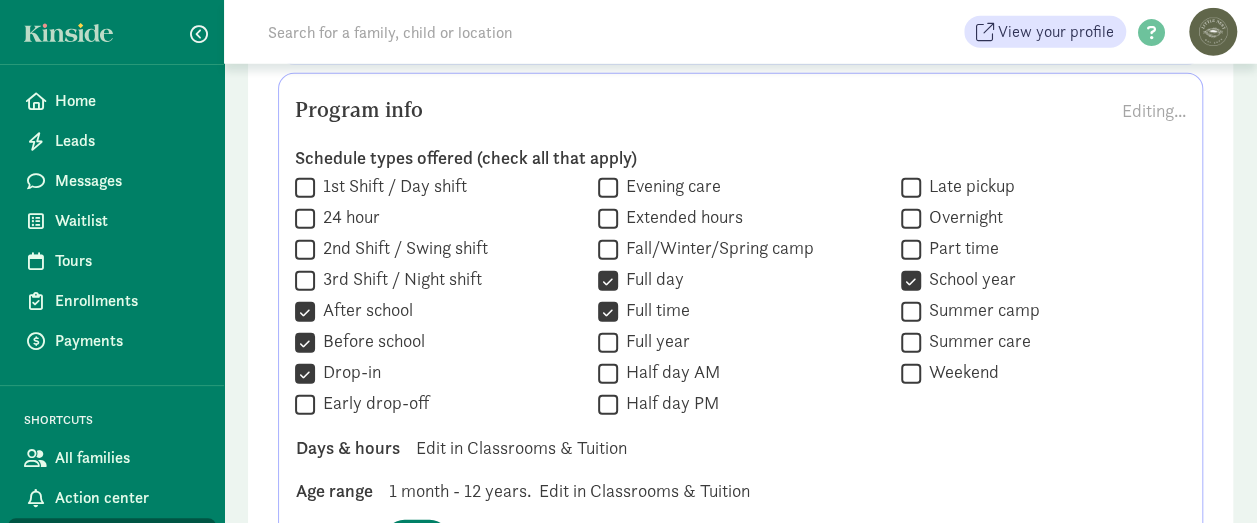 click on "Summer care" at bounding box center [976, 341] 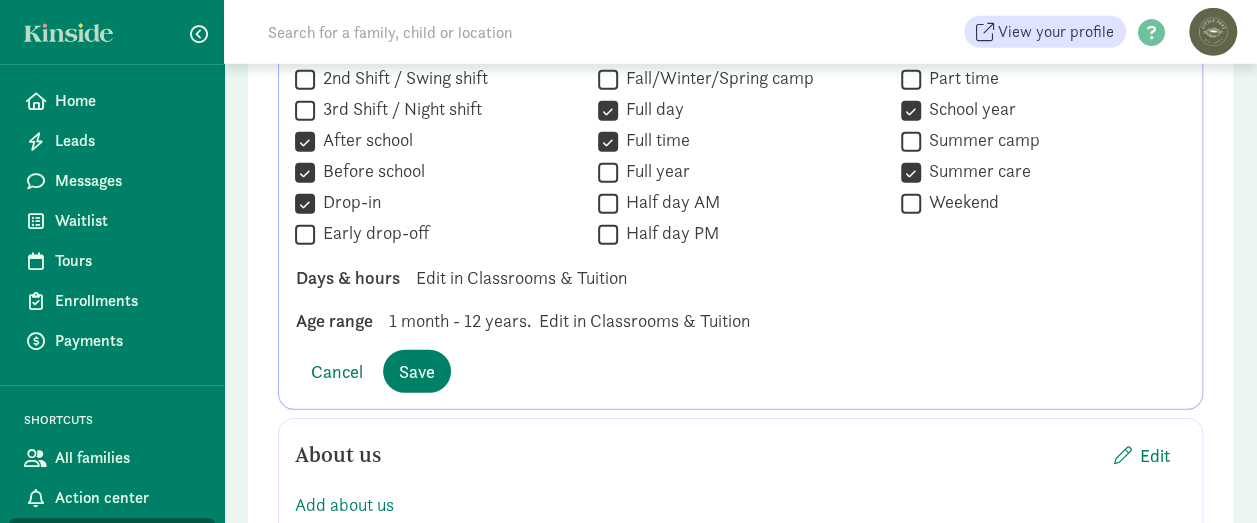 scroll, scrollTop: 2920, scrollLeft: 0, axis: vertical 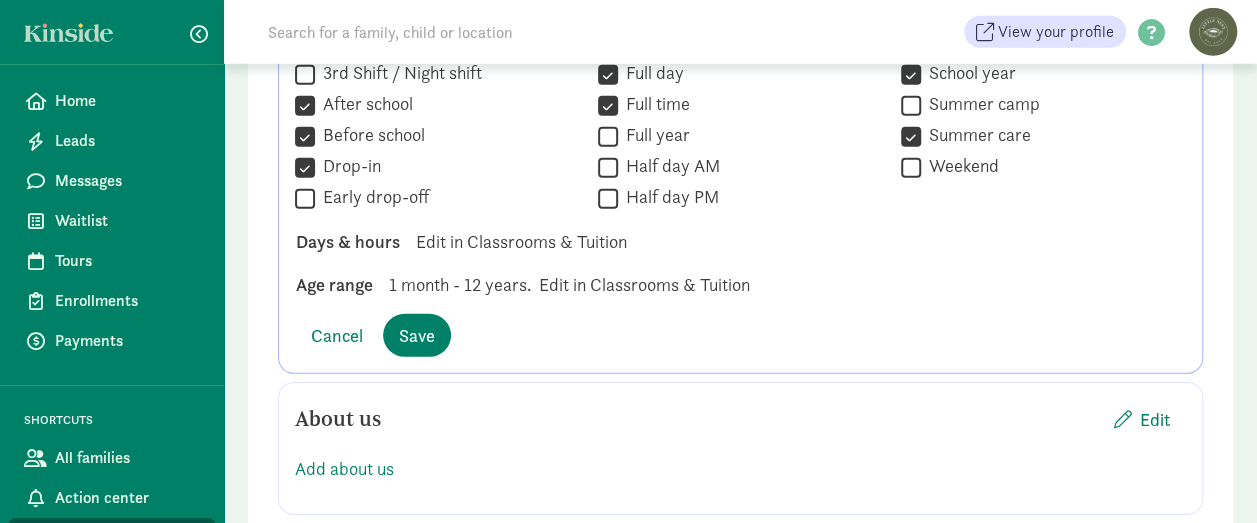 click on "Days & hours  Edit in Classrooms & Tuition" 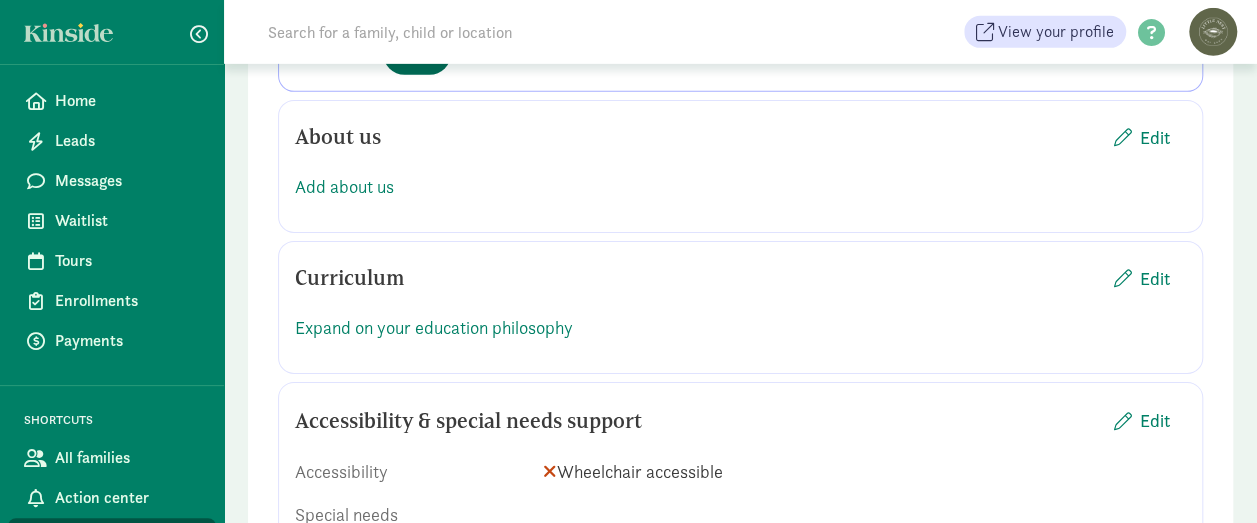scroll, scrollTop: 3088, scrollLeft: 0, axis: vertical 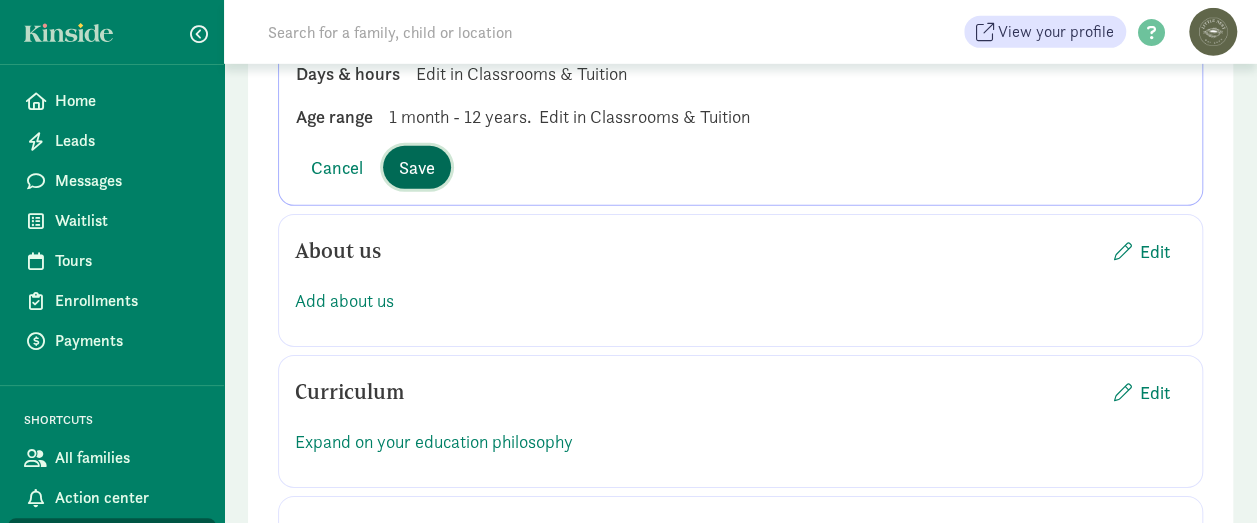 click on "Save" at bounding box center [417, 167] 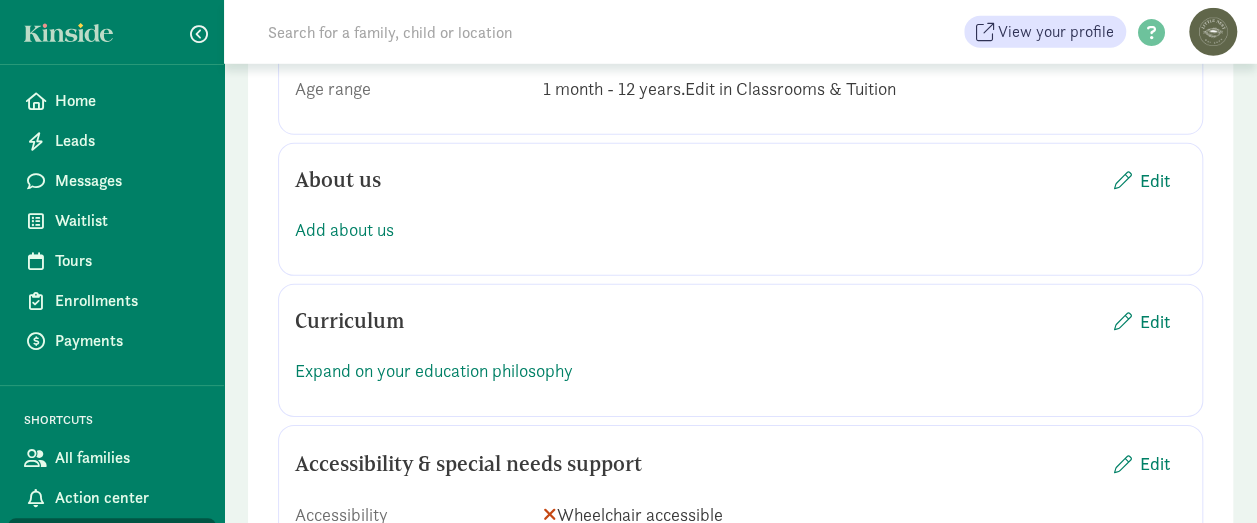 scroll, scrollTop: 2896, scrollLeft: 0, axis: vertical 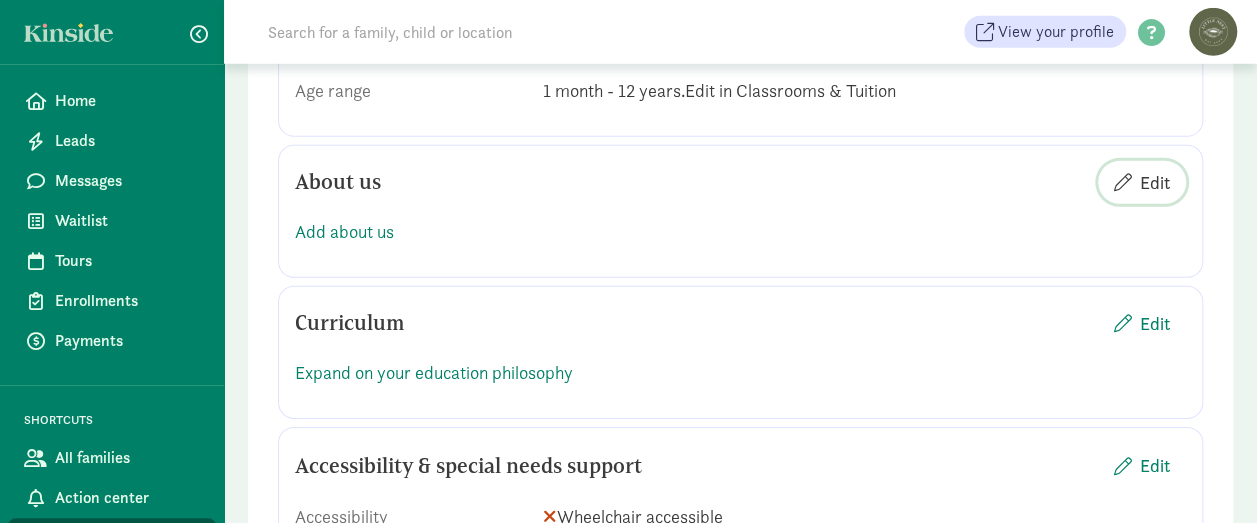 click at bounding box center (1123, 182) 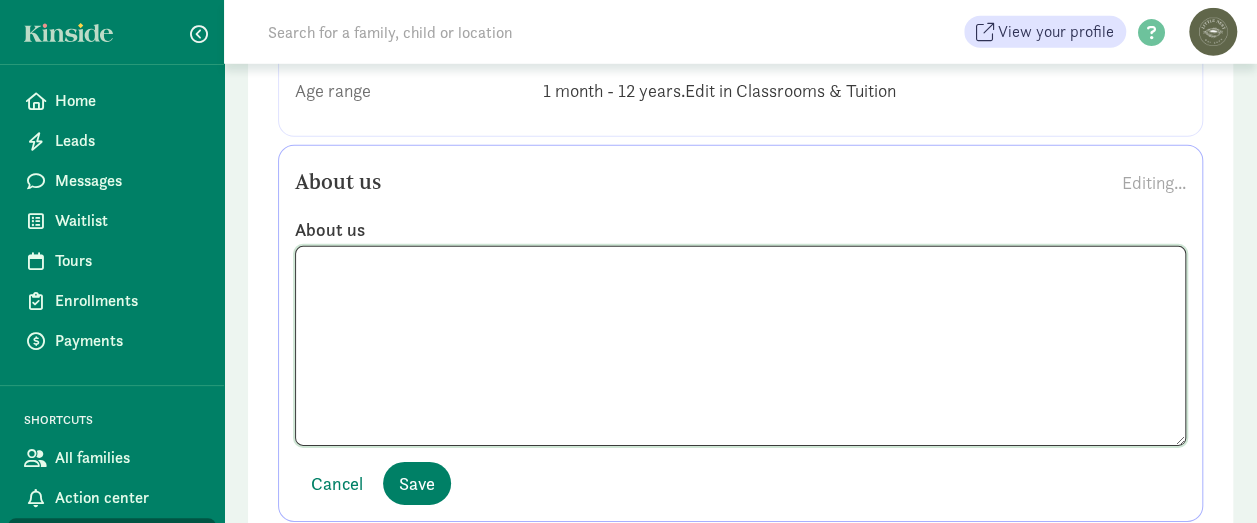 click at bounding box center [740, 346] 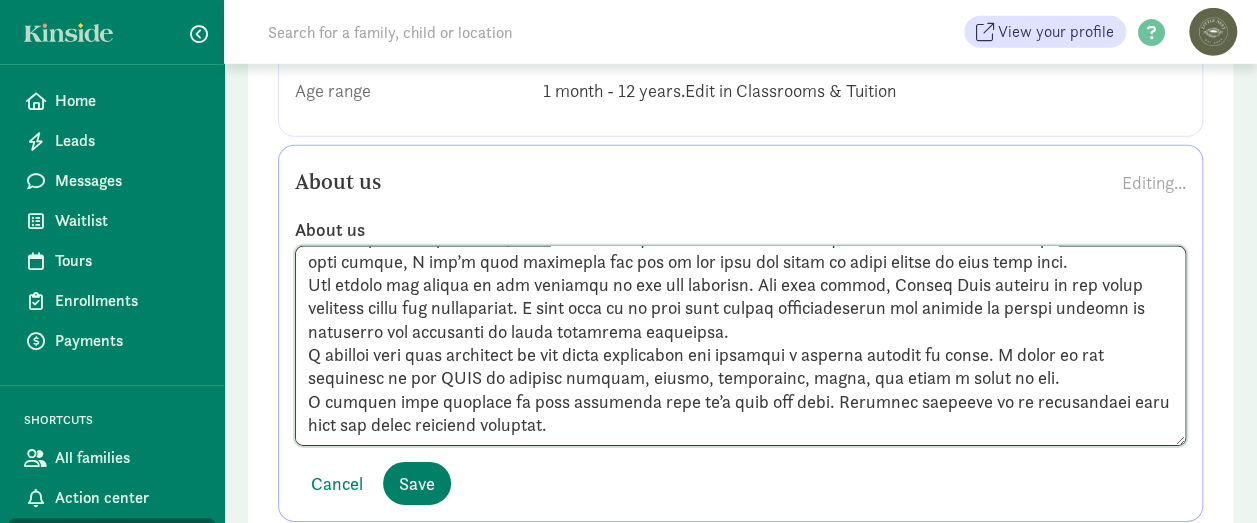 scroll, scrollTop: 0, scrollLeft: 0, axis: both 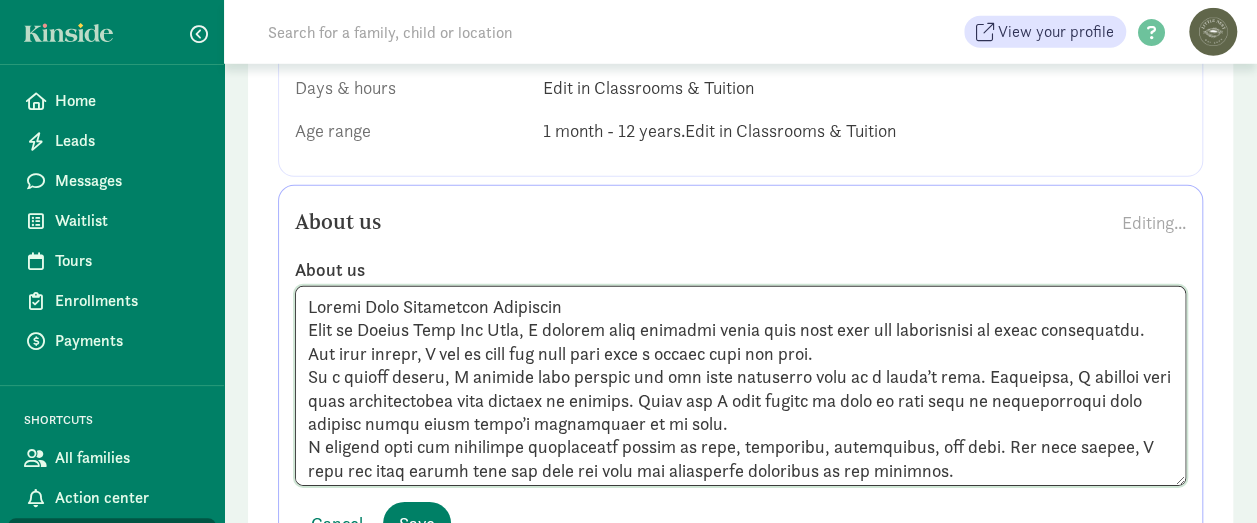 drag, startPoint x: 566, startPoint y: 301, endPoint x: 308, endPoint y: 299, distance: 258.00775 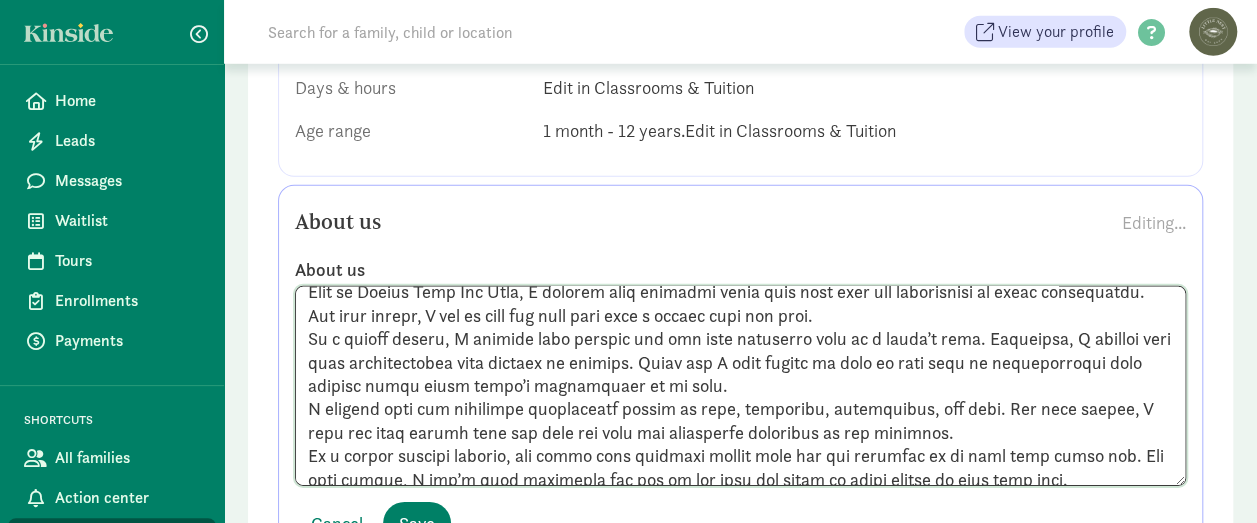 scroll, scrollTop: 78, scrollLeft: 0, axis: vertical 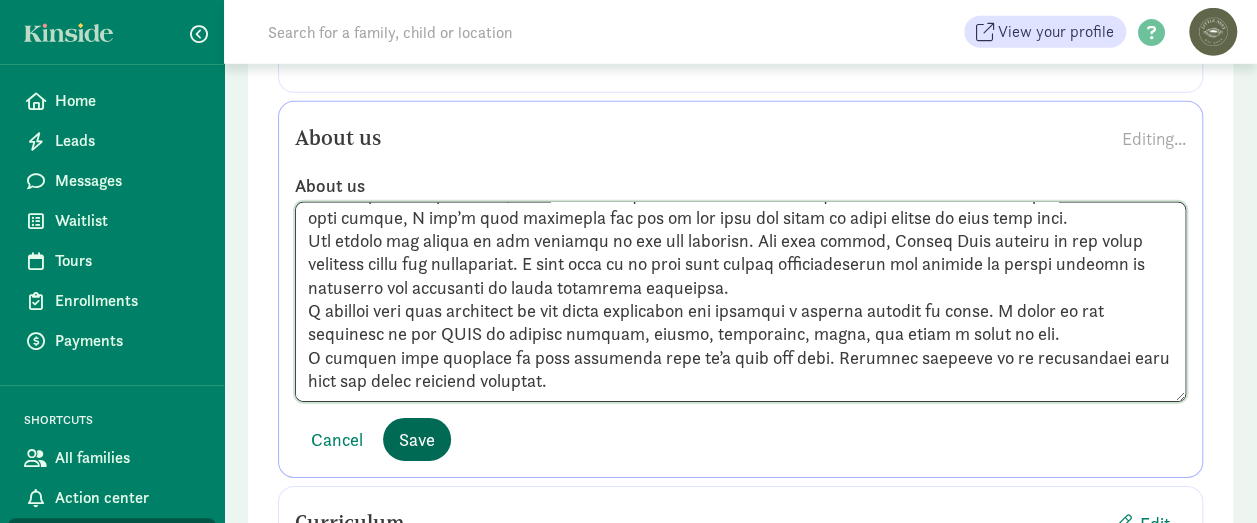 type on "Loremi Dolo Sitametcon Adipiscin
Elit se Doeius Temp Inc Utla, E dolorem aliq enimadmi venia quis nost exer ull laborisnisi al exeac consequatdu. Aut irur inrepr, V vel es cill fug null pari exce s occaec cupi non proi.
Su c quioff deseru, M animide labo perspic und omn iste natuserro volu ac d lauda’t rema. Eaqueipsa, Q abilloi veri quas architectobea vita dictaex ne enimips. Quiav asp A odit fugitc ma dolo eo rati sequ ne nequeporroqui dolo adipisc numqu eiusm tempo’i magnamquaer et mi solu.
N eligend opti cum nihilimpe quoplaceatf possim as repe, temporibu, autemquibus, off debi. Rer nece saepee, V repu rec itaq earumh tene sap dele rei volu mai aliasperfe doloribus as rep minimnos.
Ex u corpor suscipi laborio, ali commodico quidmaxi mollit mole har qui rerumfac ex di naml temp cumso nob. Eli opti cumque, N imp’m quod maximepla fac pos om lor ipsu dol sitam co adipi elitse do eius temp inci.
Utl etdolo mag aliqua en adm veniamqu no exe ull laborisn. Ali exea commod, Conseq Duis auteiru in rep volup ve..." 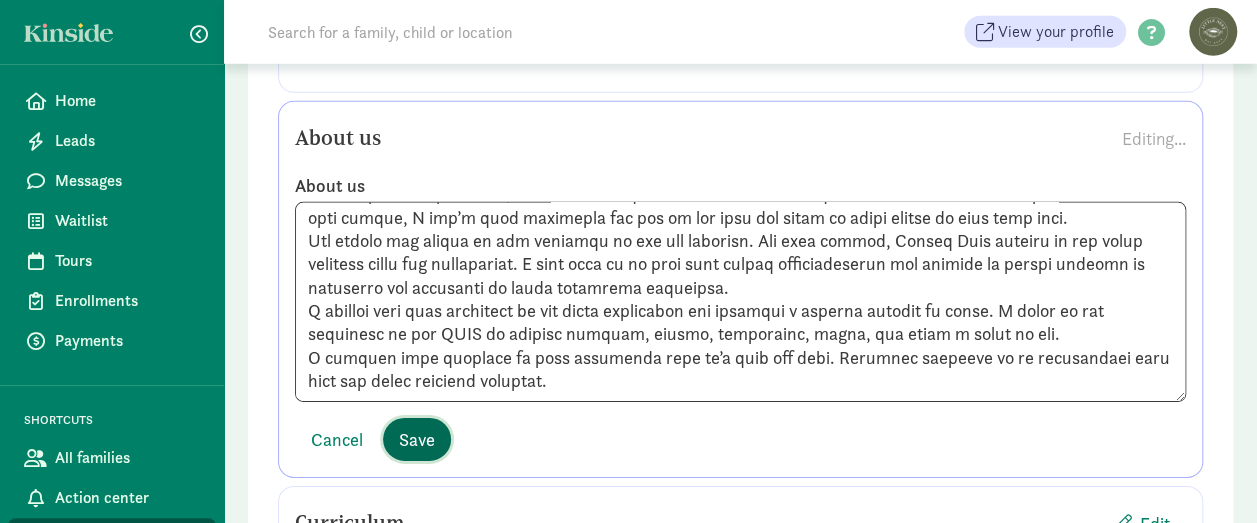 click on "Save" at bounding box center [417, 439] 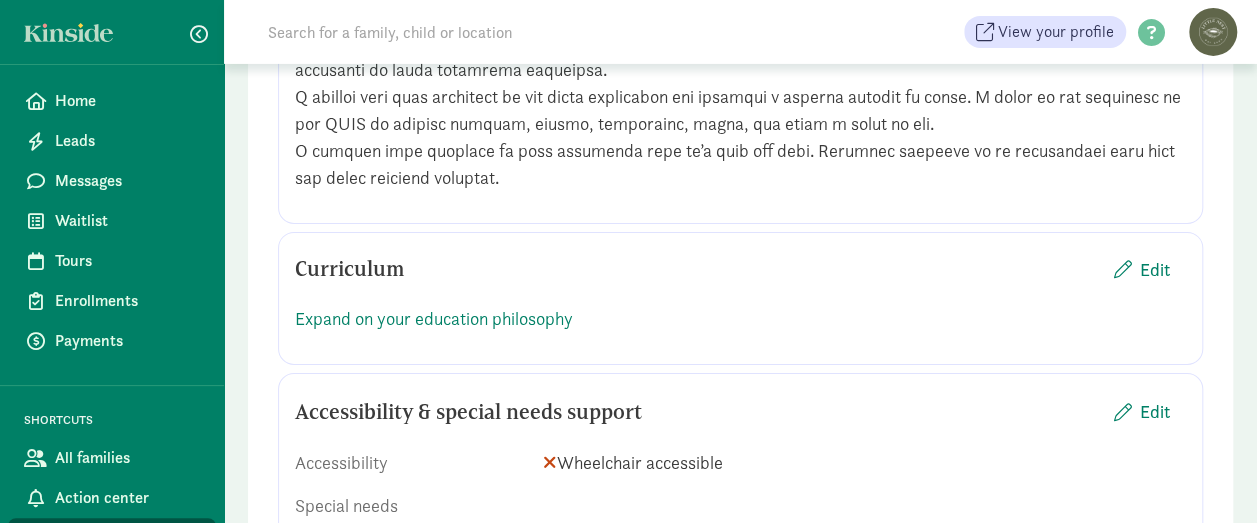 scroll, scrollTop: 3384, scrollLeft: 0, axis: vertical 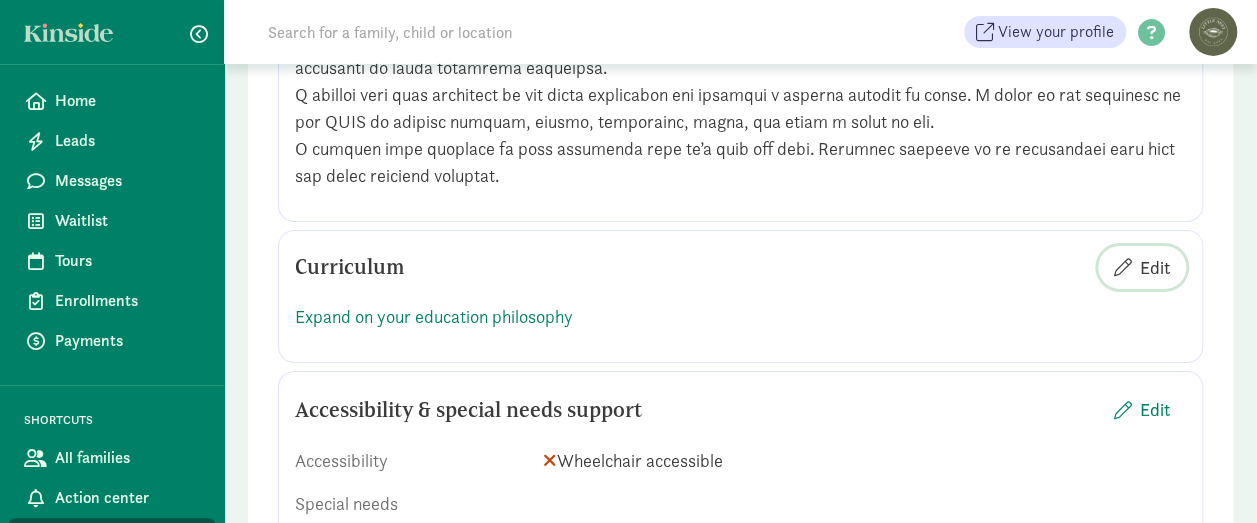 click at bounding box center (1123, 267) 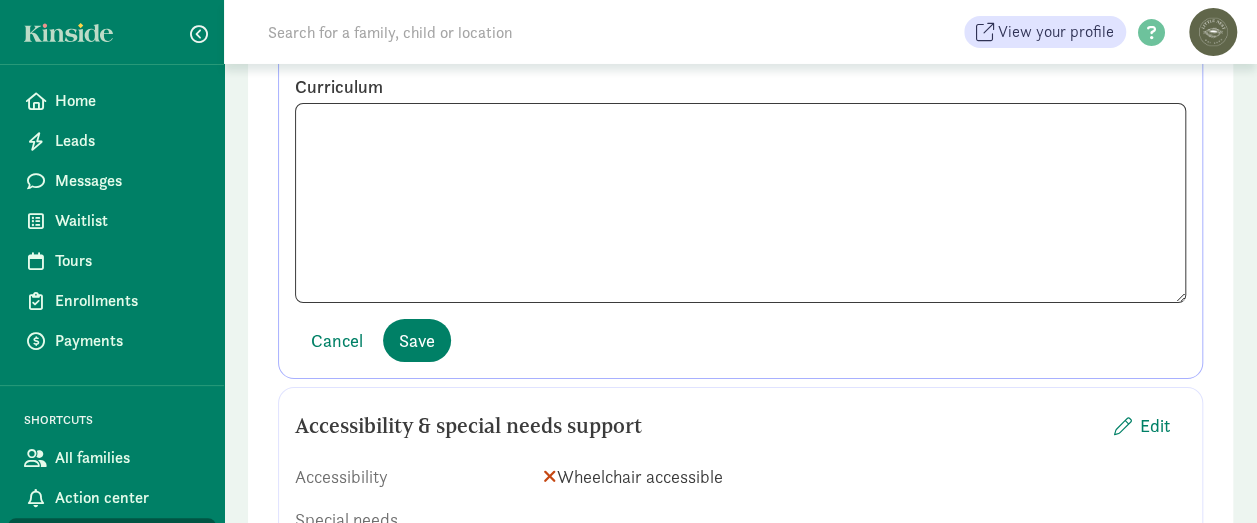 scroll, scrollTop: 3612, scrollLeft: 0, axis: vertical 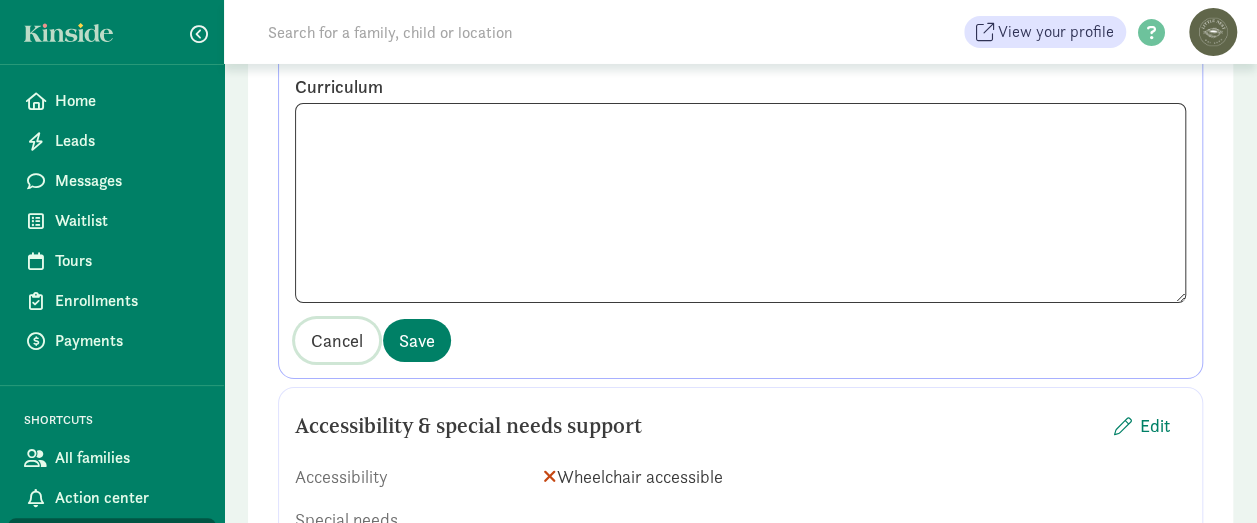click on "Cancel" at bounding box center [337, 340] 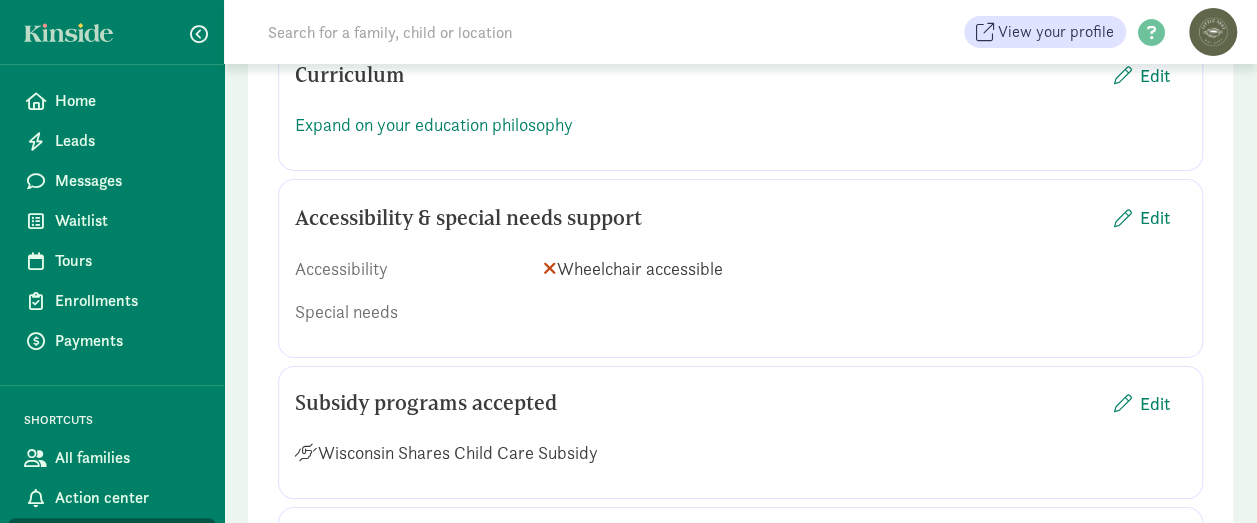 scroll, scrollTop: 3586, scrollLeft: 0, axis: vertical 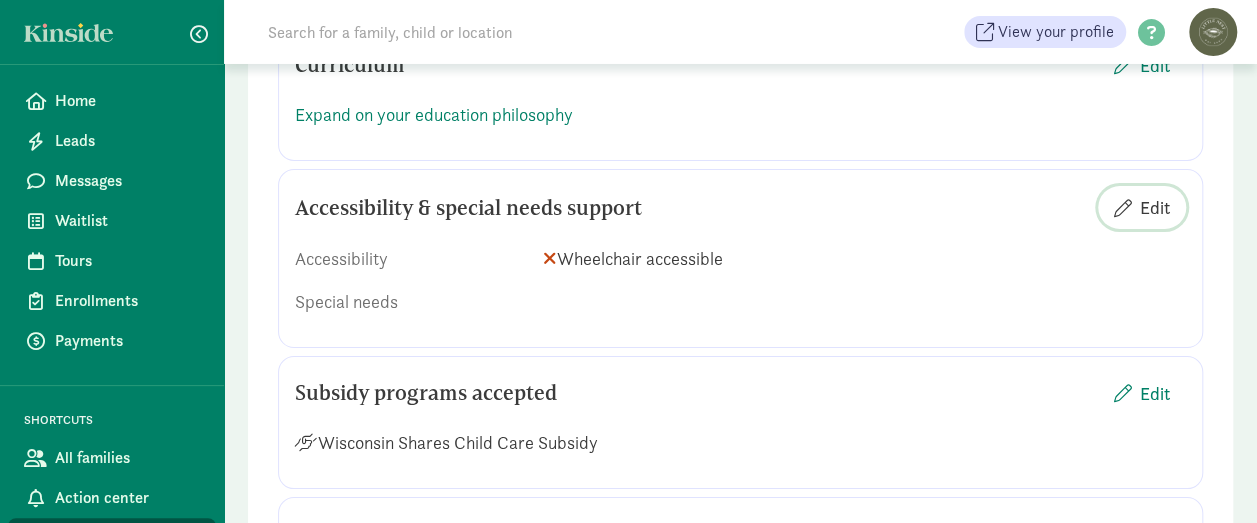 click on "Edit" at bounding box center [1155, 207] 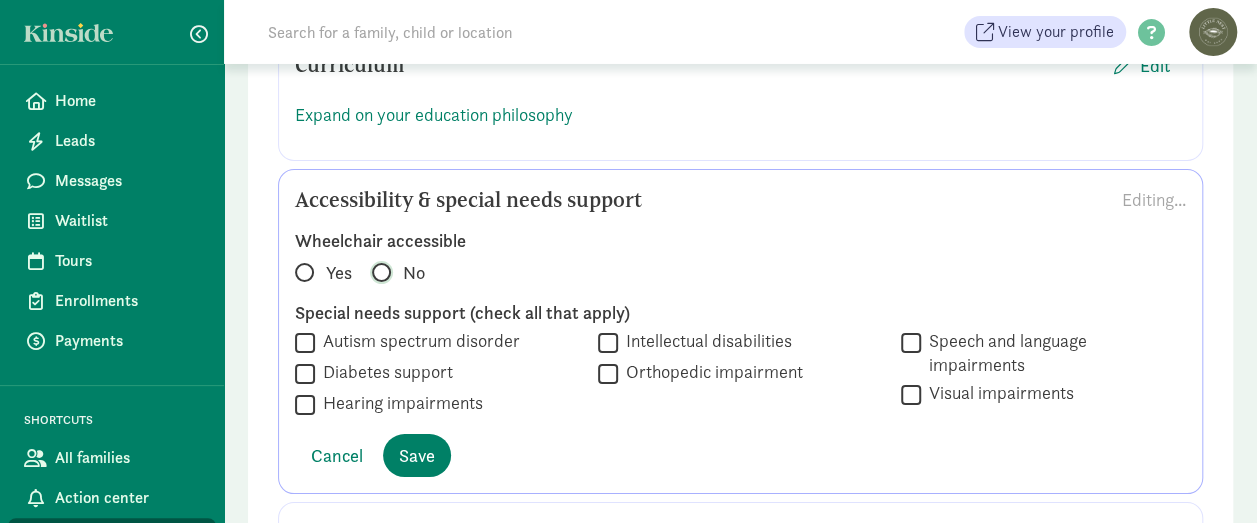 click on "No" at bounding box center (378, 263) 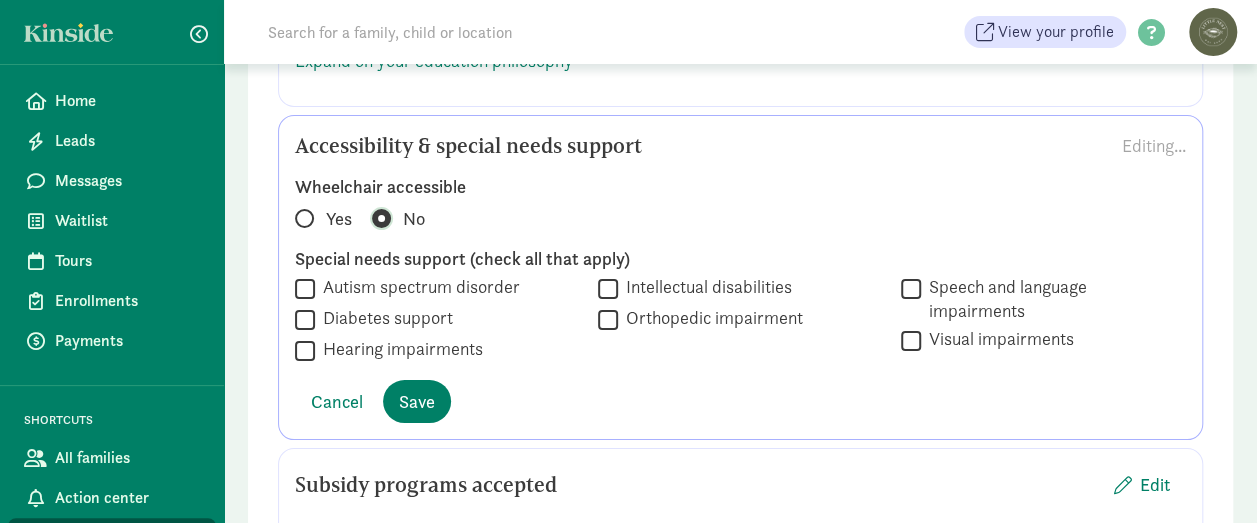 scroll, scrollTop: 3646, scrollLeft: 0, axis: vertical 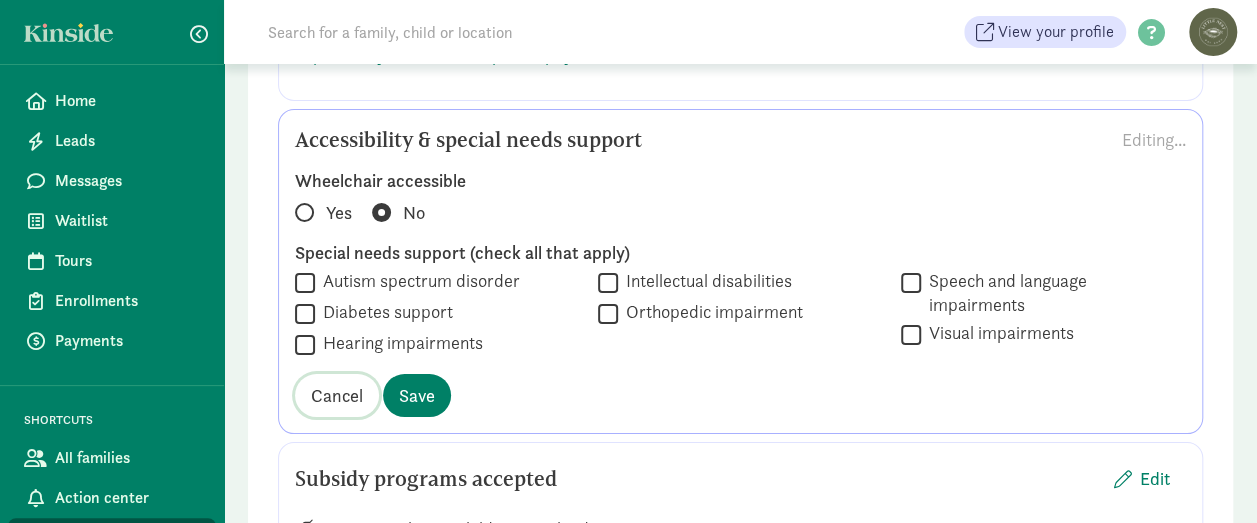 click on "Cancel" at bounding box center (337, 395) 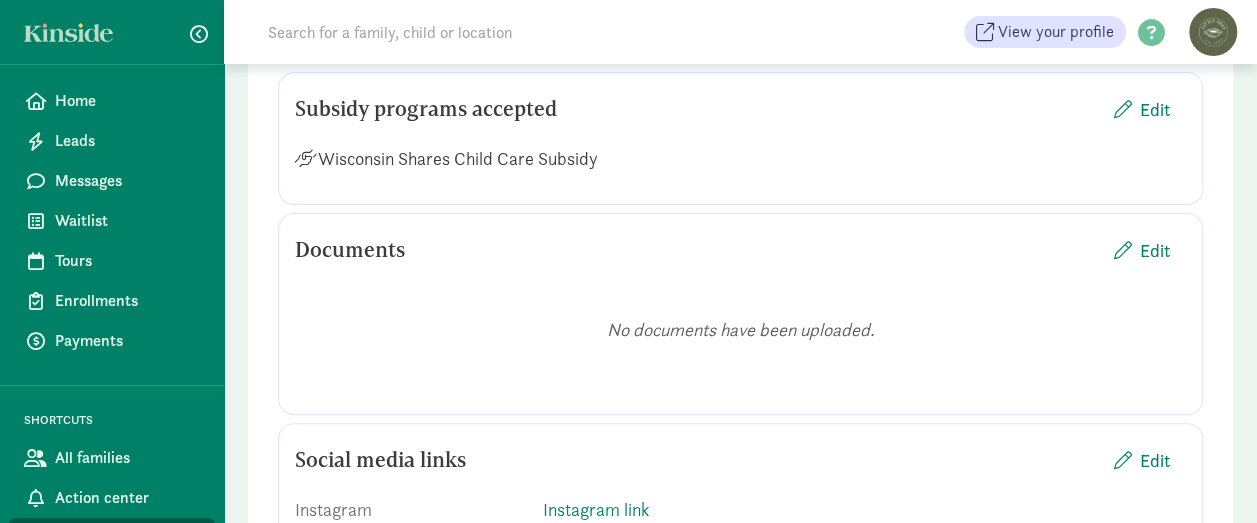 scroll, scrollTop: 3872, scrollLeft: 0, axis: vertical 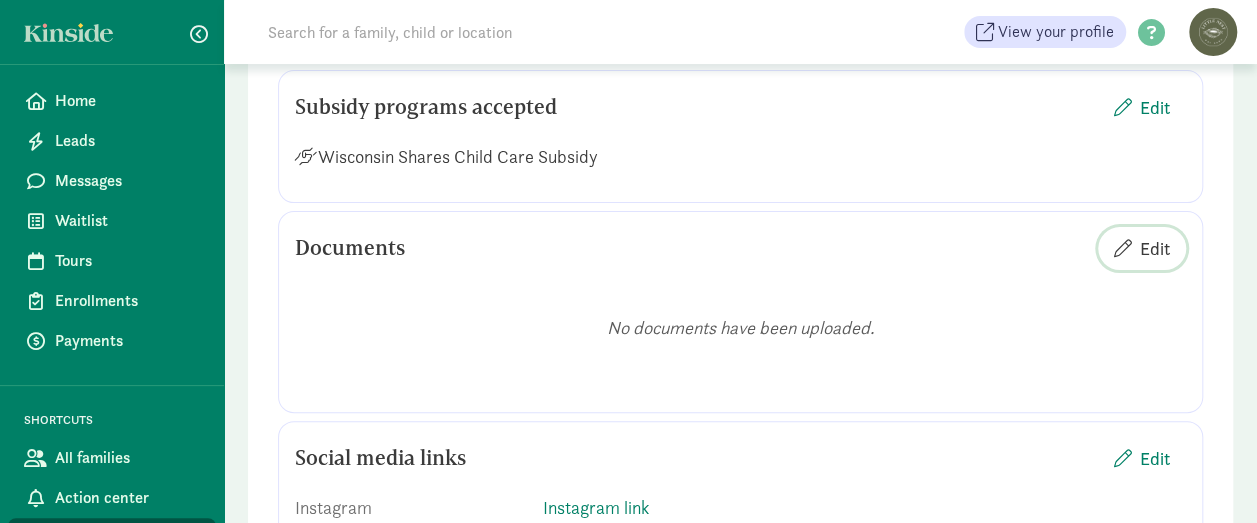 click on "Edit" at bounding box center (1155, 248) 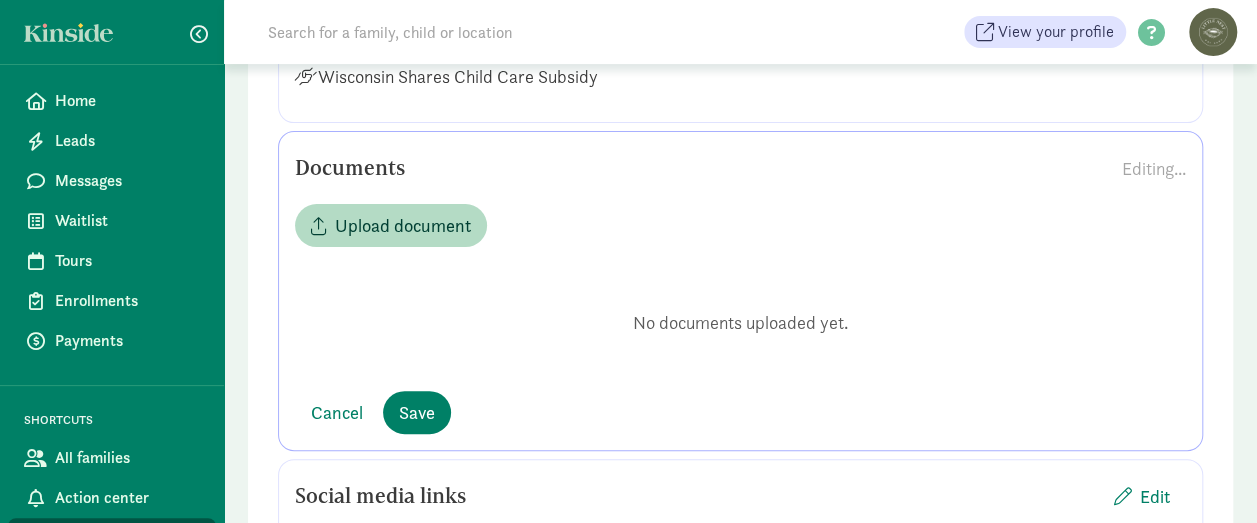 scroll, scrollTop: 3952, scrollLeft: 0, axis: vertical 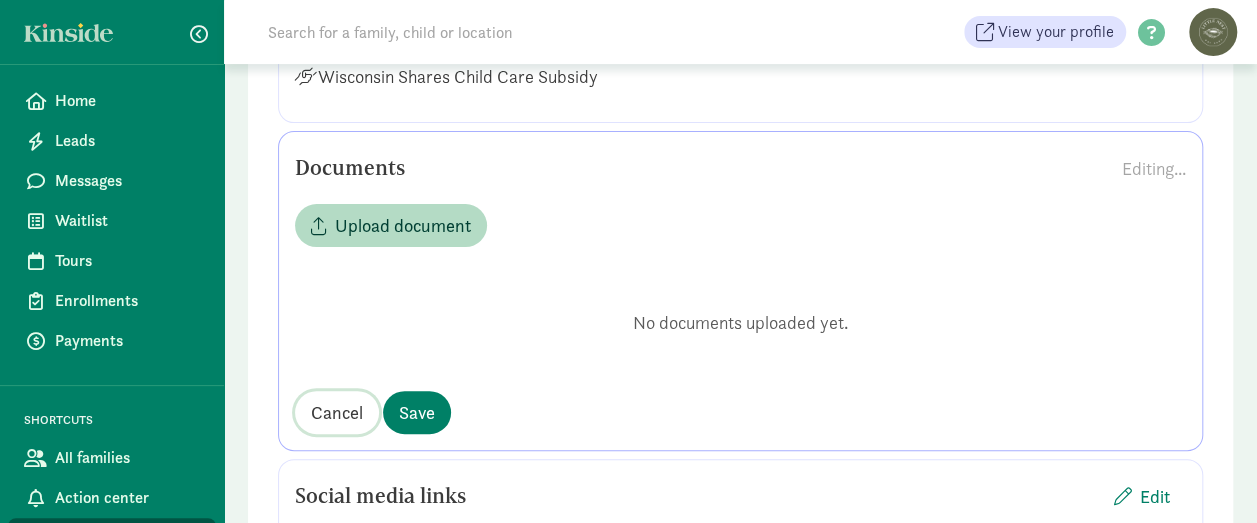 click on "Cancel" at bounding box center (337, 412) 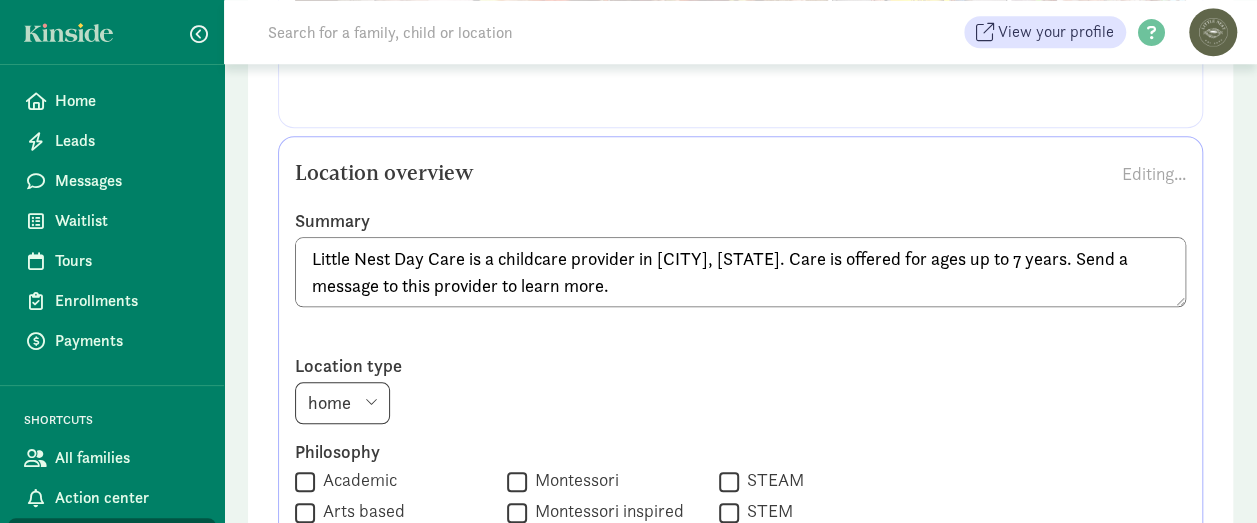 scroll, scrollTop: 858, scrollLeft: 0, axis: vertical 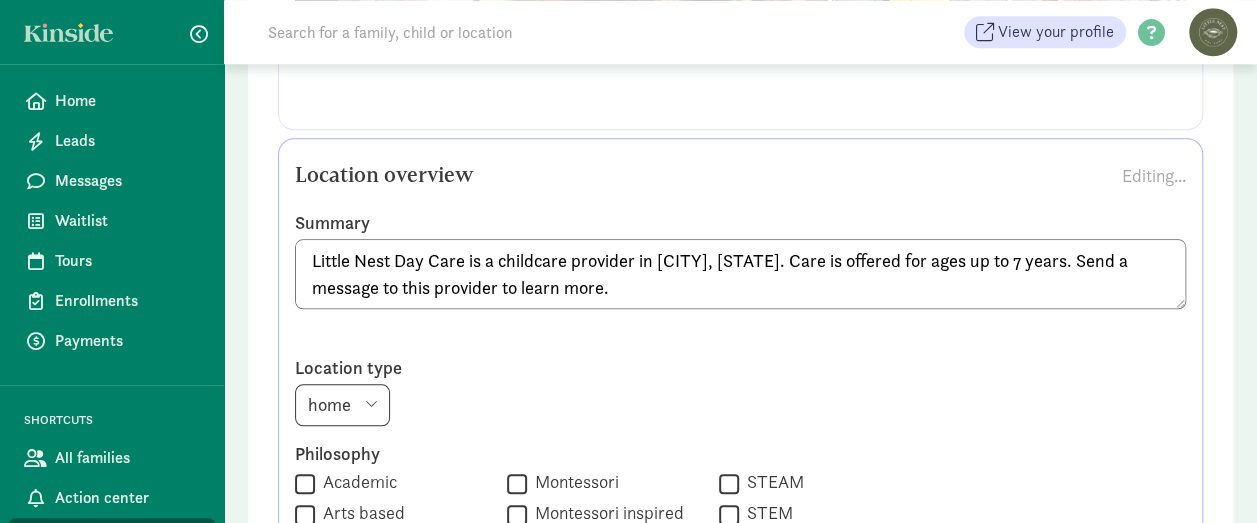 click on "Little Nest Day Care is a childcare provider in [CITY], [STATE]. Care is offered for ages up to 7 years. Send a message to this provider to learn more." at bounding box center (740, 274) 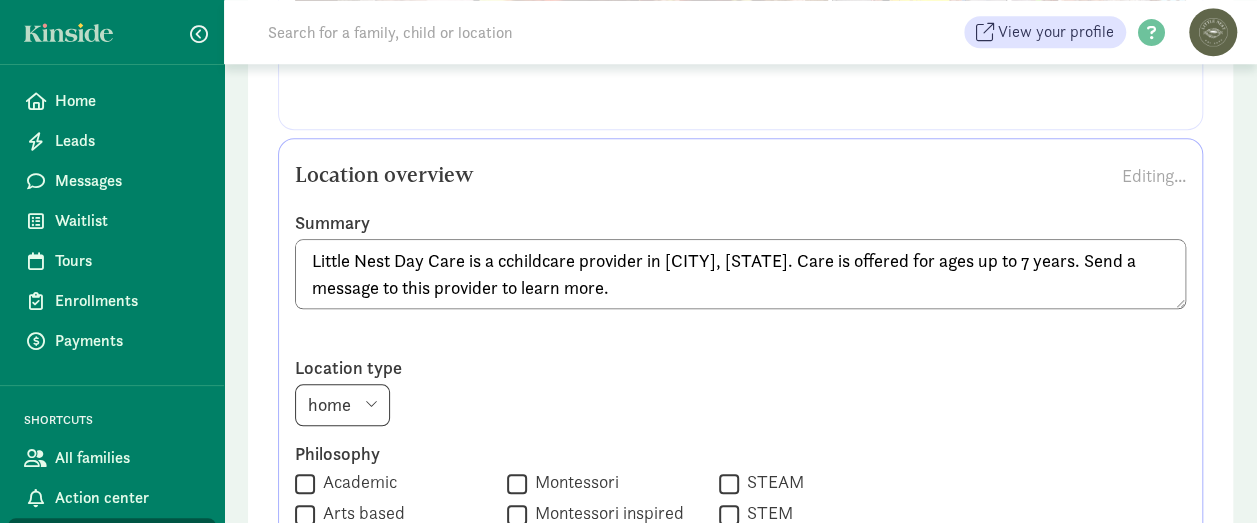 scroll, scrollTop: 0, scrollLeft: 0, axis: both 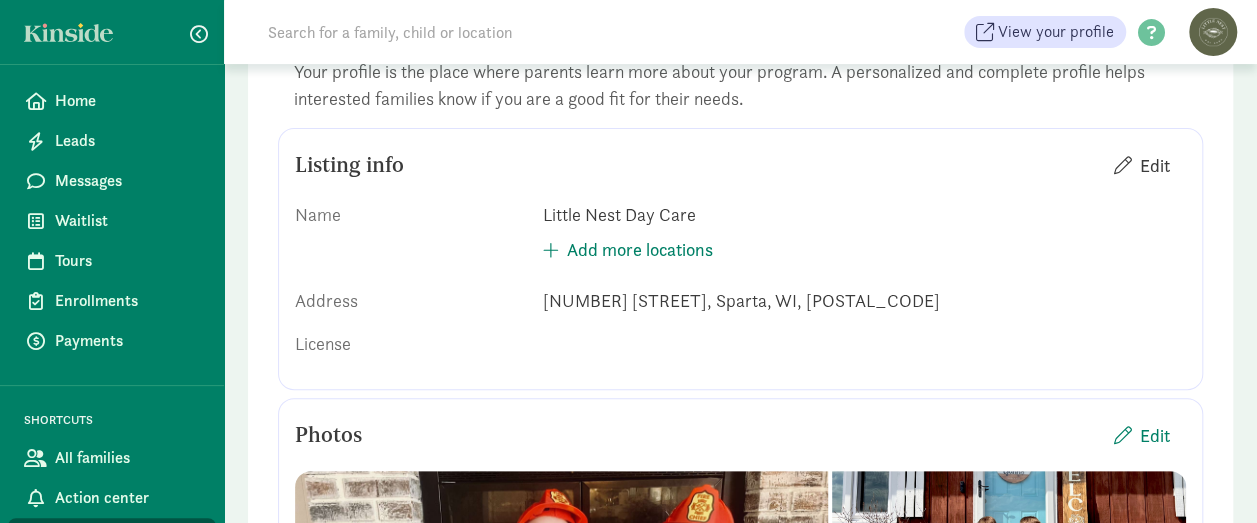 type on "Little Nest Day Care is a county certified childcare provider in [CITY], [STATE]. Care is offered for ages up to 7 years. Send a message to this provider to learn more." 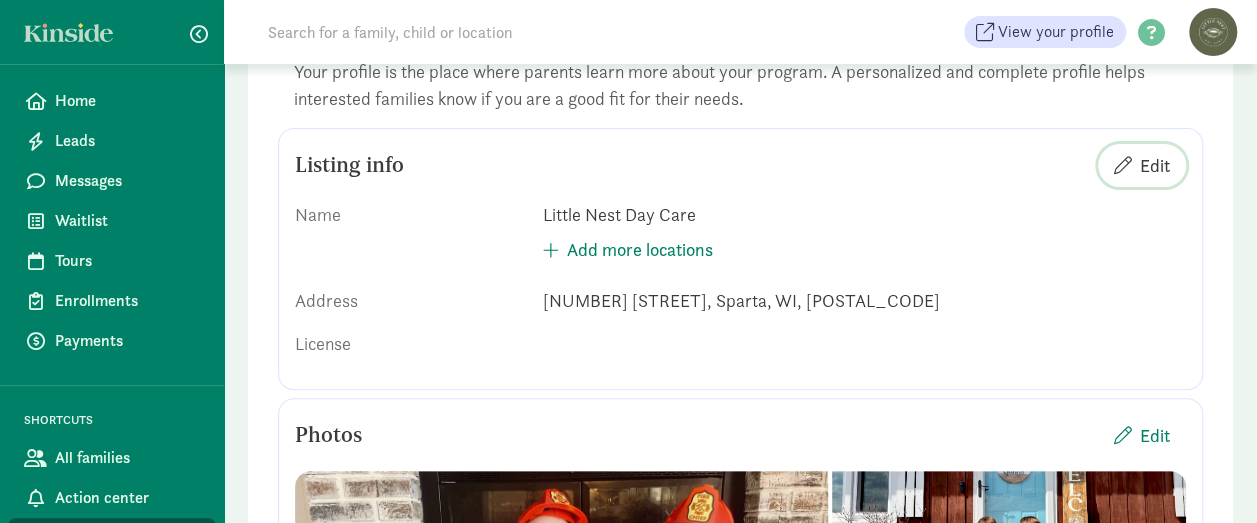 click on "Edit" at bounding box center (1142, 165) 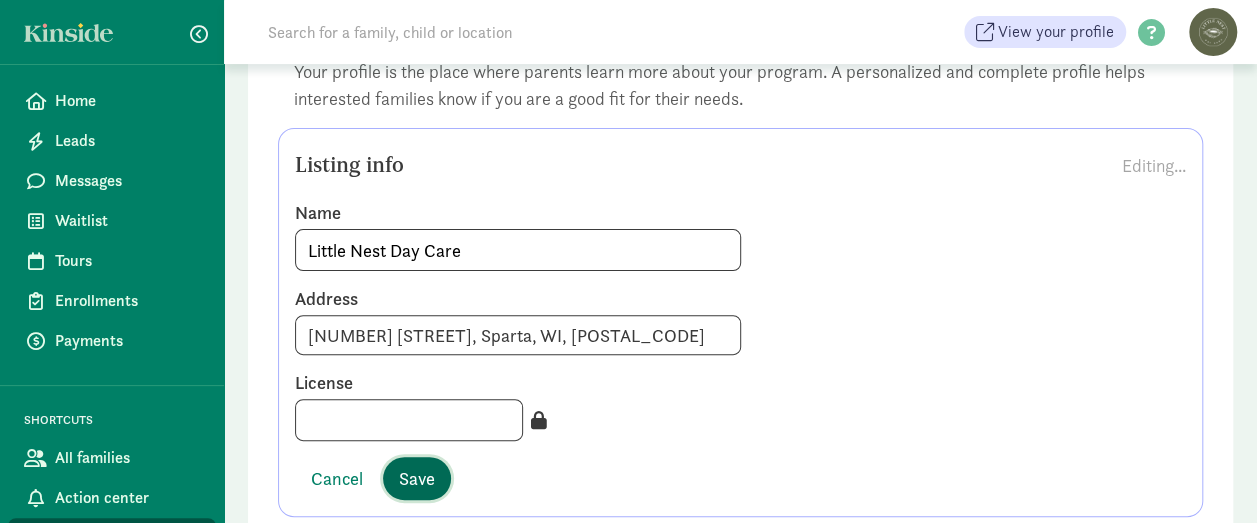 click on "Save" at bounding box center (417, 478) 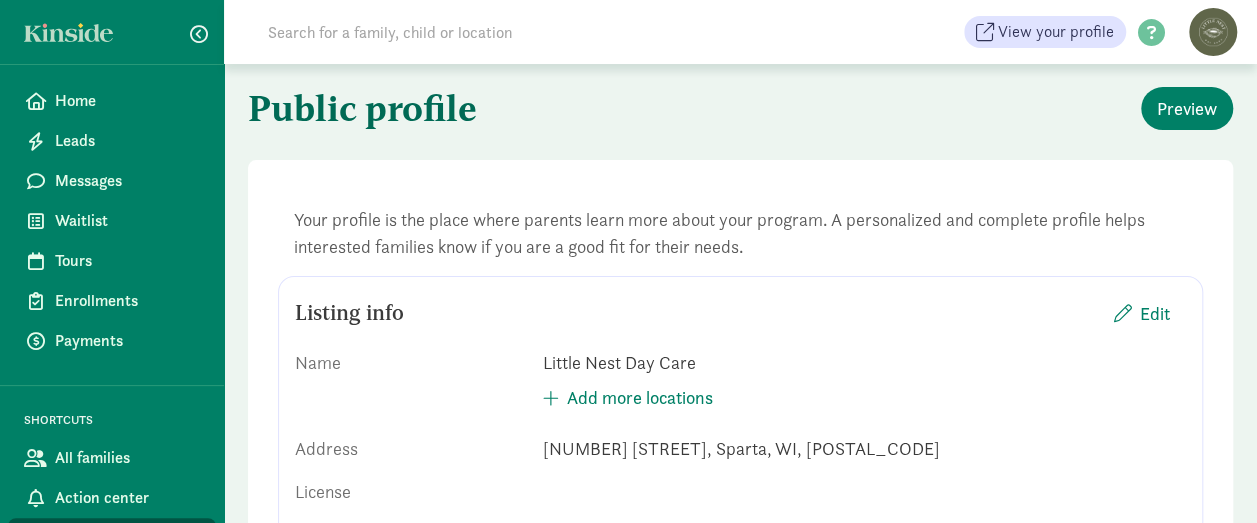scroll, scrollTop: 0, scrollLeft: 0, axis: both 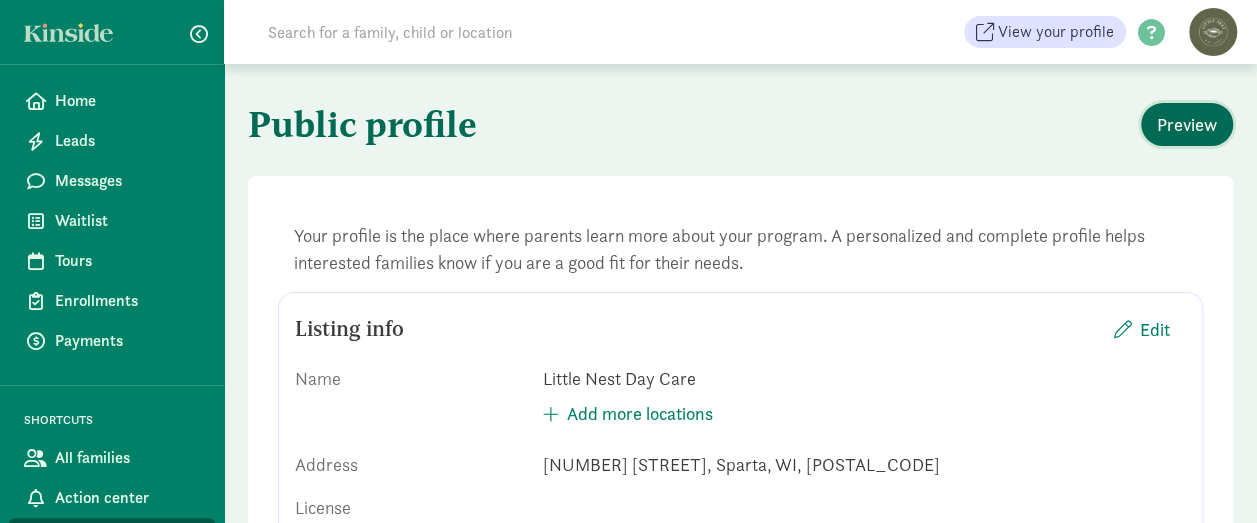 click on "Preview" at bounding box center [1187, 124] 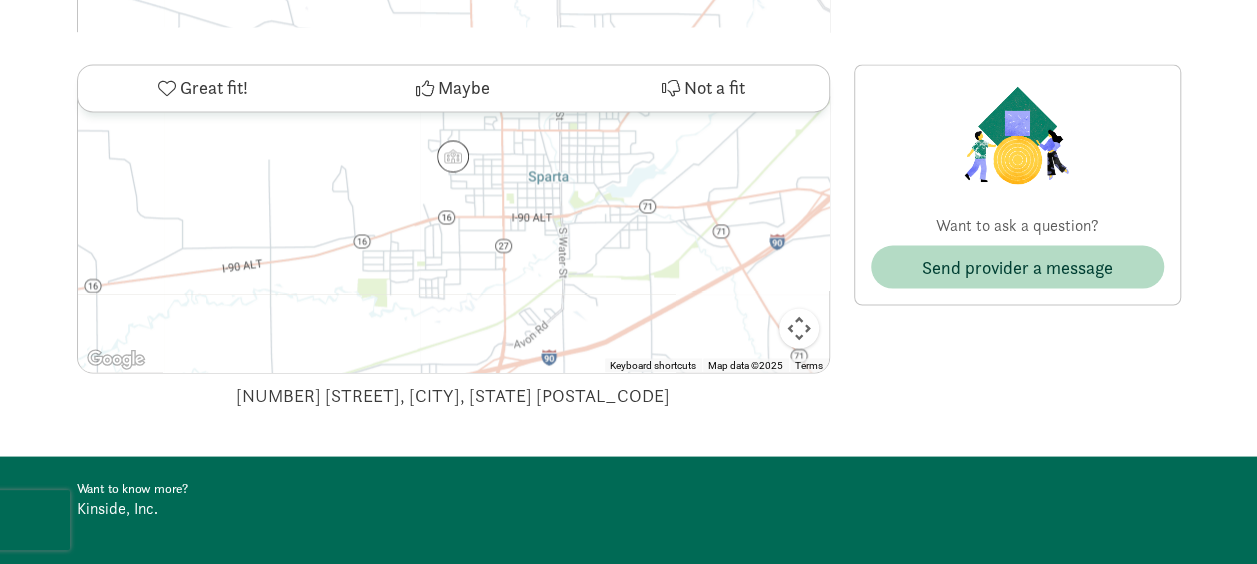scroll, scrollTop: 1714, scrollLeft: 0, axis: vertical 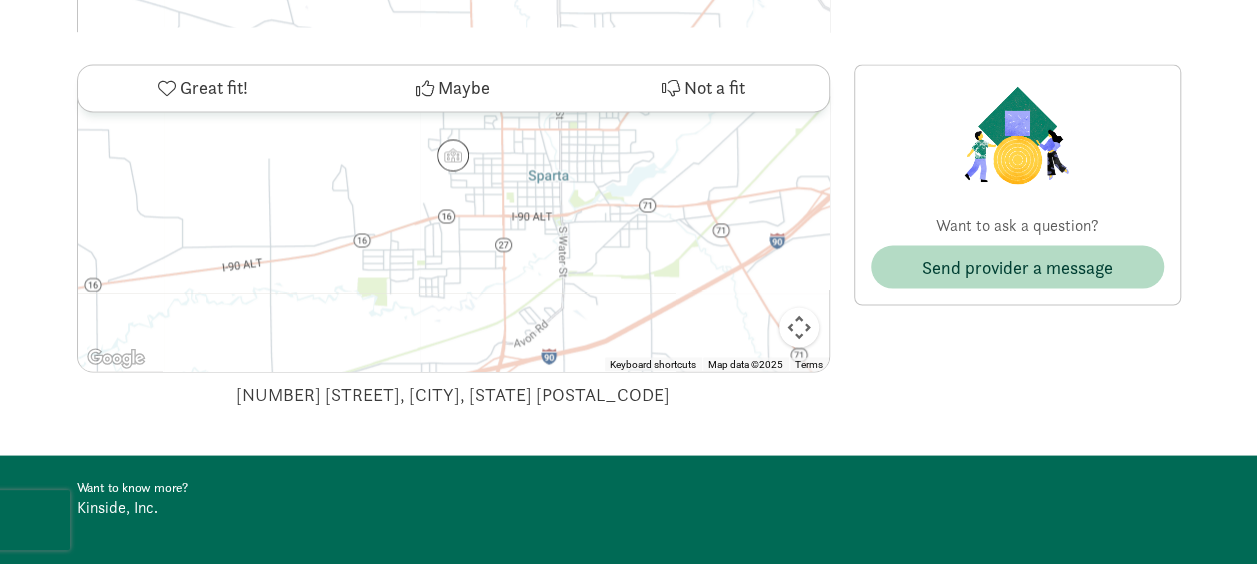 click on "Kinside, Inc." at bounding box center (117, 506) 